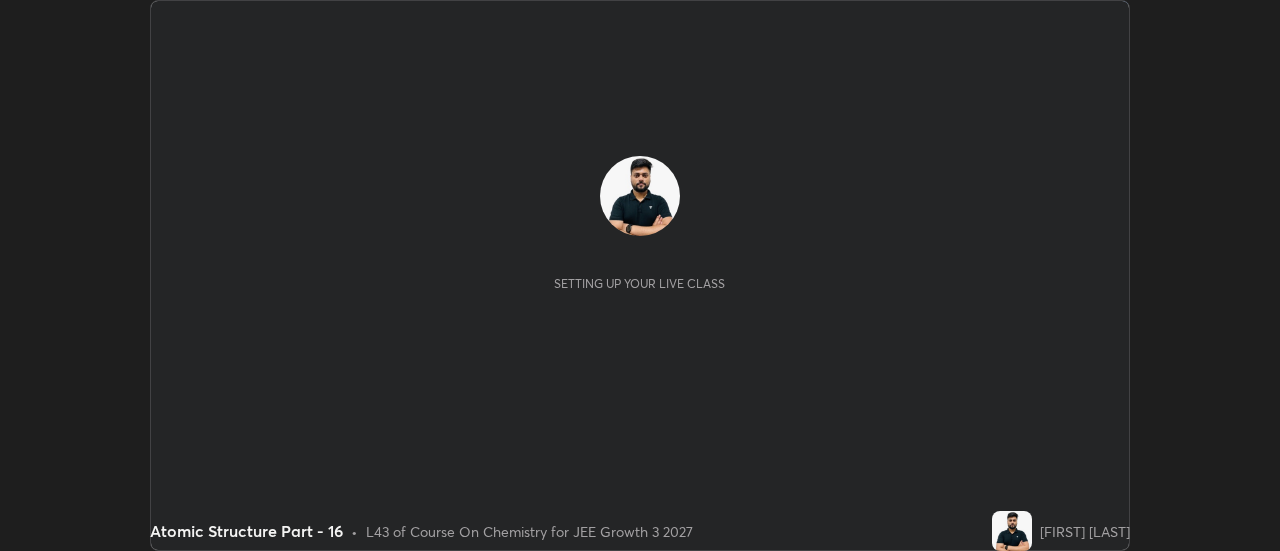 scroll, scrollTop: 0, scrollLeft: 0, axis: both 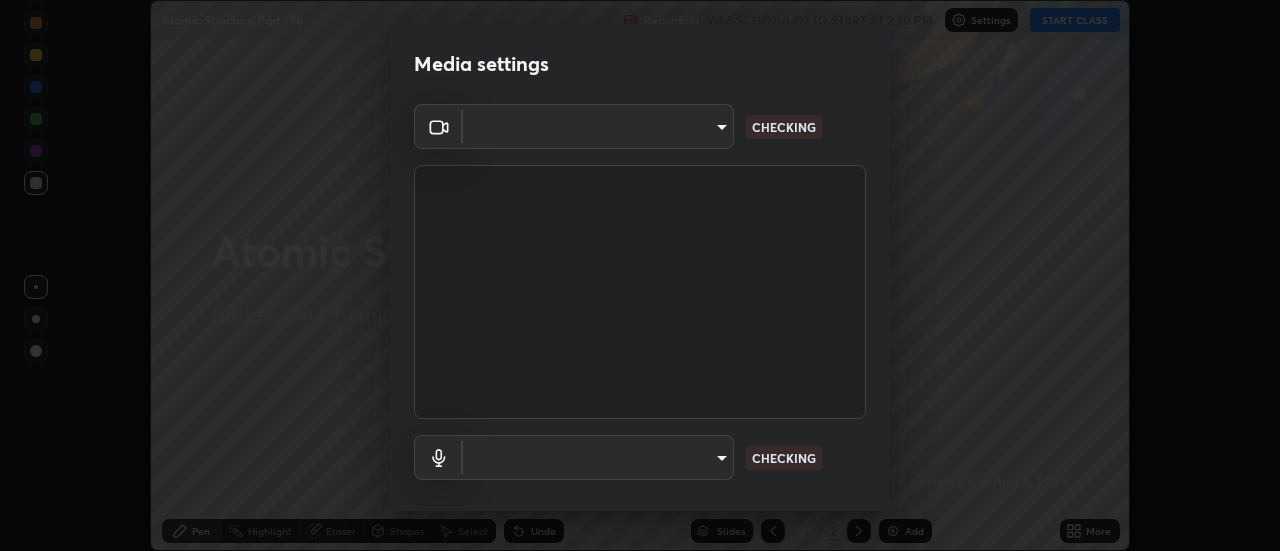 type on "0be616c92c2879d8fe19306c4b8383fc9b13f77197a30f876870ce6c7906effd" 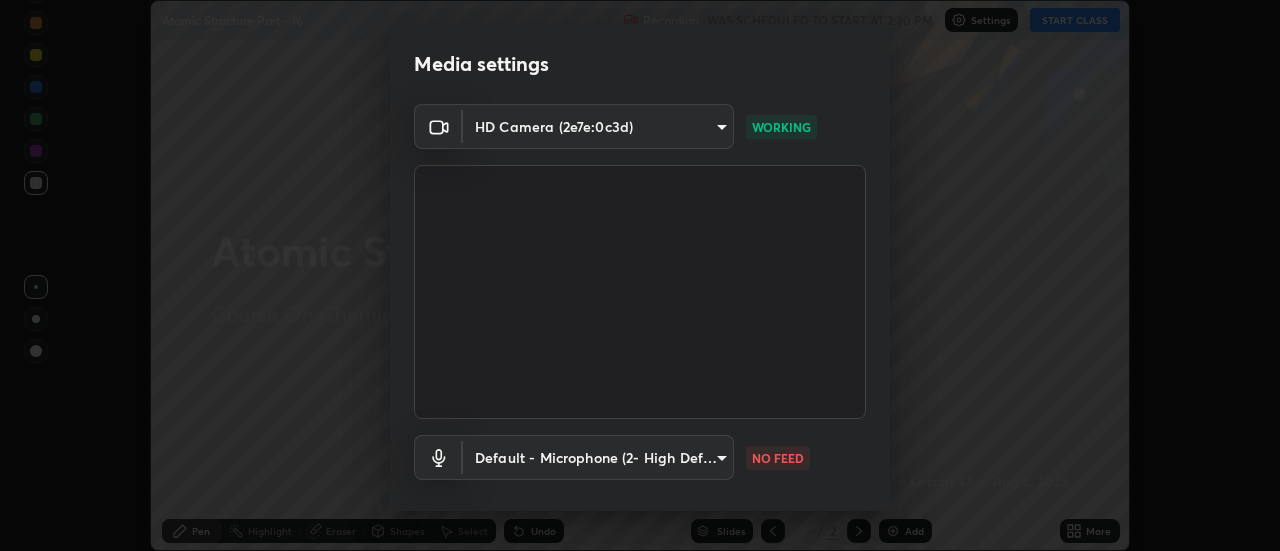 click on "Erase all Atomic Structure Part - 16 Recording WAS SCHEDULED TO START AT  2:30 PM Settings START CLASS Setting up your live class Atomic Structure Part - 16 • L43 of Course On Chemistry for JEE Growth 3 2027 [FIRST] [LAST] Pen Highlight Eraser Shapes Select Undo Slides 2 / 2 Add More No doubts shared Encourage your learners to ask a doubt for better clarity Report an issue Reason for reporting Buffering Chat not working Audio - Video sync issue Educator video quality low ​ Attach an image Report Media settings HD Camera (2e7e:0c3d) 0be616c92c2879d8fe19306c4b8383fc9b13f77197a30f876870ce6c7906effd WORKING Default - Microphone (2- High Definition Audio Device) default NO FEED 1 / 5 Next" at bounding box center [640, 275] 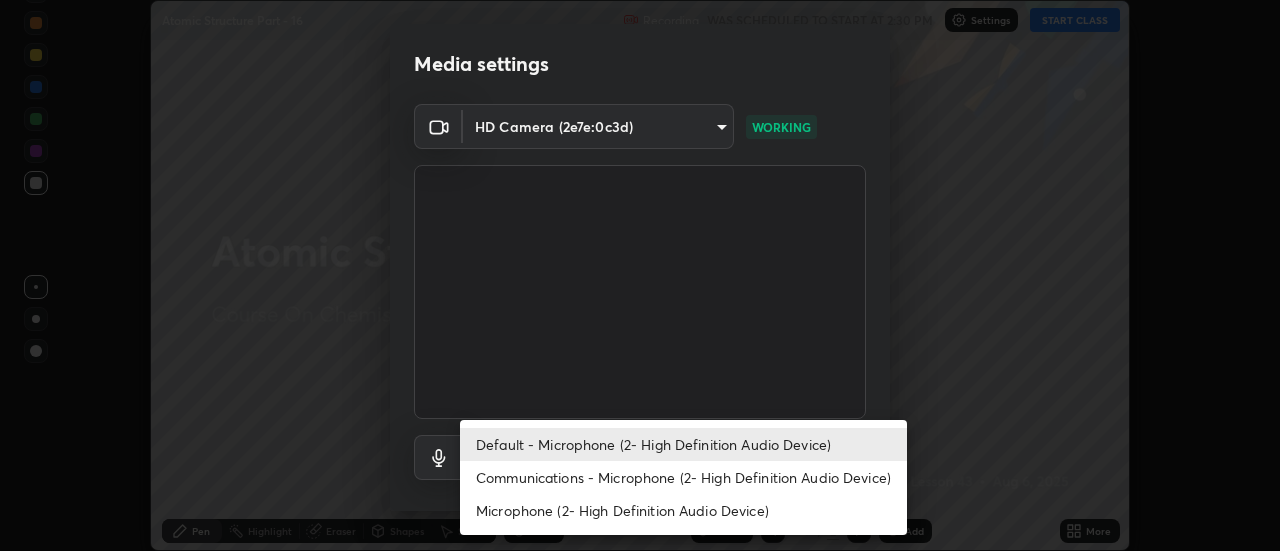 click on "Communications - Microphone (2- High Definition Audio Device)" at bounding box center (683, 477) 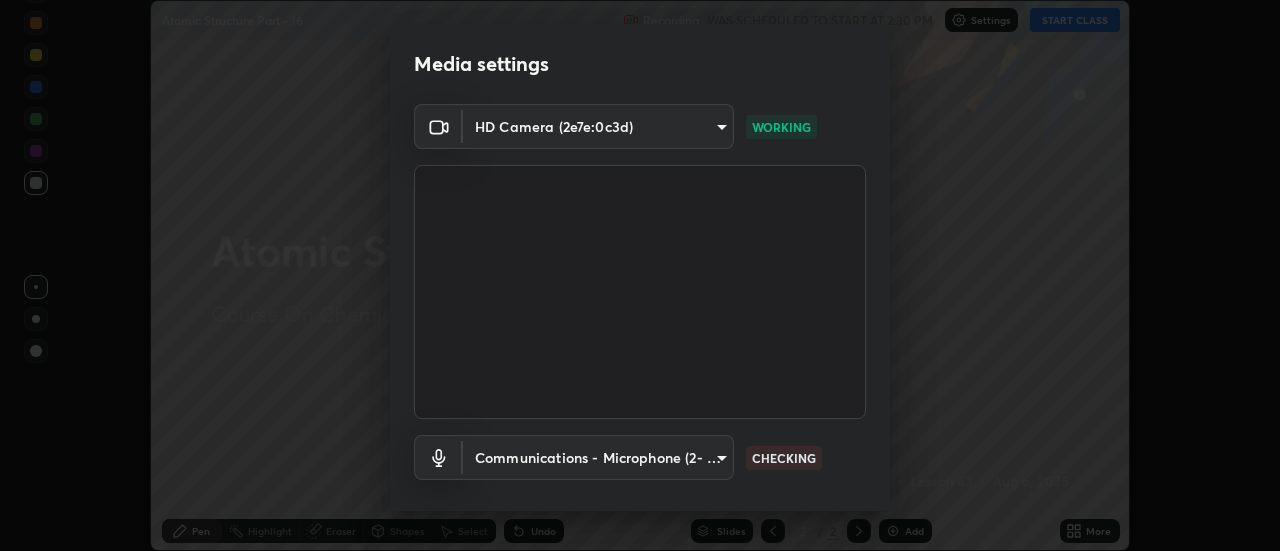 click on "Erase all Atomic Structure Part - 16 Recording WAS SCHEDULED TO START AT  2:30 PM Settings START CLASS Setting up your live class Atomic Structure Part - 16 • L43 of Course On Chemistry for JEE Growth 3 2027 [FIRST] [LAST] Pen Highlight Eraser Shapes Select Undo Slides 2 / 2 Add More No doubts shared Encourage your learners to ask a doubt for better clarity Report an issue Reason for reporting Buffering Chat not working Audio - Video sync issue Educator video quality low ​ Attach an image Report Media settings HD Camera (2e7e:0c3d) 0be616c92c2879d8fe19306c4b8383fc9b13f77197a30f876870ce6c7906effd WORKING Communications - Microphone (2- High Definition Audio Device) communications CHECKING 1 / 5 Next" at bounding box center [640, 275] 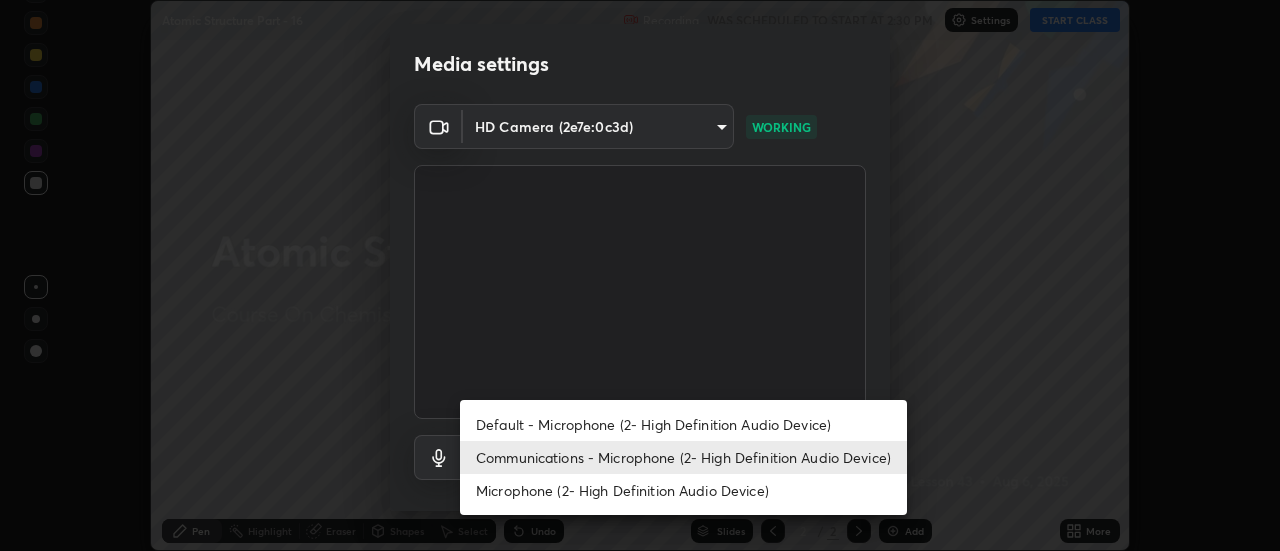 click on "Default - Microphone (2- High Definition Audio Device)" at bounding box center (683, 424) 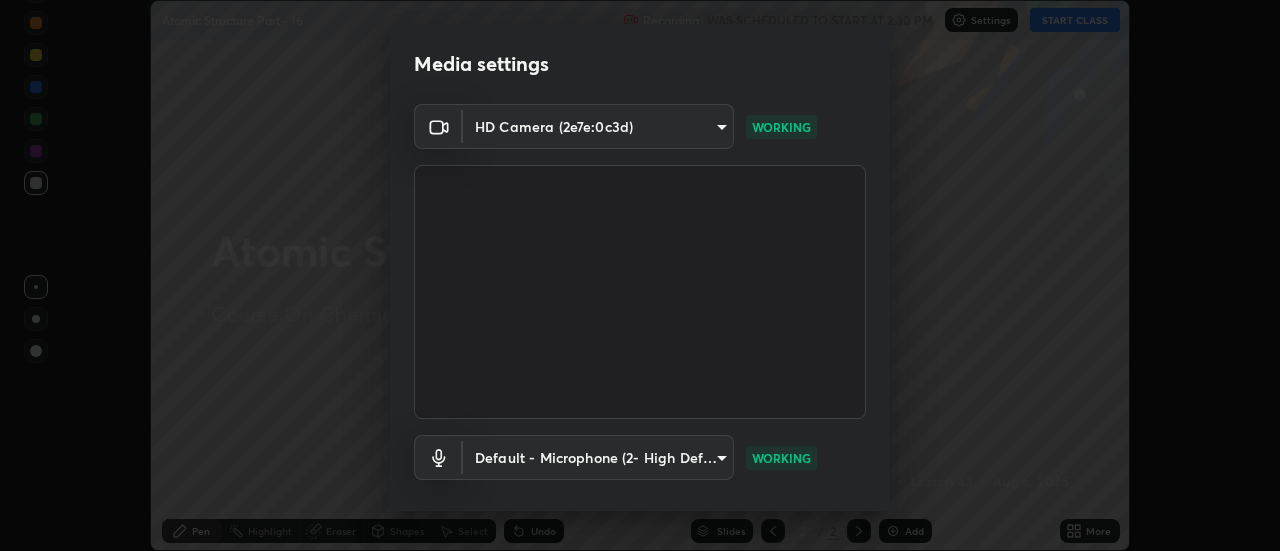 click on "Erase all Atomic Structure Part - 16 Recording WAS SCHEDULED TO START AT  2:30 PM Settings START CLASS Setting up your live class Atomic Structure Part - 16 • L43 of Course On Chemistry for JEE Growth 3 2027 [FIRST] [LAST] Pen Highlight Eraser Shapes Select Undo Slides 2 / 2 Add More No doubts shared Encourage your learners to ask a doubt for better clarity Report an issue Reason for reporting Buffering Chat not working Audio - Video sync issue Educator video quality low ​ Attach an image Report Media settings HD Camera (2e7e:0c3d) 0be616c92c2879d8fe19306c4b8383fc9b13f77197a30f876870ce6c7906effd WORKING Default - Microphone (2- High Definition Audio Device) default WORKING 1 / 5 Next" at bounding box center [640, 275] 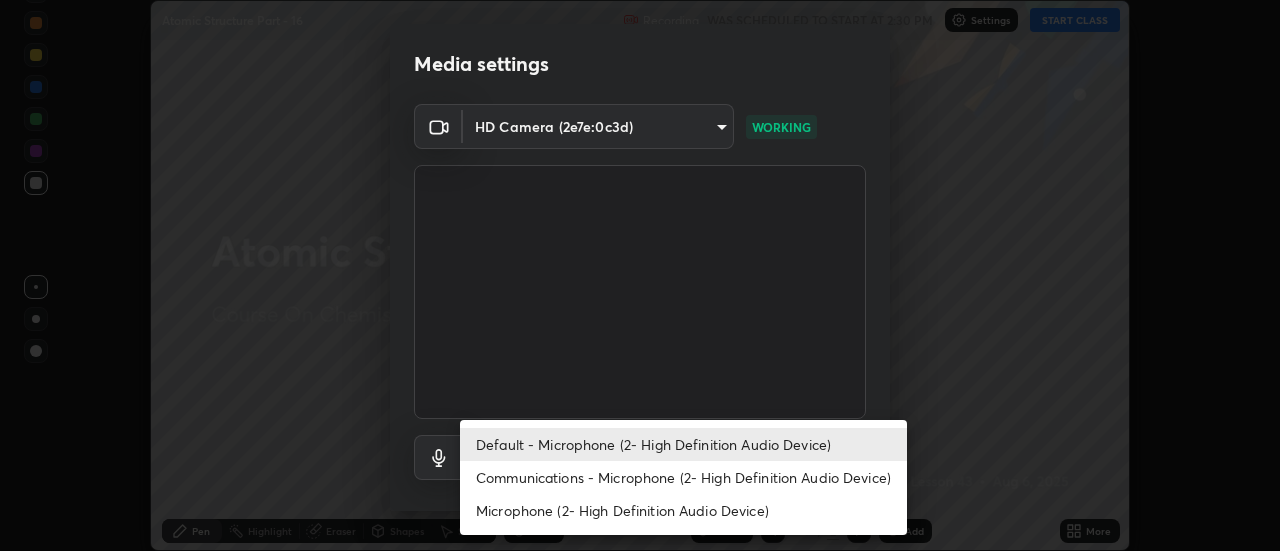 click on "Communications - Microphone (2- High Definition Audio Device)" at bounding box center (683, 477) 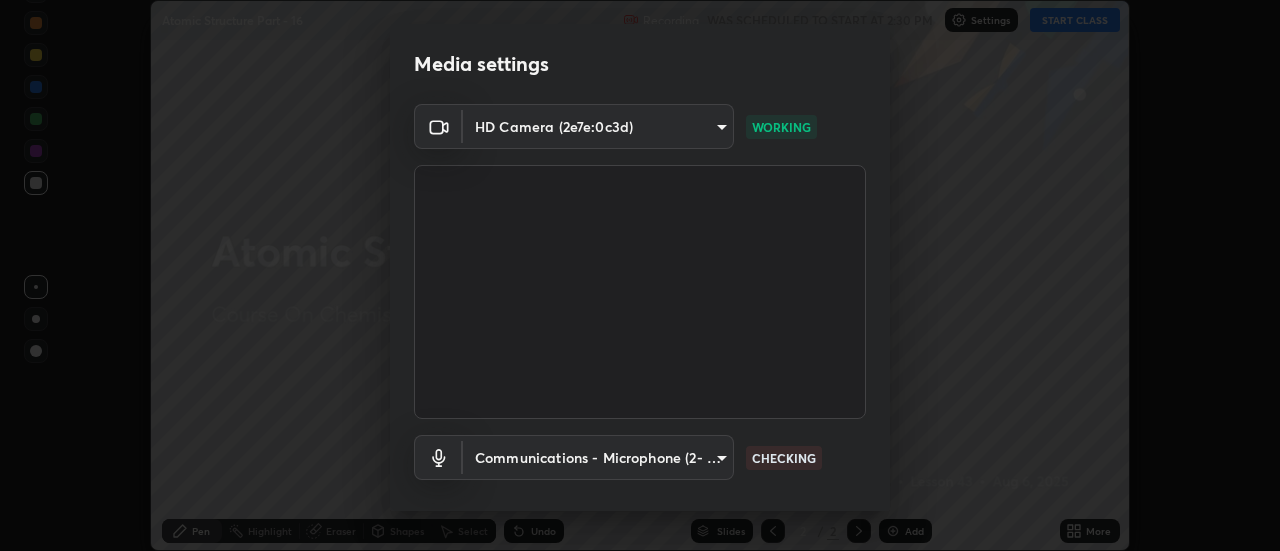 click on "Erase all Atomic Structure Part - 16 Recording WAS SCHEDULED TO START AT  2:30 PM Settings START CLASS Setting up your live class Atomic Structure Part - 16 • L43 of Course On Chemistry for JEE Growth 3 2027 [FIRST] [LAST] Pen Highlight Eraser Shapes Select Undo Slides 2 / 2 Add More No doubts shared Encourage your learners to ask a doubt for better clarity Report an issue Reason for reporting Buffering Chat not working Audio - Video sync issue Educator video quality low ​ Attach an image Report Media settings HD Camera (2e7e:0c3d) 0be616c92c2879d8fe19306c4b8383fc9b13f77197a30f876870ce6c7906effd WORKING Communications - Microphone (2- High Definition Audio Device) communications CHECKING 1 / 5 Next" at bounding box center [640, 275] 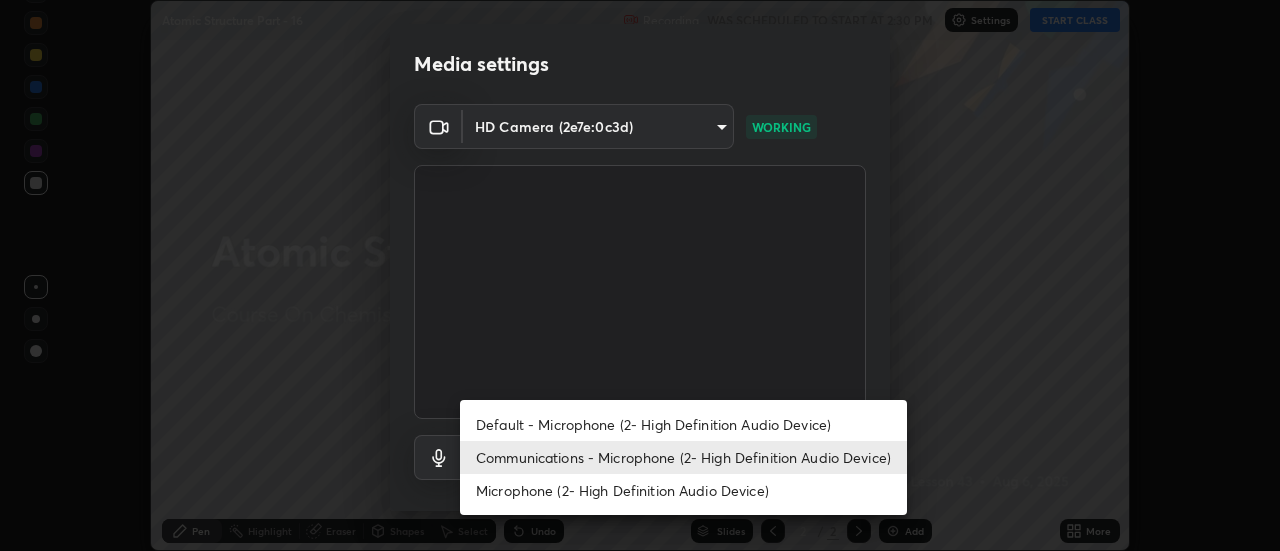 click on "Default - Microphone (2- High Definition Audio Device)" at bounding box center (683, 424) 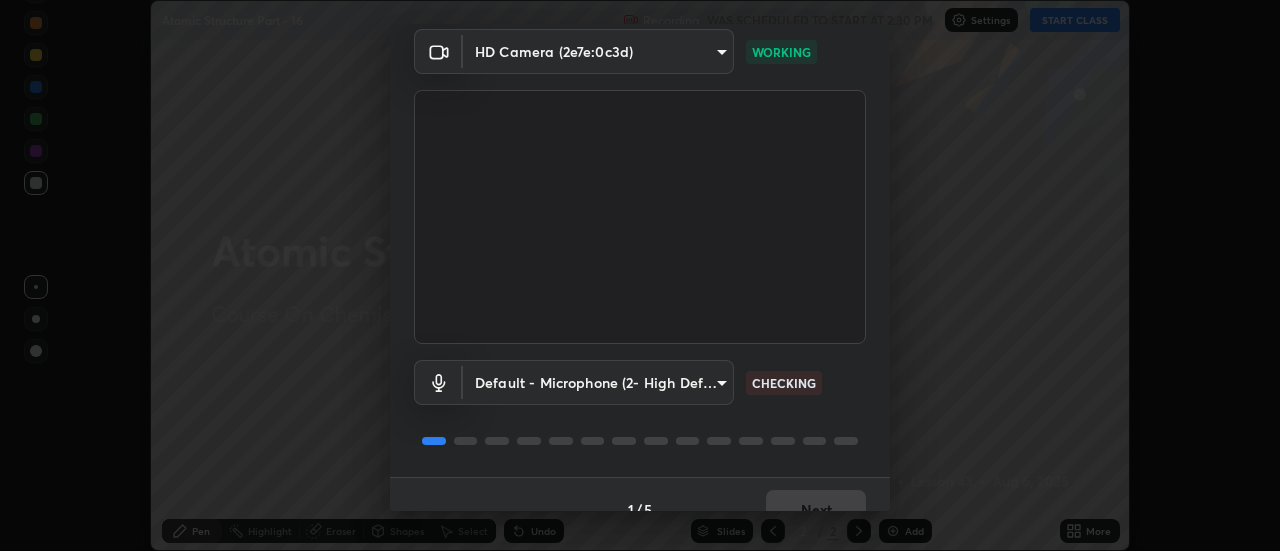 scroll, scrollTop: 105, scrollLeft: 0, axis: vertical 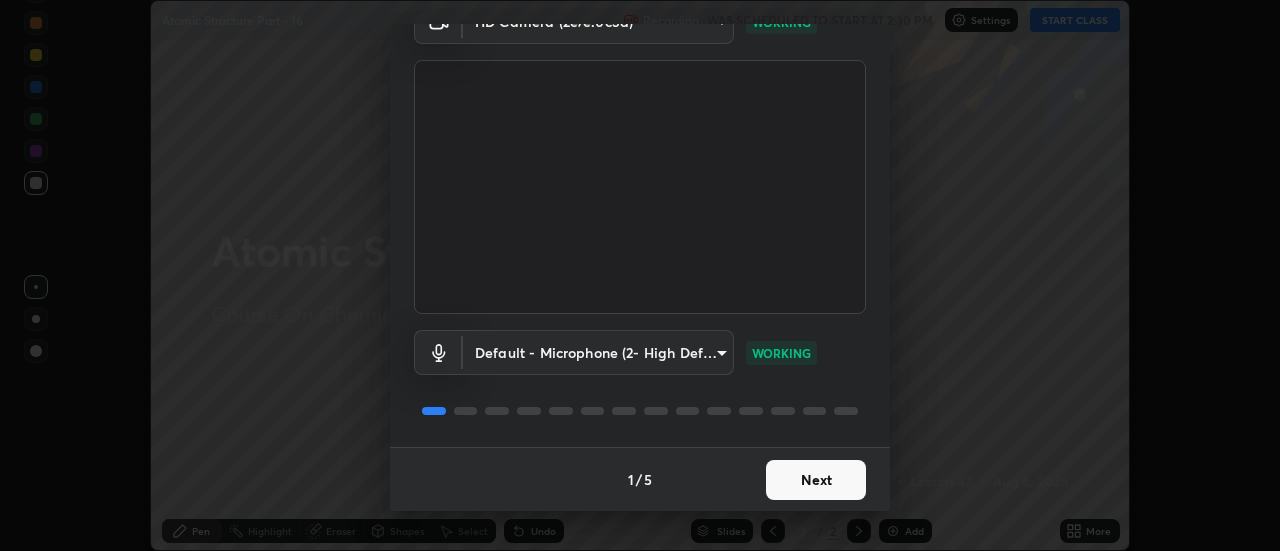 click on "Next" at bounding box center (816, 480) 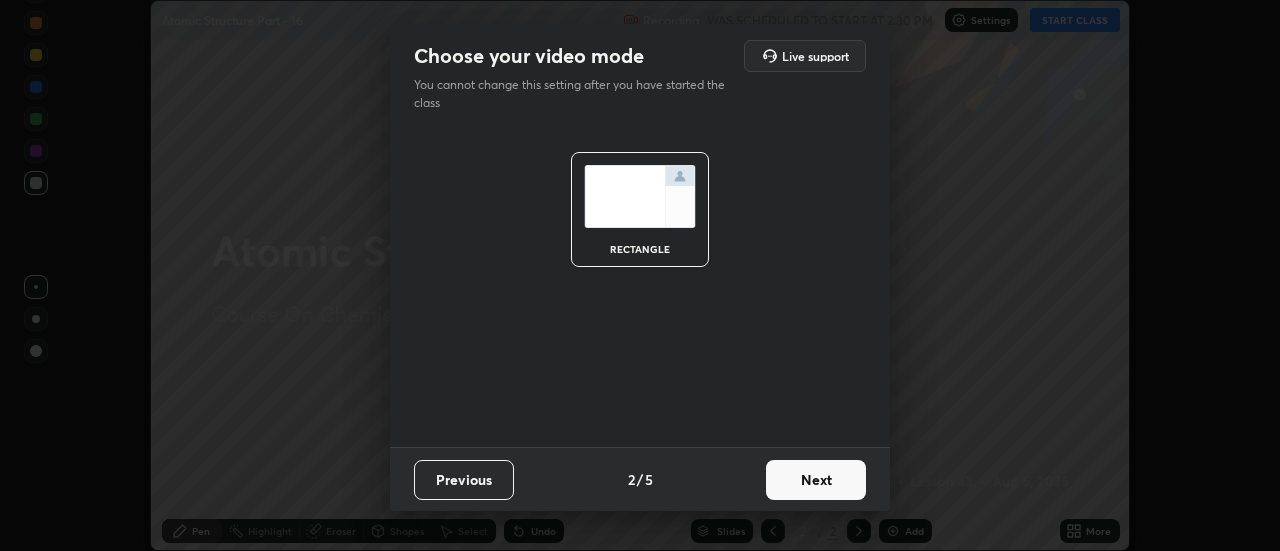 scroll, scrollTop: 0, scrollLeft: 0, axis: both 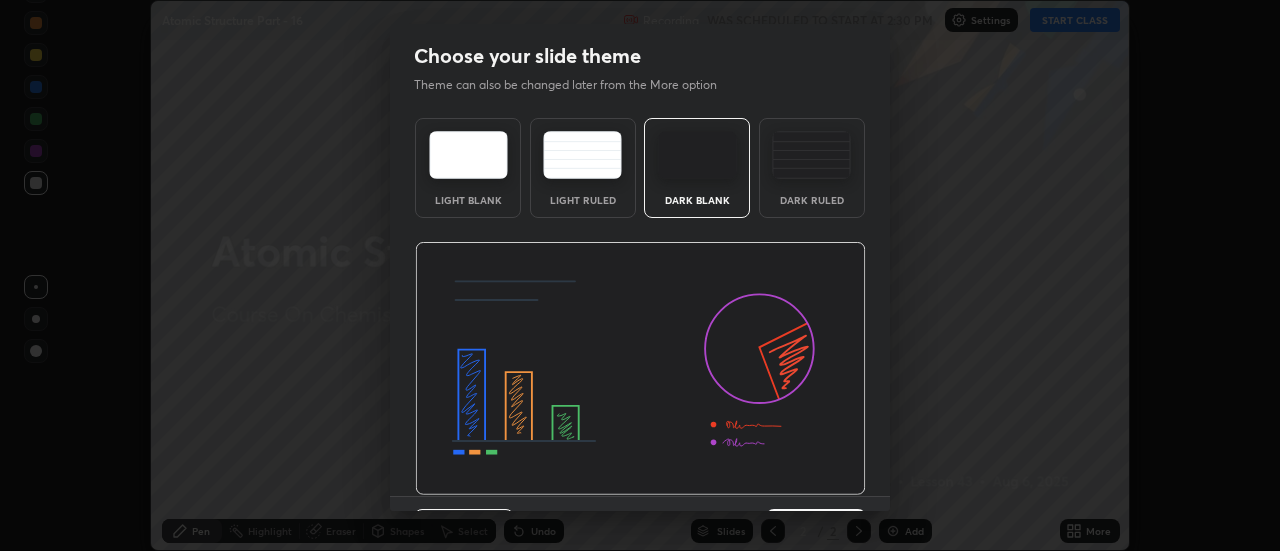 click at bounding box center [640, 369] 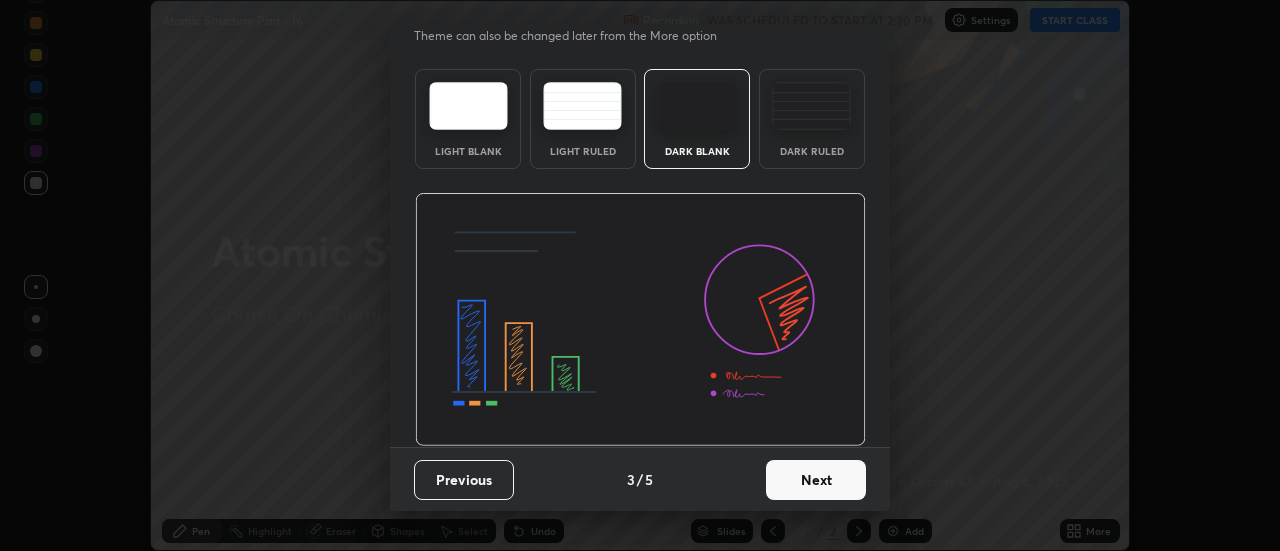 click on "Next" at bounding box center (816, 480) 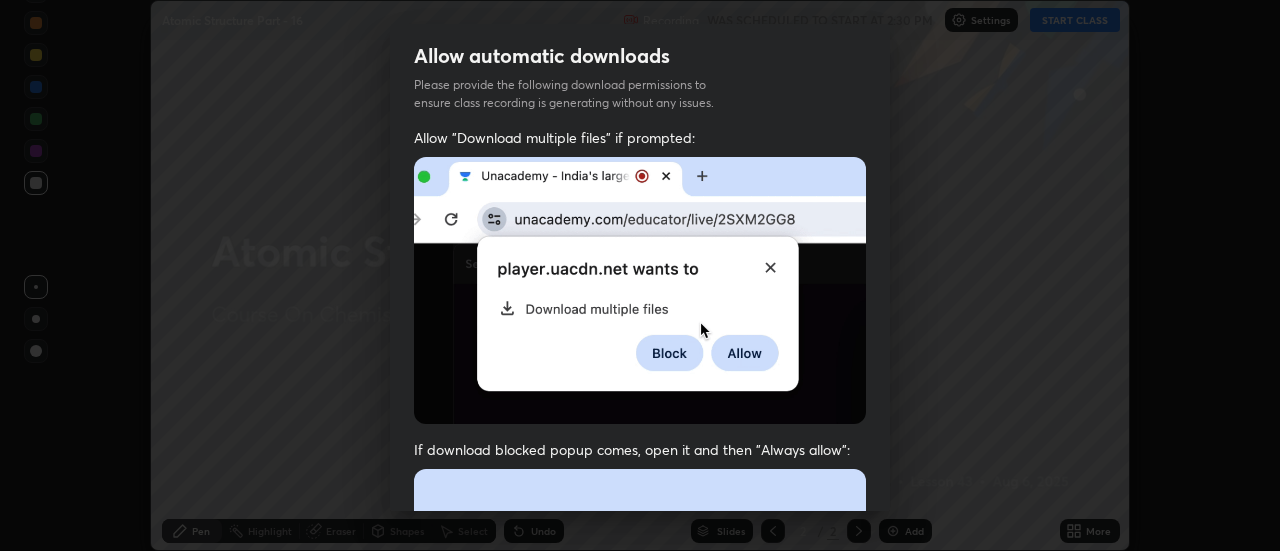click on "Previous 5 / 5 Done" at bounding box center (640, 1002) 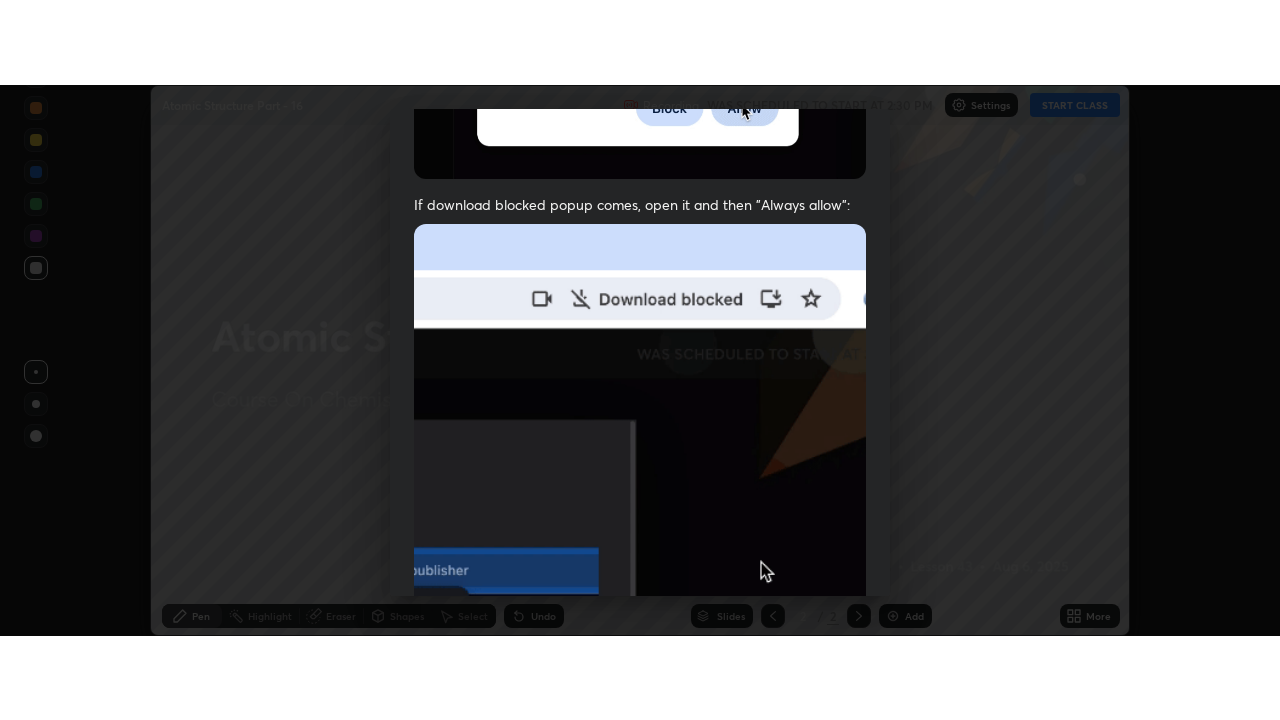 scroll, scrollTop: 513, scrollLeft: 0, axis: vertical 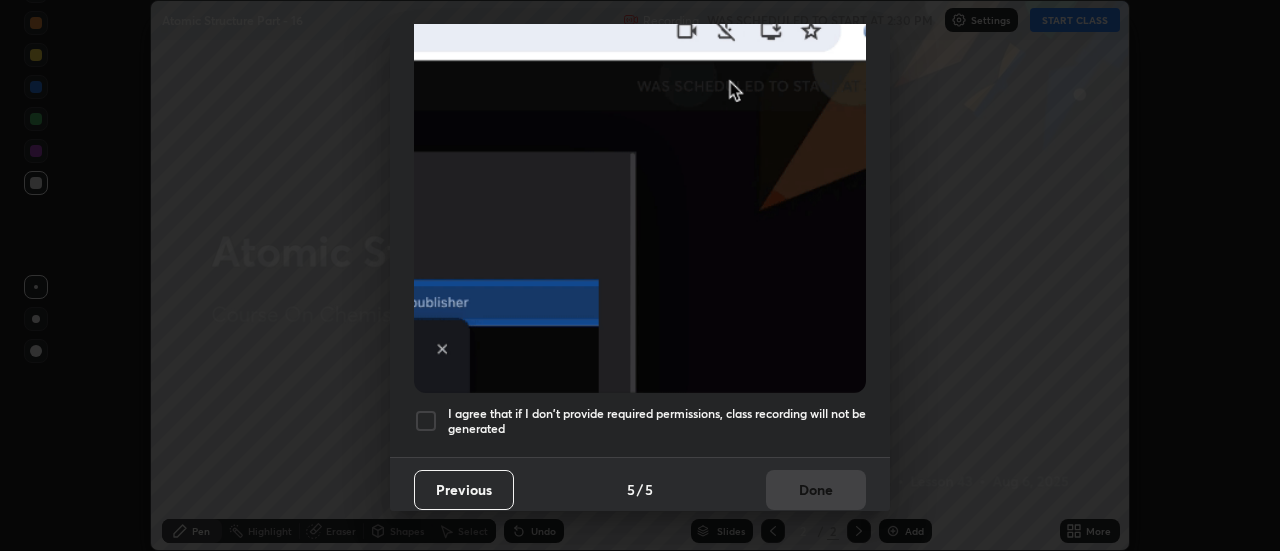 click at bounding box center [426, 421] 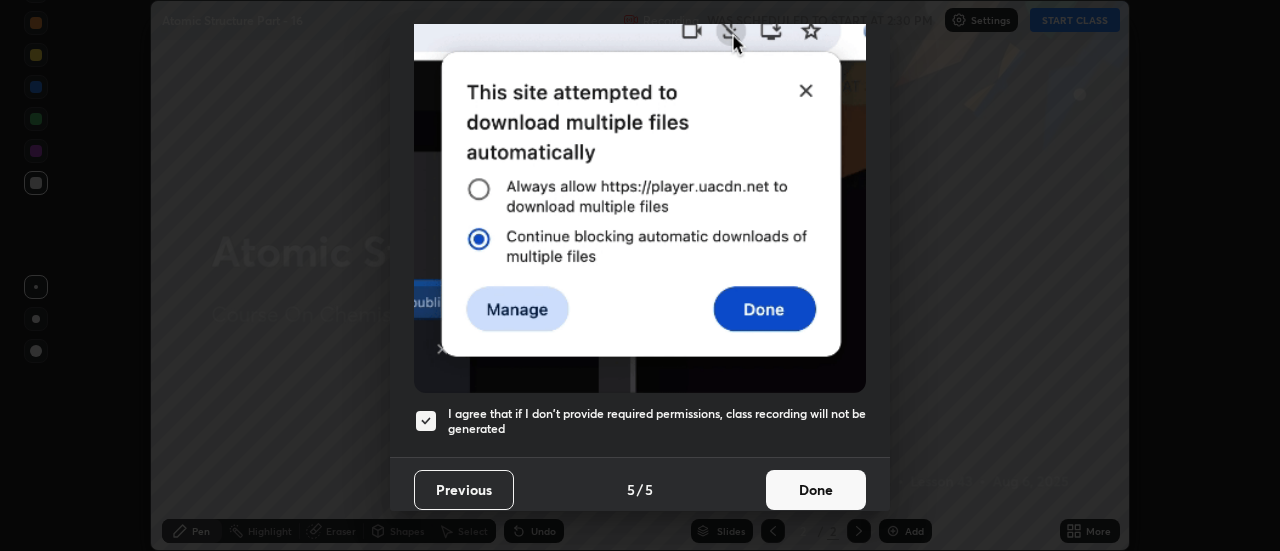 click on "Done" at bounding box center [816, 490] 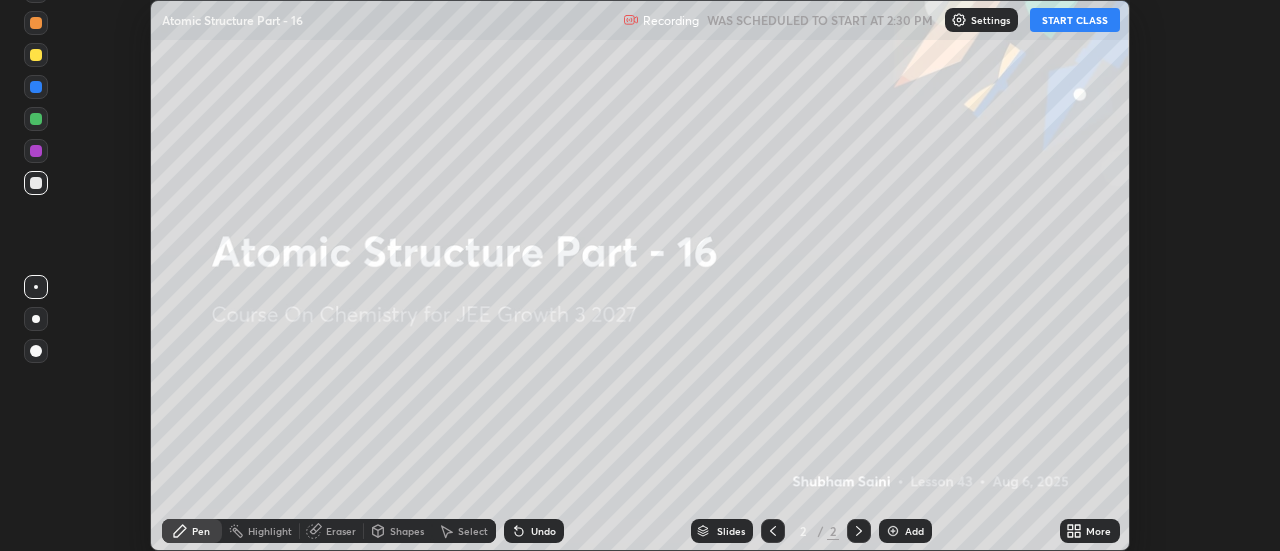 click 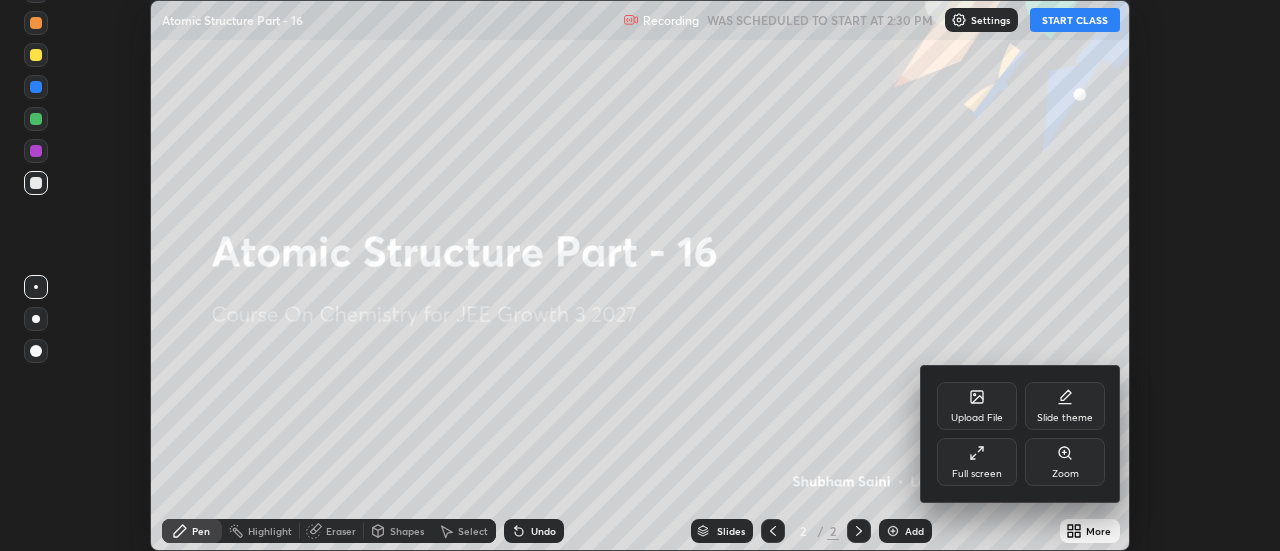 click on "Full screen" at bounding box center (977, 462) 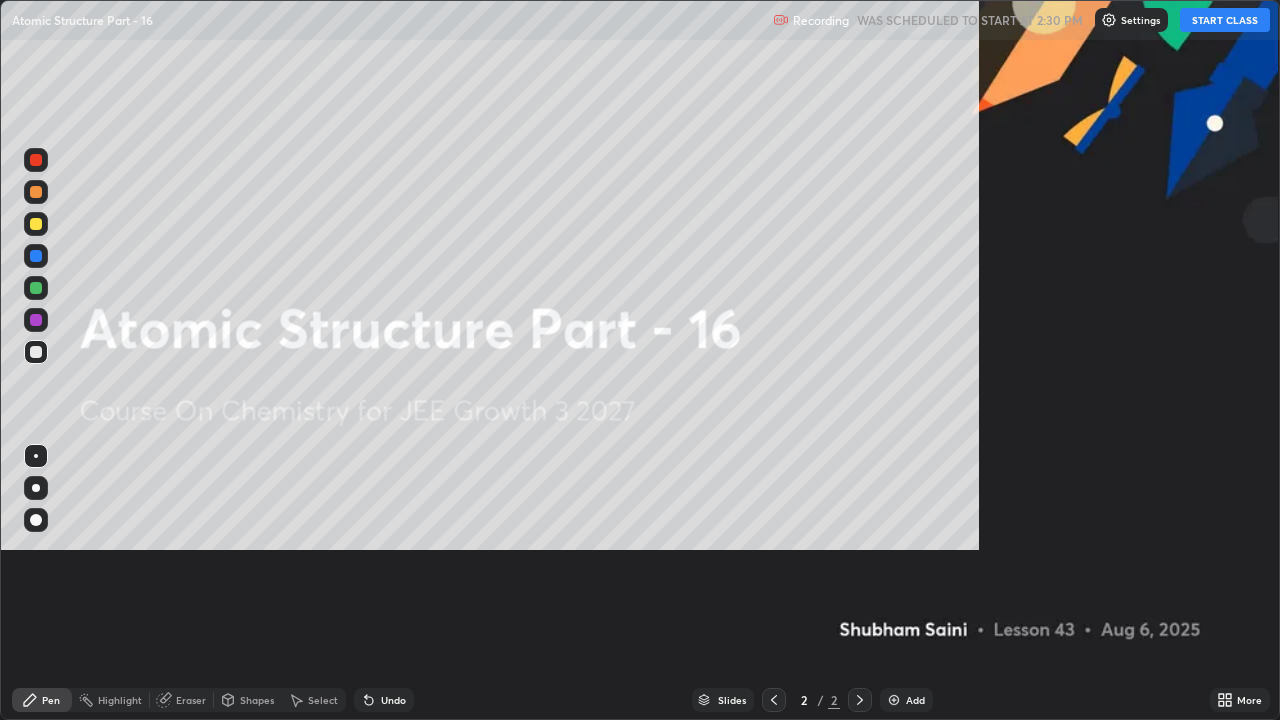scroll, scrollTop: 99280, scrollLeft: 98720, axis: both 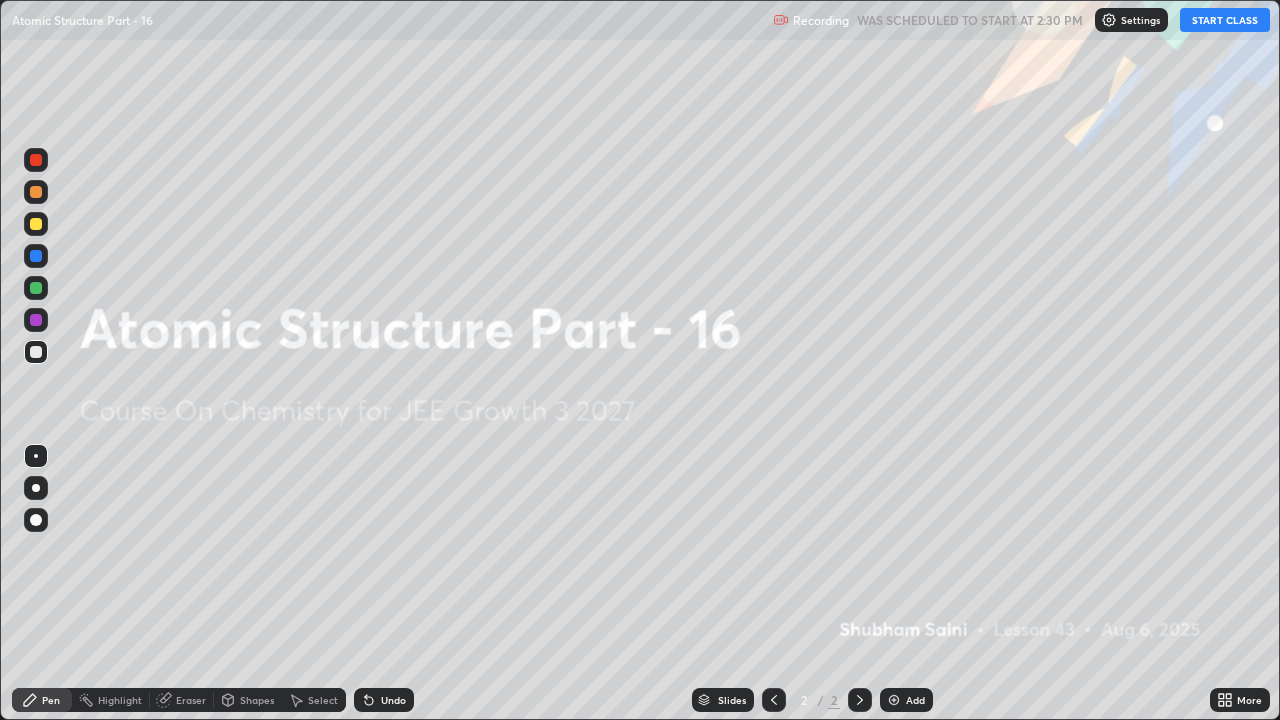 click on "START CLASS" at bounding box center (1225, 20) 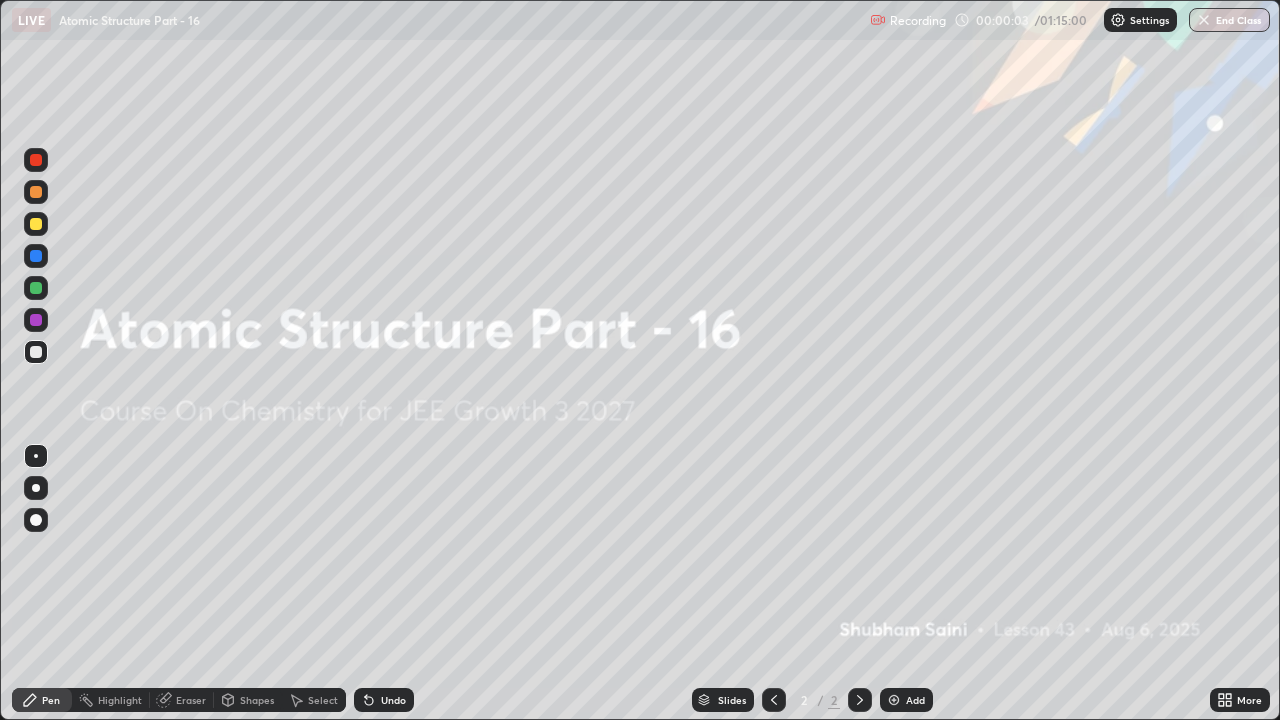 click on "Add" at bounding box center [915, 700] 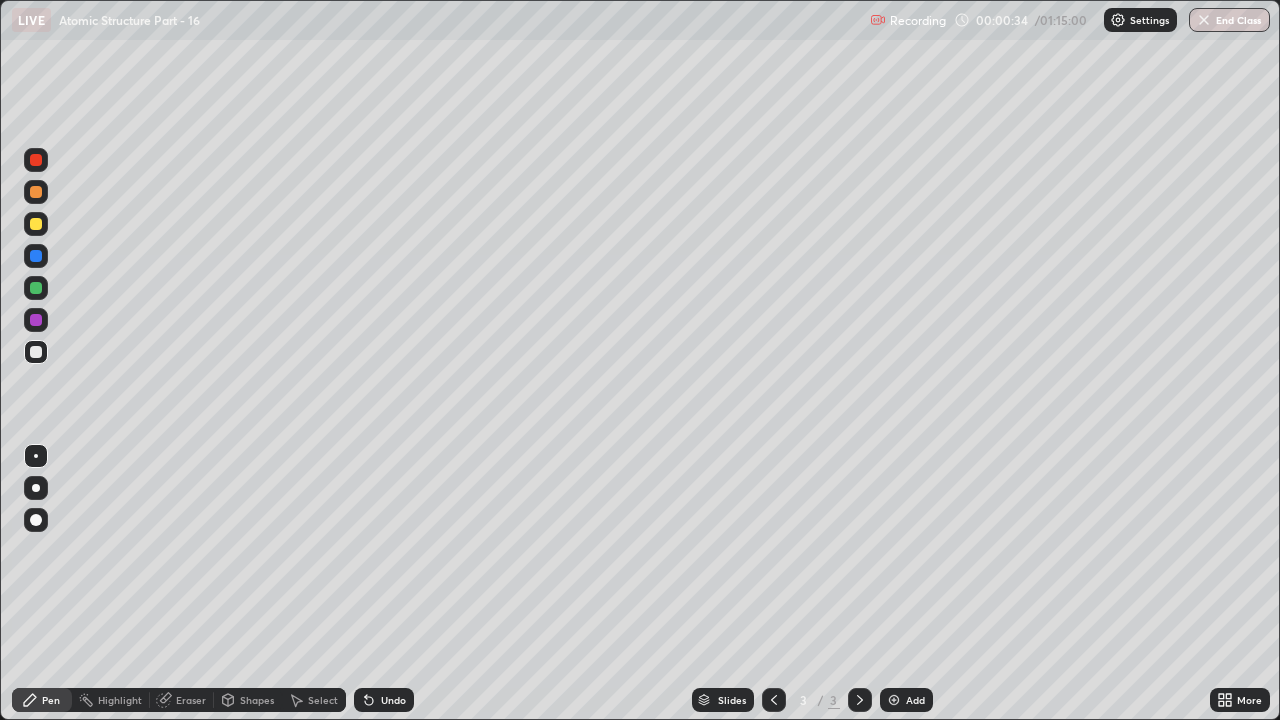 click at bounding box center [36, 488] 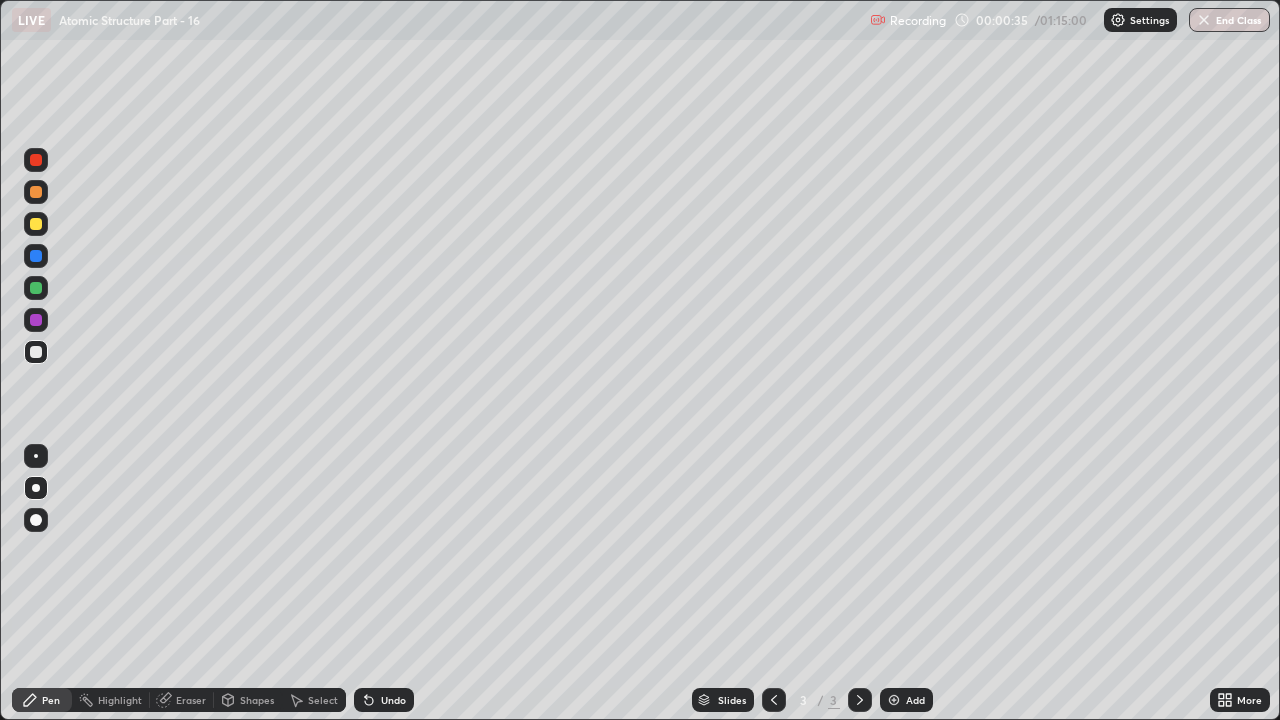 click at bounding box center [36, 224] 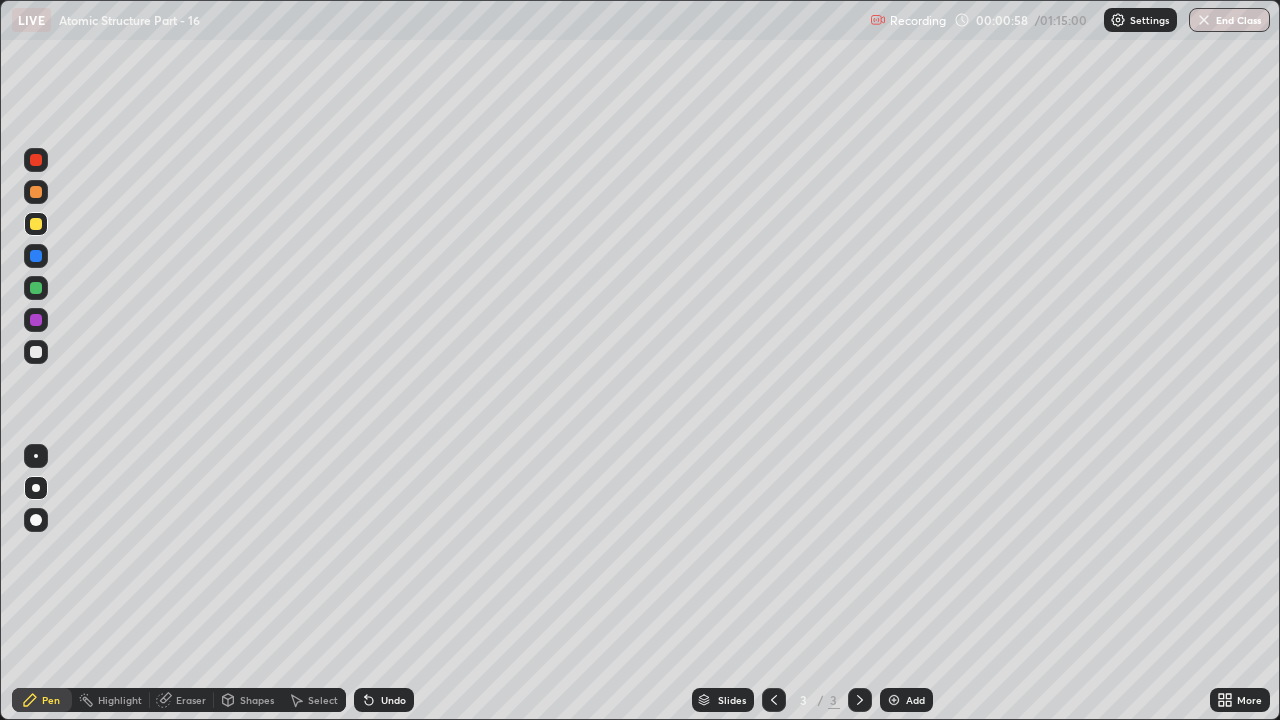 click on "Shapes" at bounding box center (257, 700) 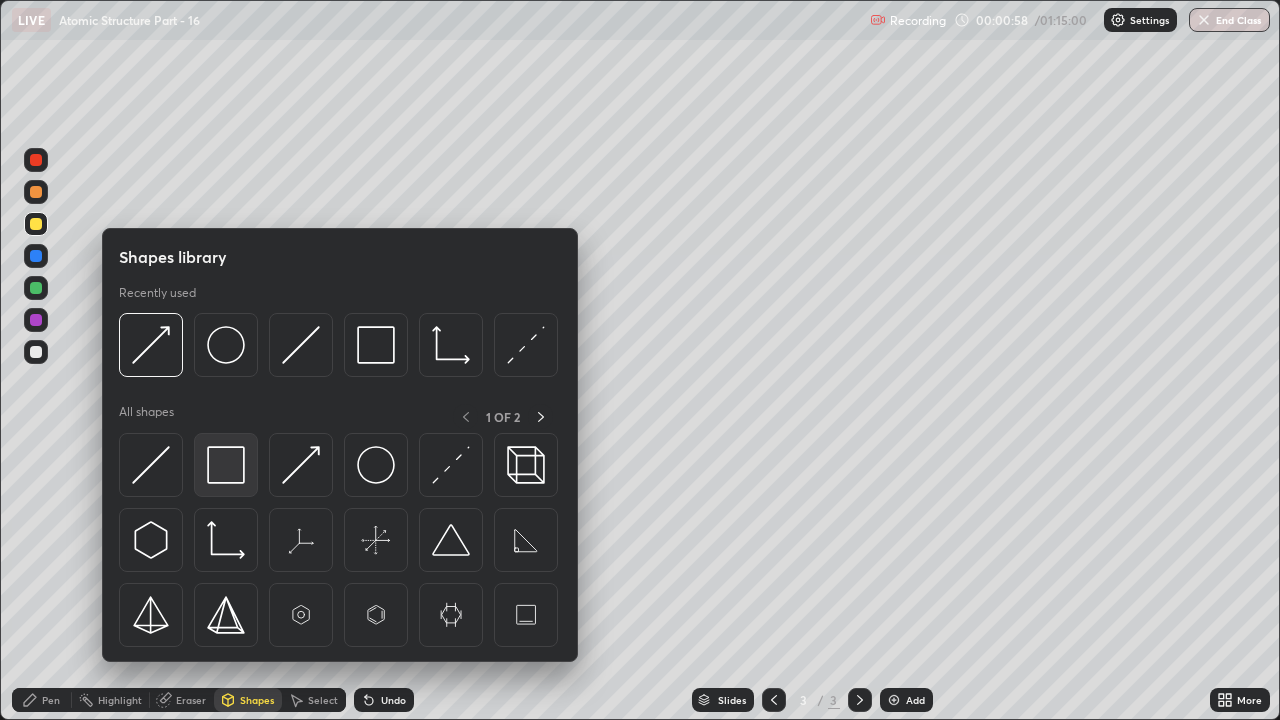 click at bounding box center (226, 465) 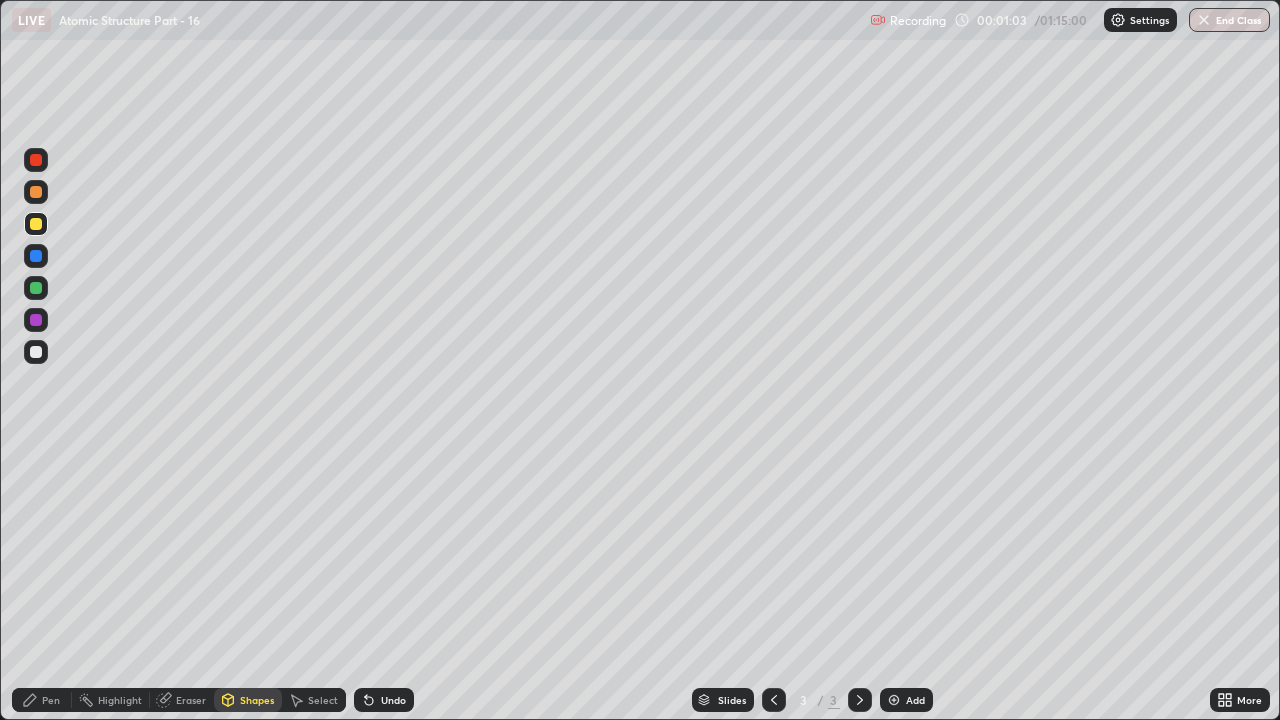 click on "Pen" at bounding box center (51, 700) 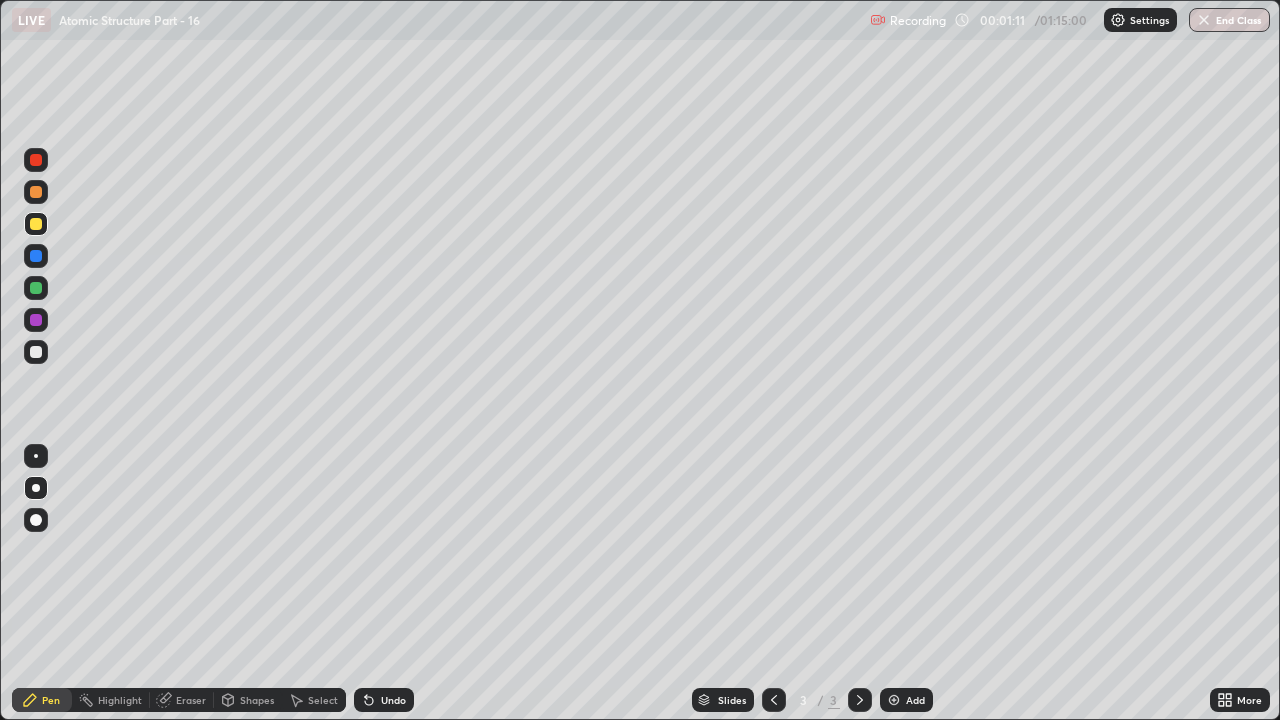 click on "Shapes" at bounding box center [257, 700] 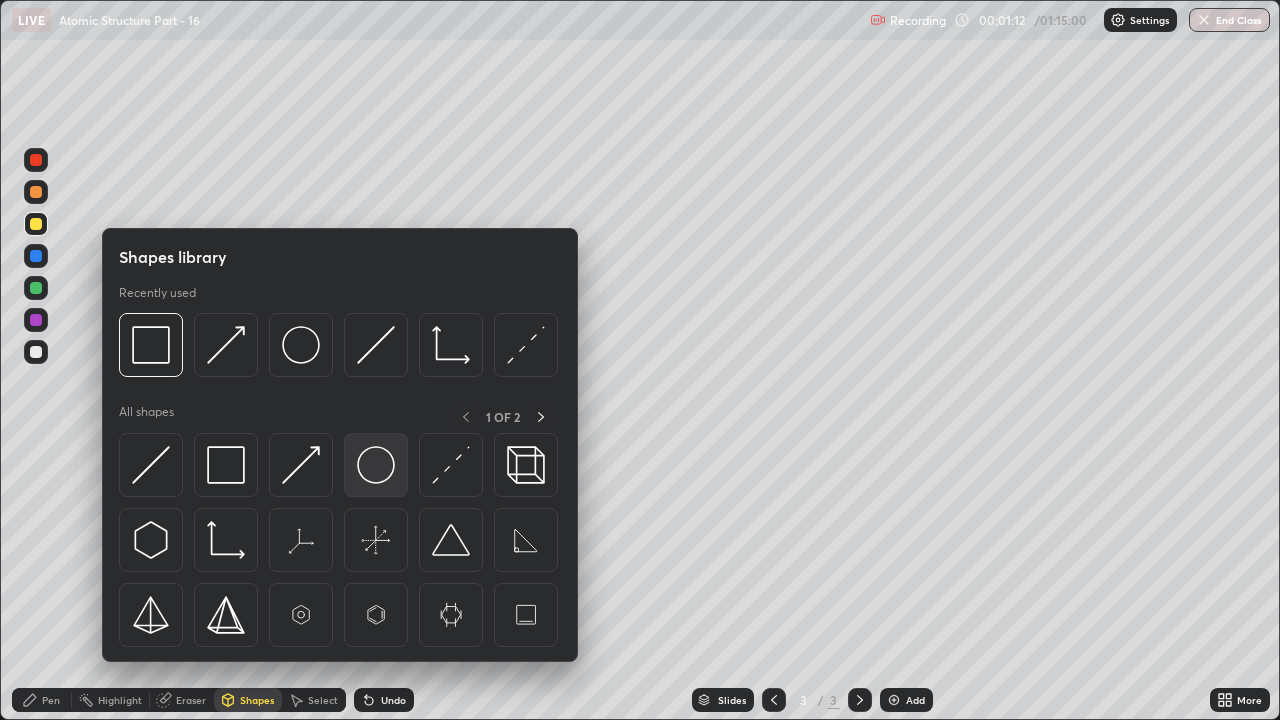 click at bounding box center (376, 465) 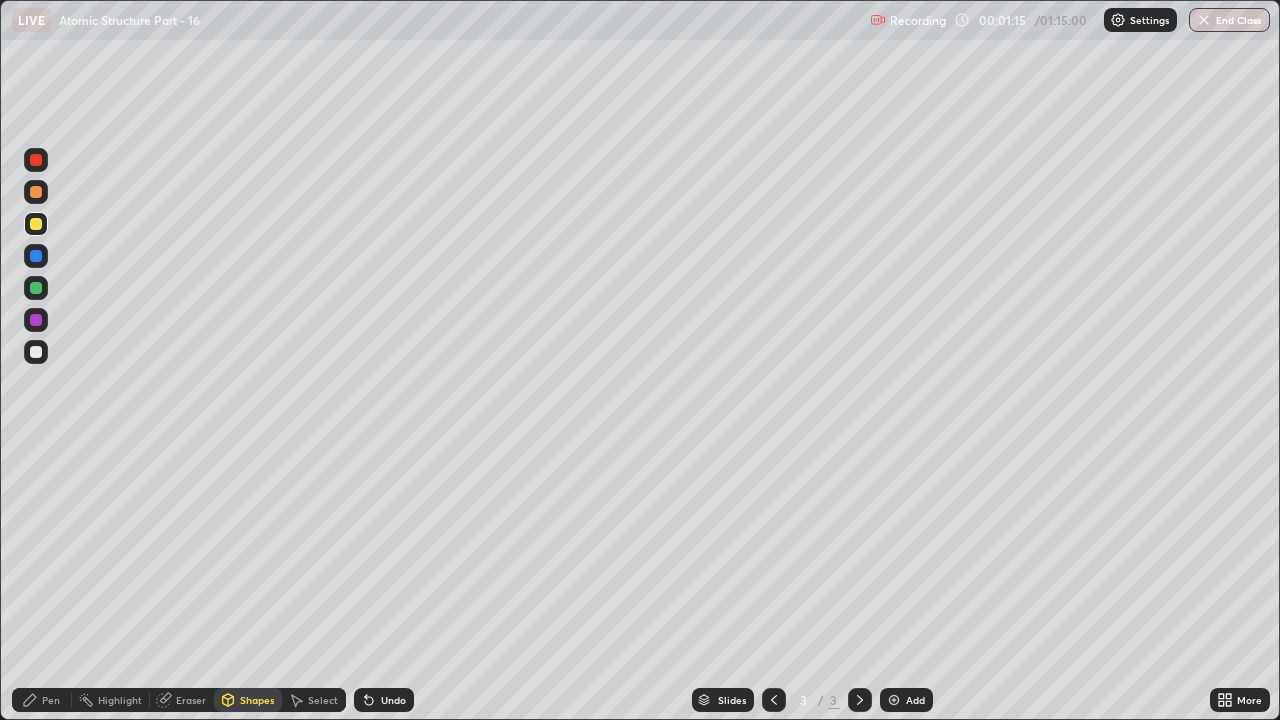 click on "Pen" at bounding box center [51, 700] 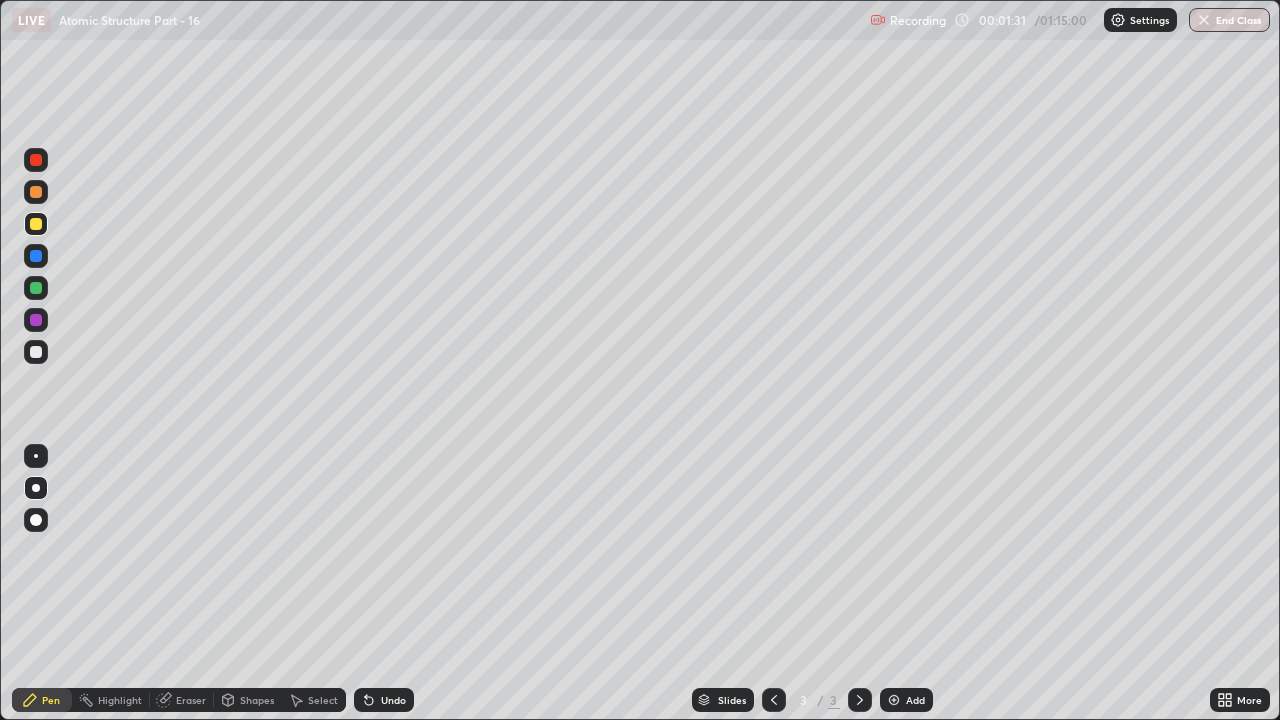 click at bounding box center (36, 256) 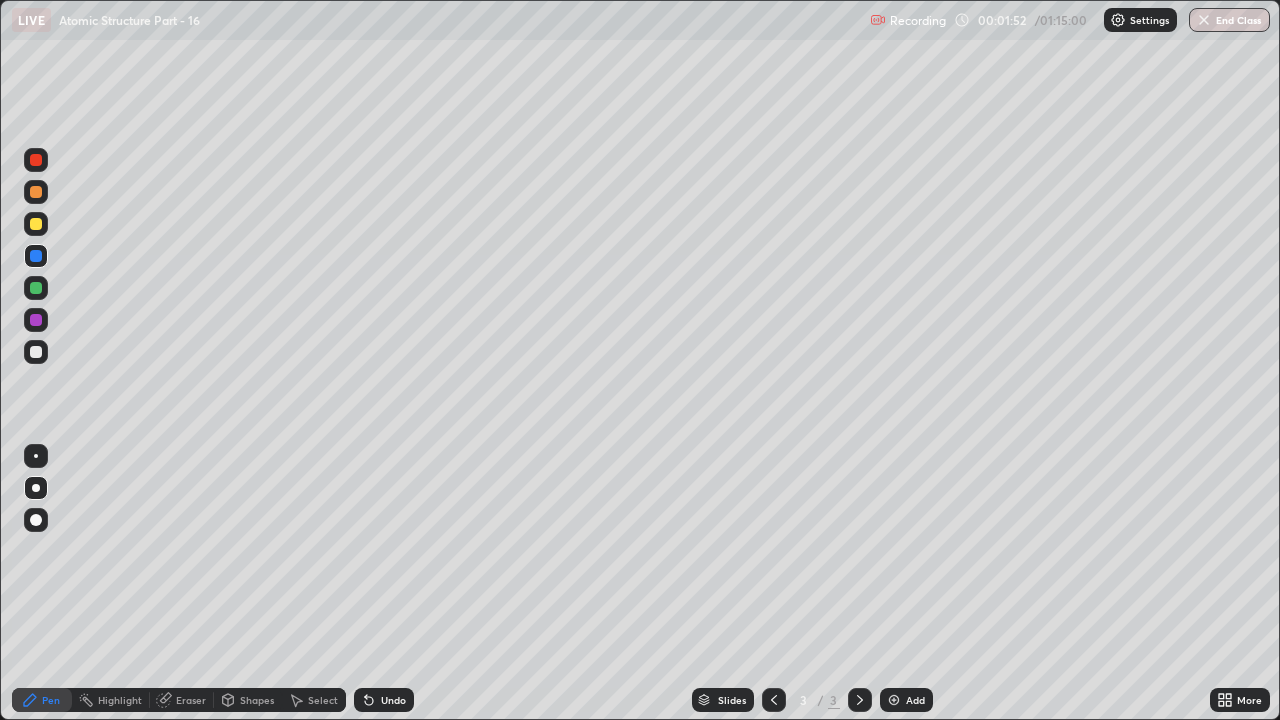 click 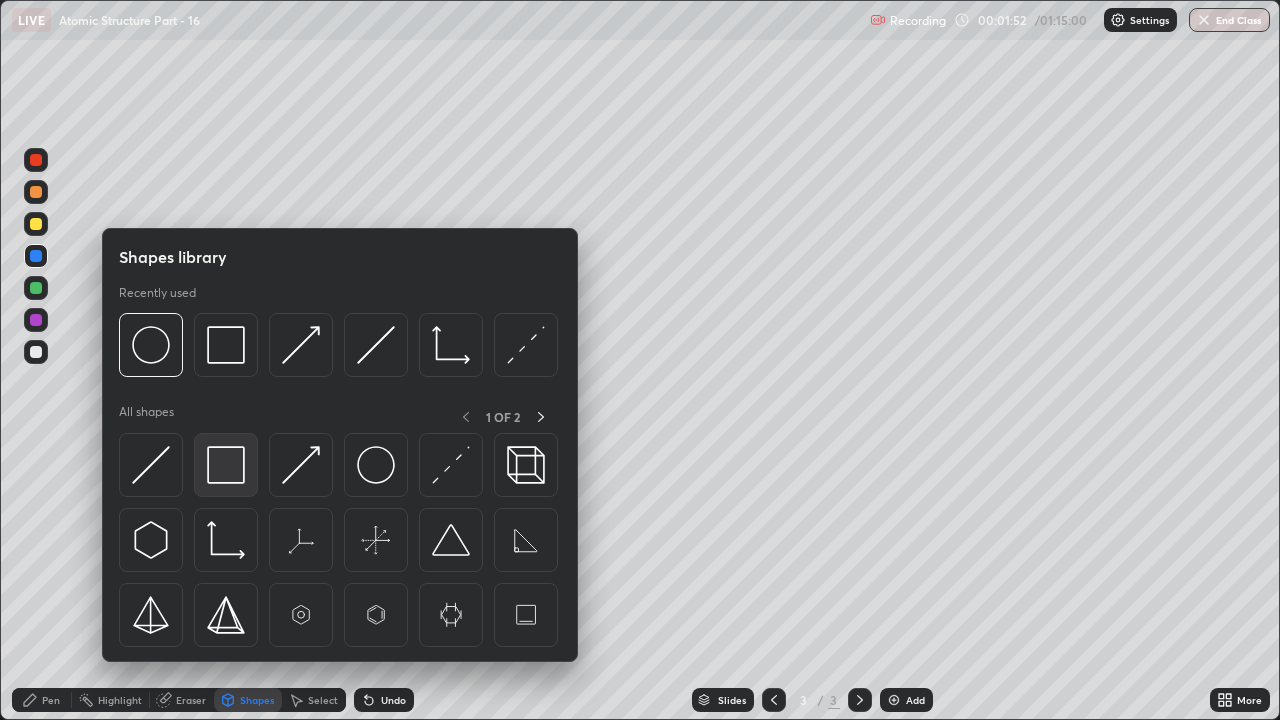 click at bounding box center [226, 465] 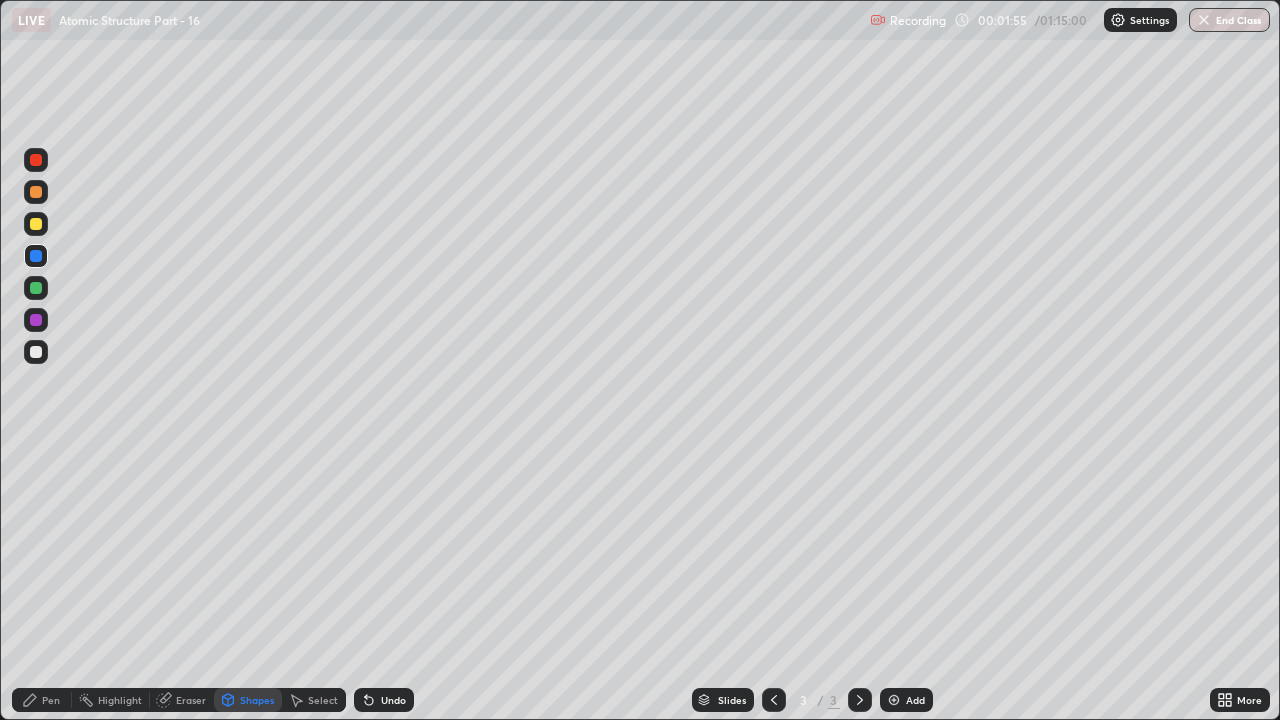 click on "Pen" at bounding box center [51, 700] 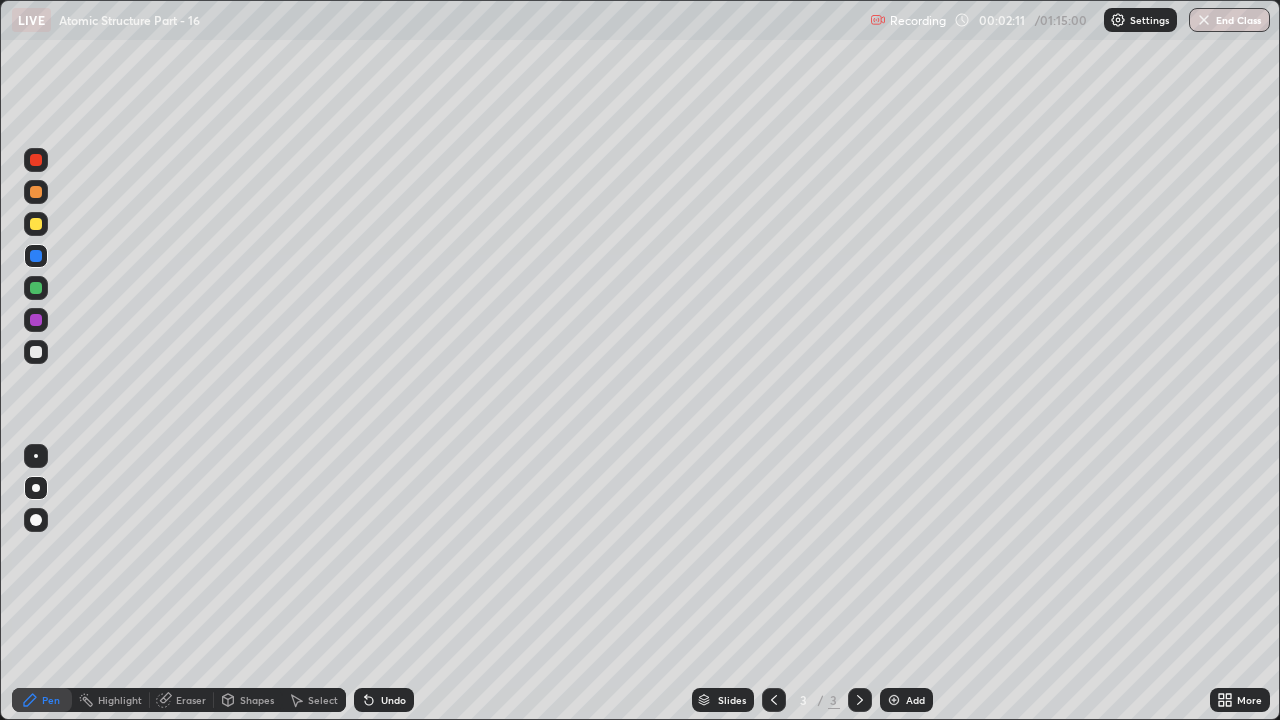 click at bounding box center (36, 224) 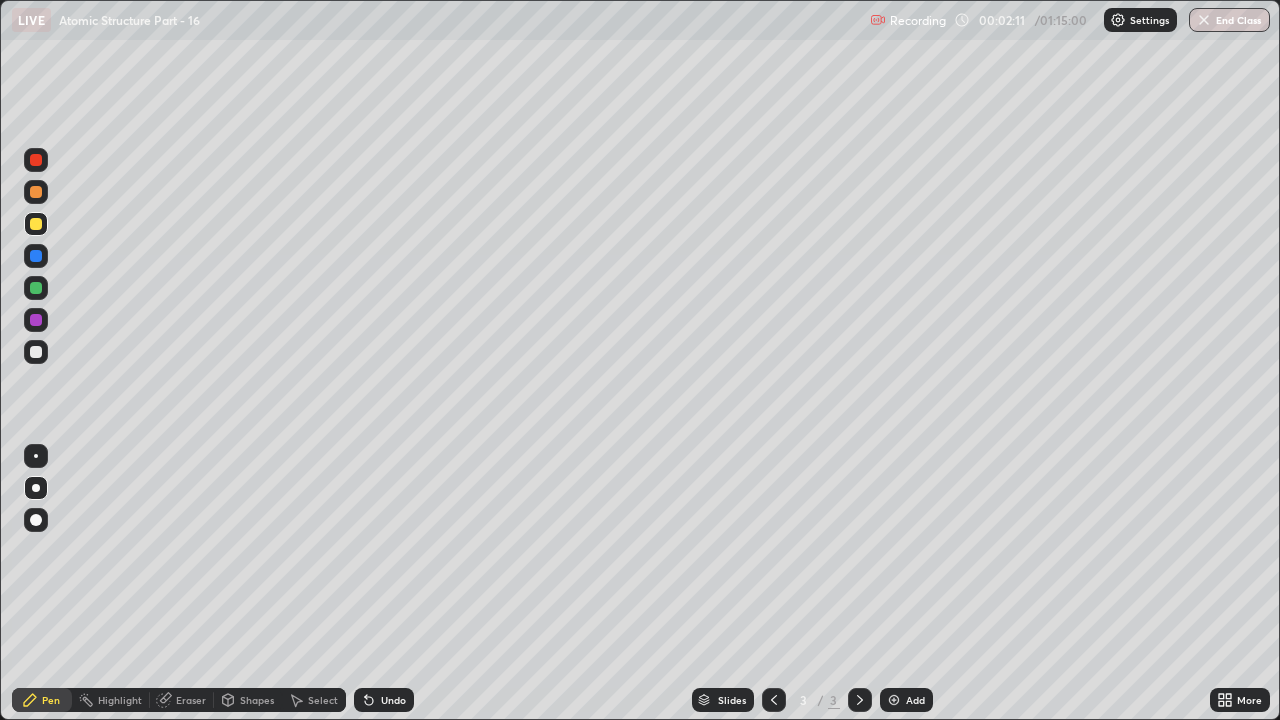 click on "Shapes" at bounding box center [257, 700] 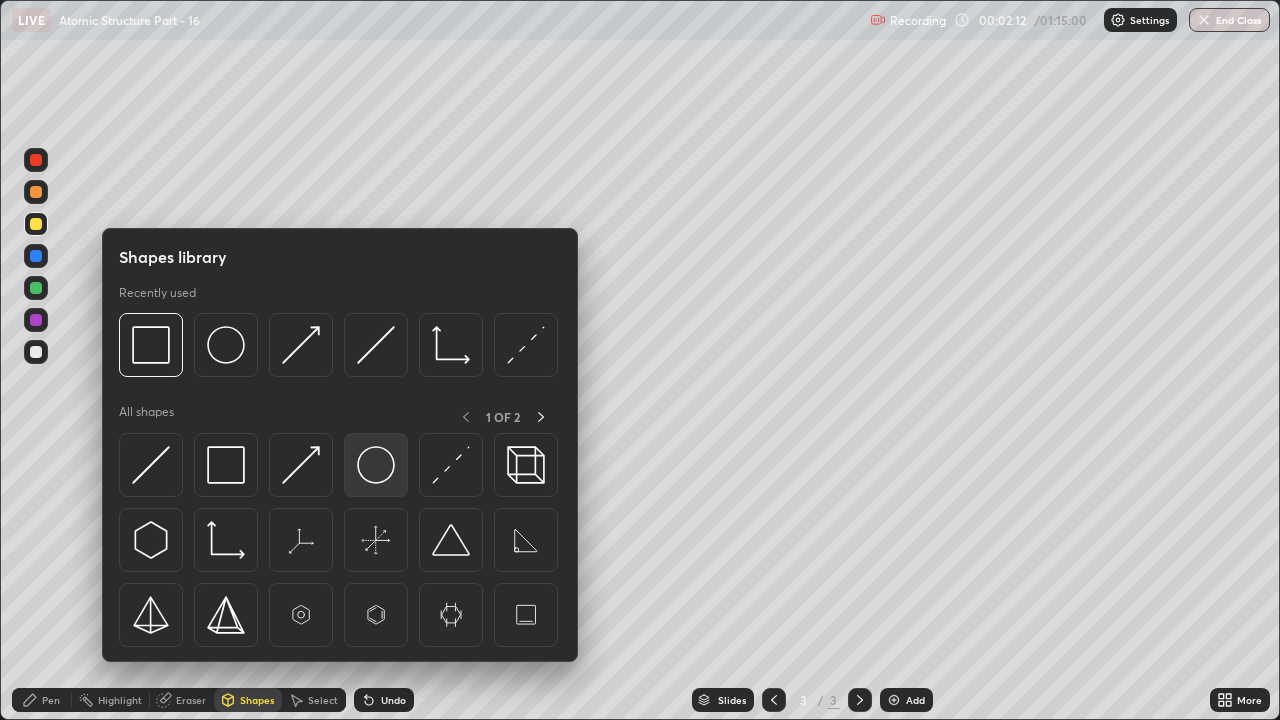 click at bounding box center [376, 465] 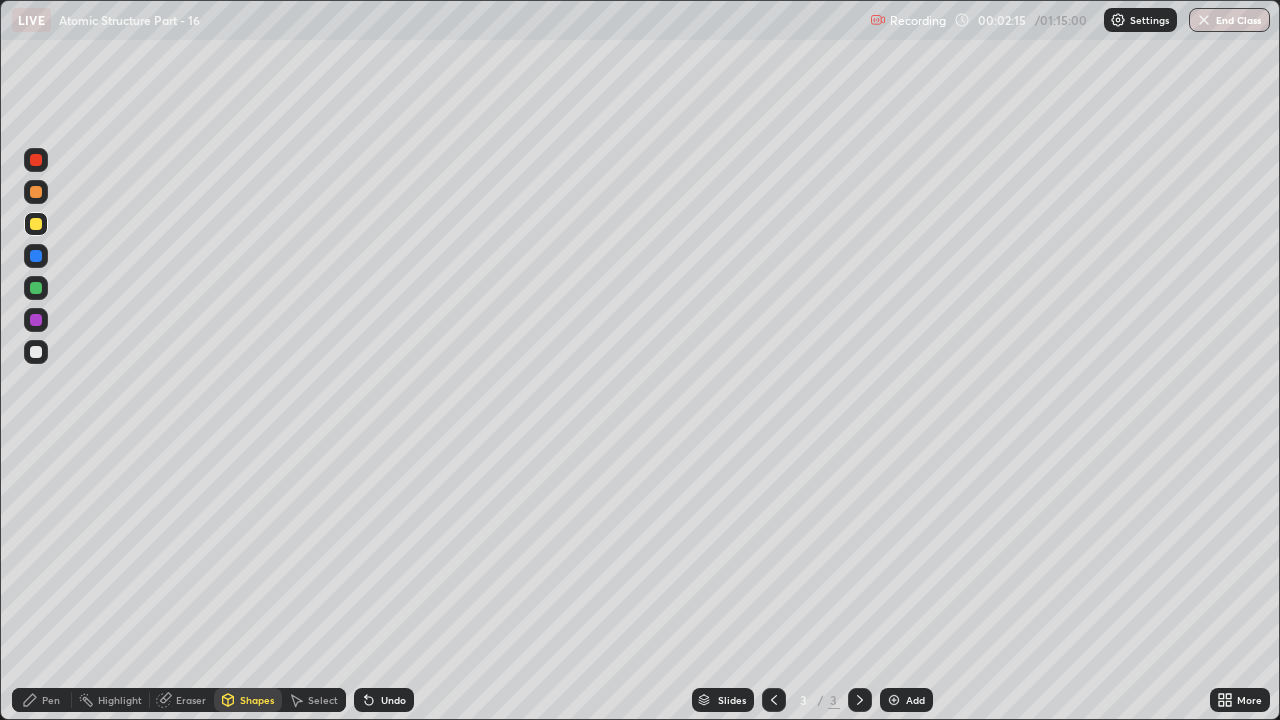 click on "Pen" at bounding box center [51, 700] 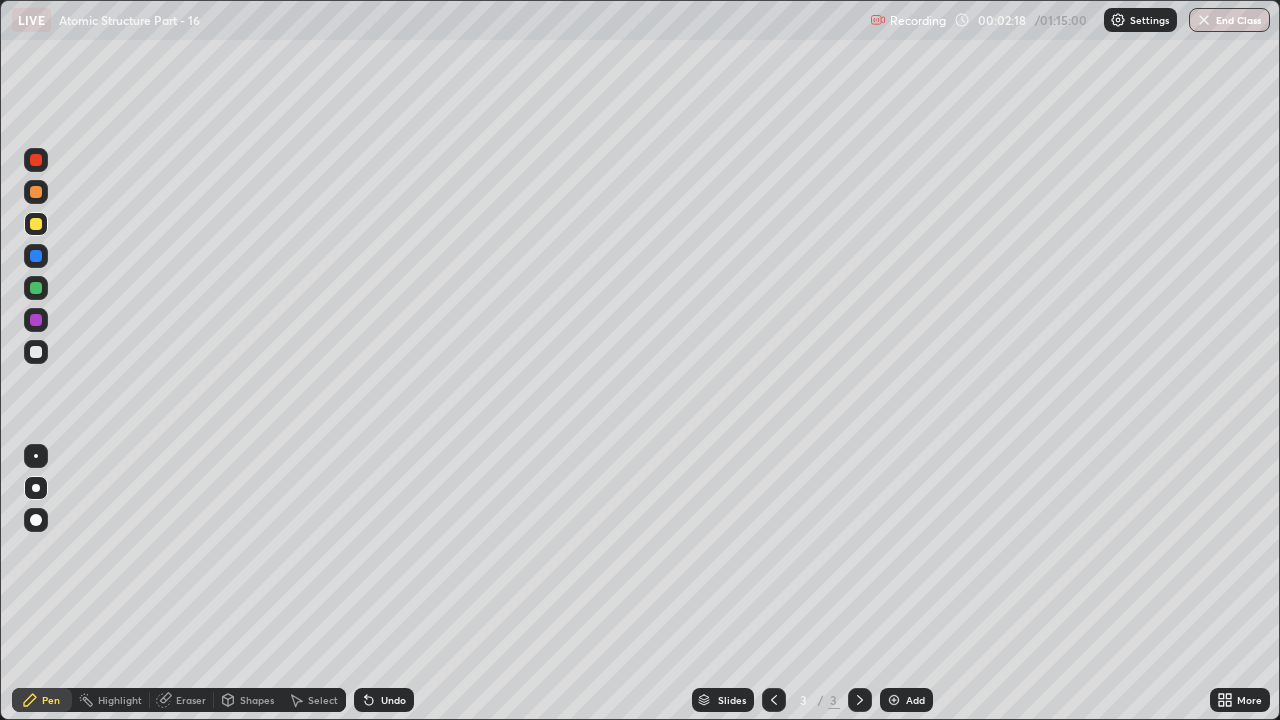 click on "Undo" at bounding box center (384, 700) 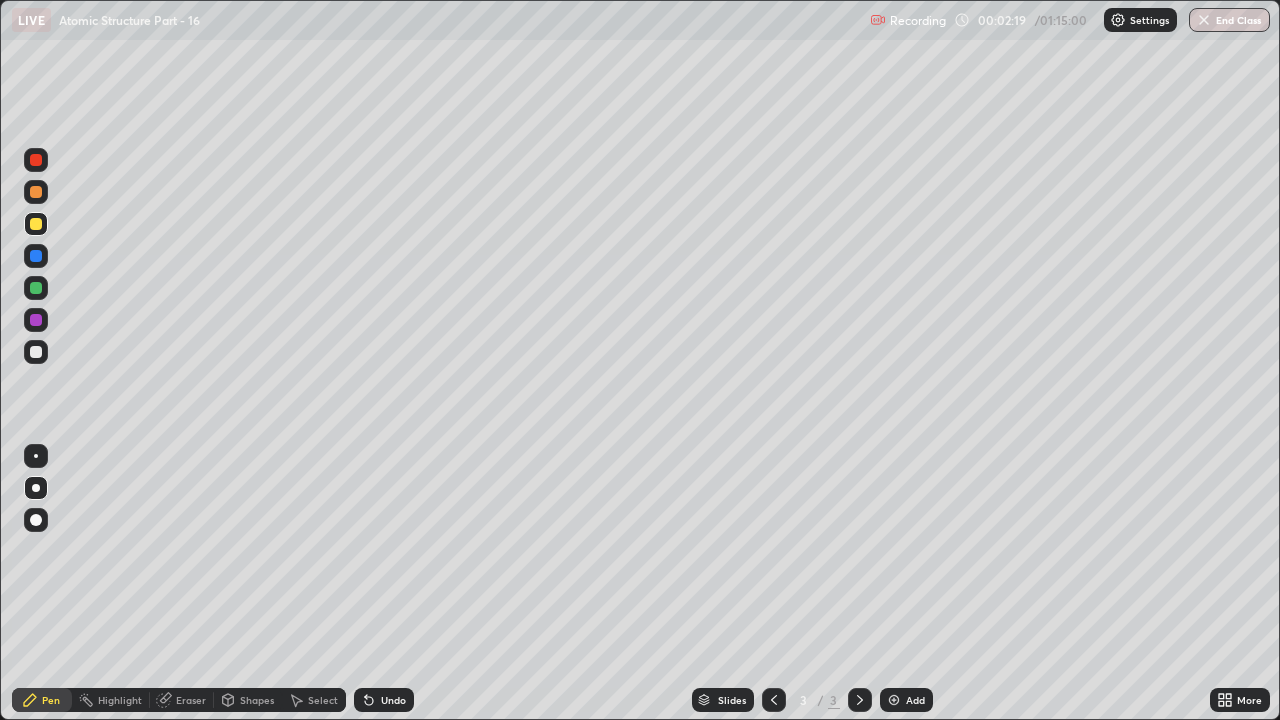 click at bounding box center [36, 352] 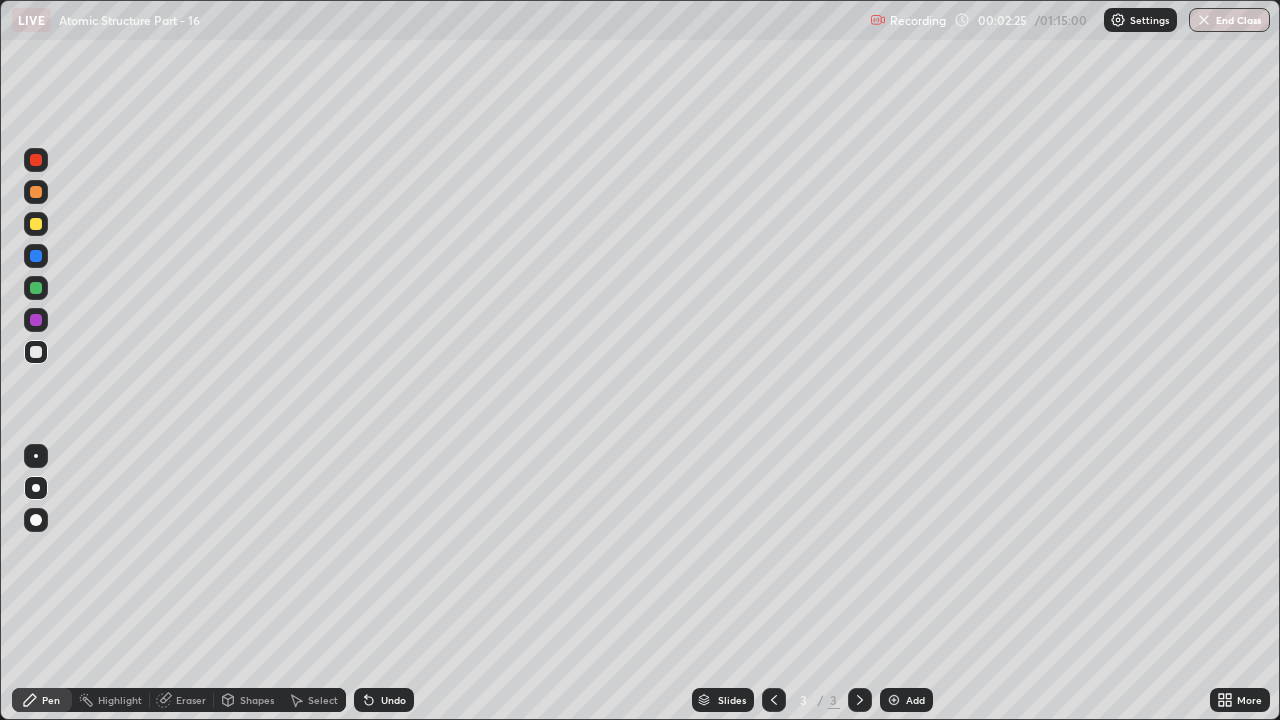 click on "Eraser" at bounding box center [182, 700] 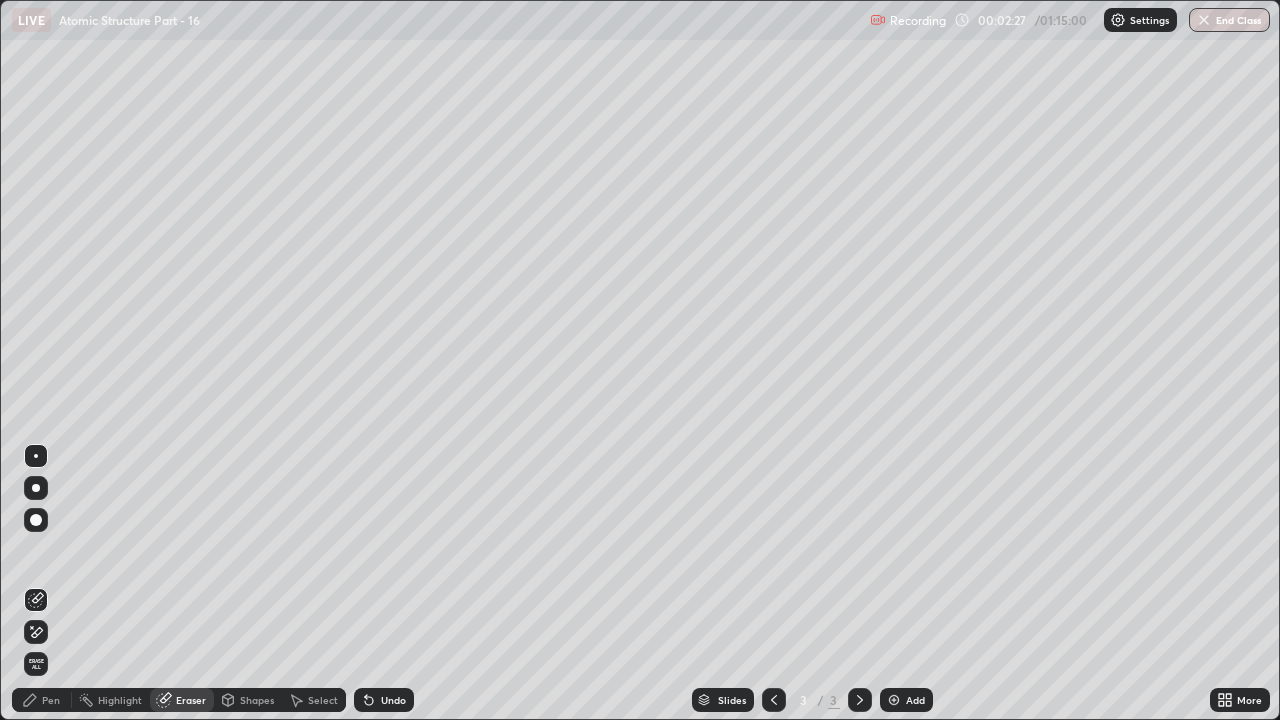 click on "Pen" at bounding box center (51, 700) 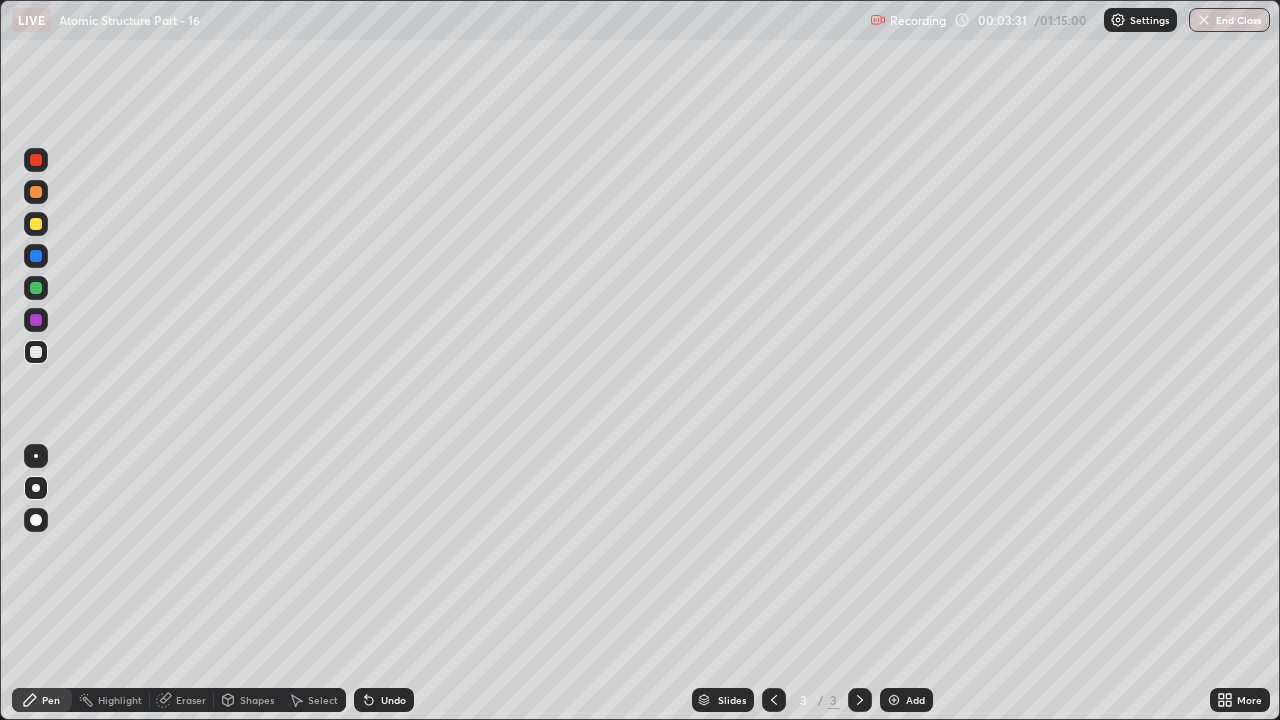 click on "Undo" at bounding box center (384, 700) 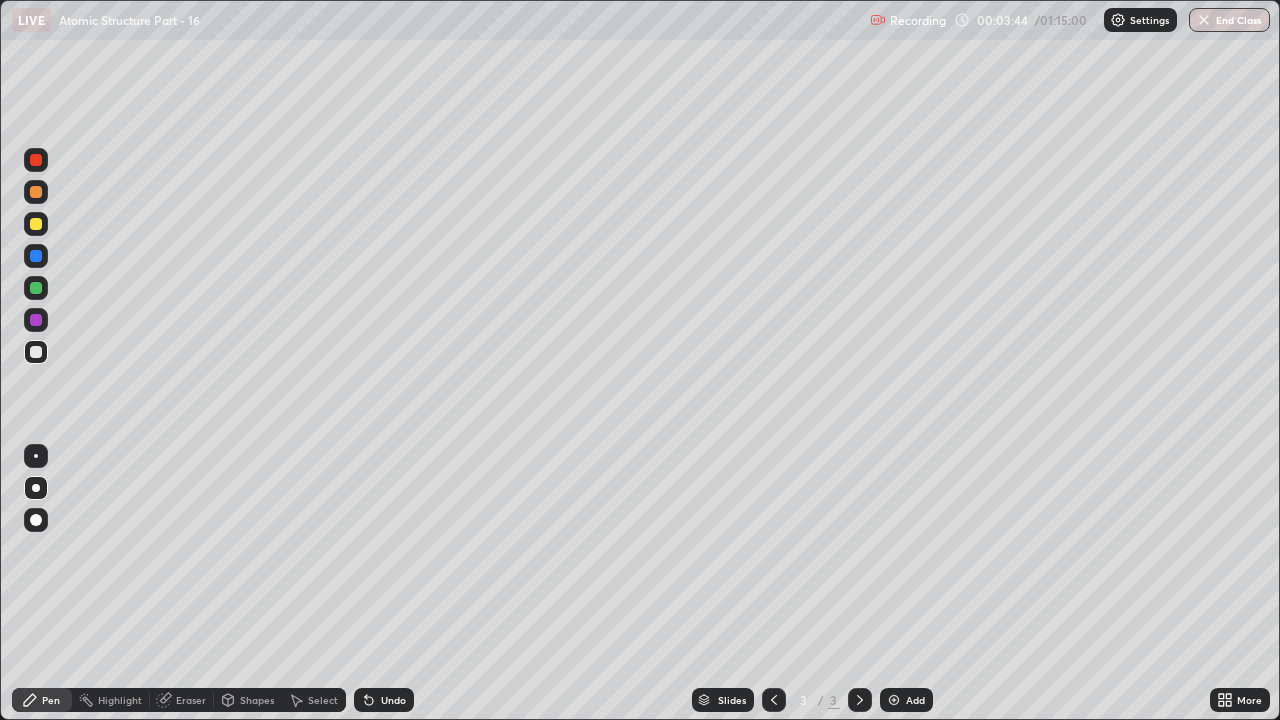 click on "Undo" at bounding box center (384, 700) 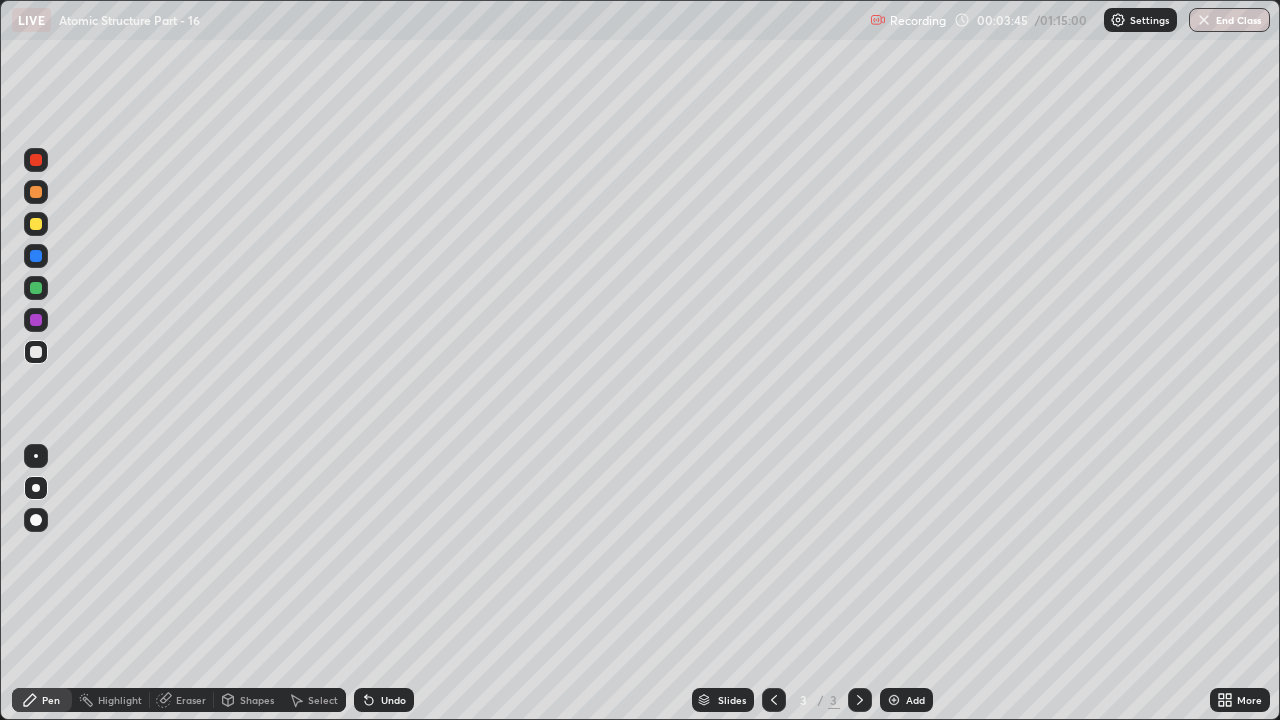 click on "Undo" at bounding box center [393, 700] 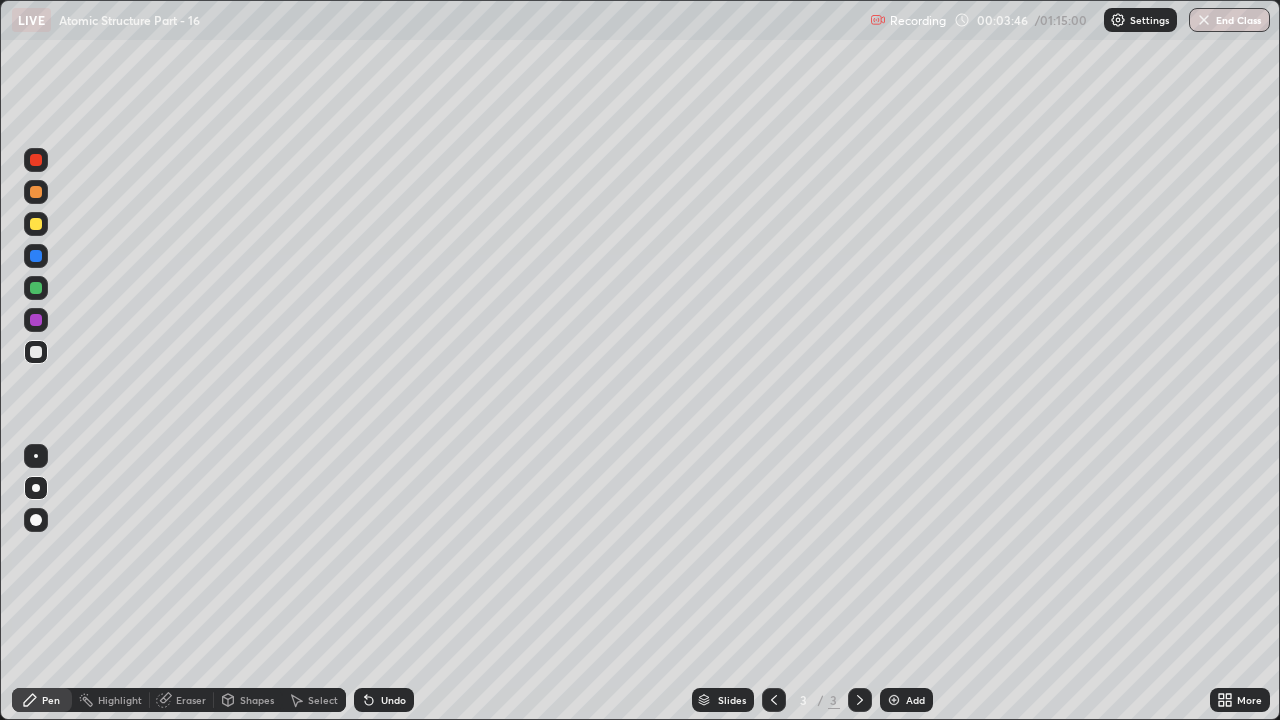 click on "Undo" at bounding box center (384, 700) 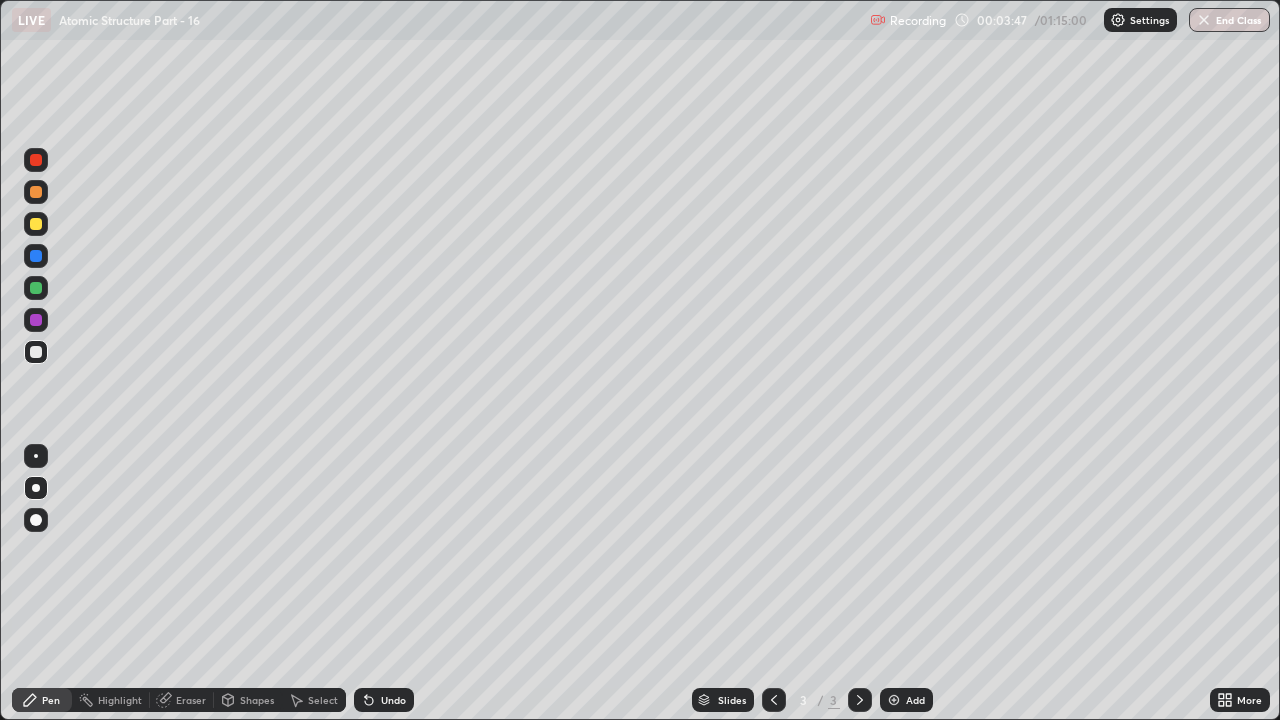 click on "Undo" at bounding box center [393, 700] 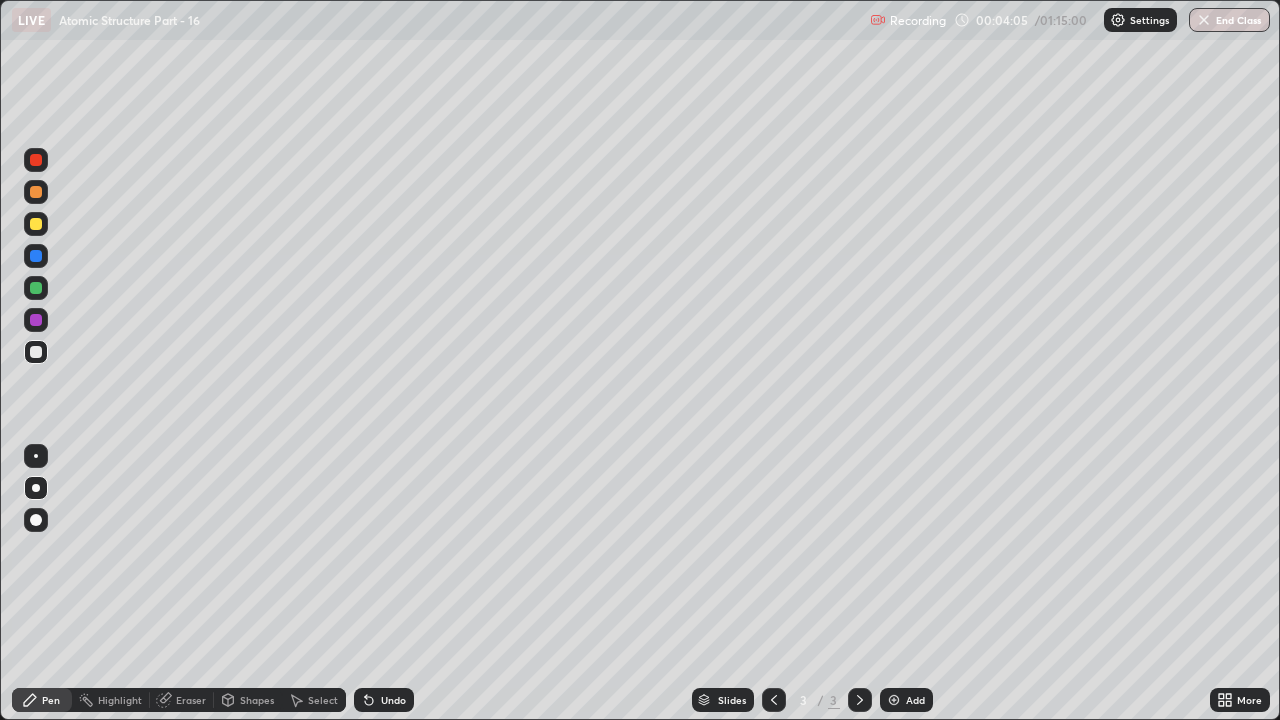 click on "Undo" at bounding box center (393, 700) 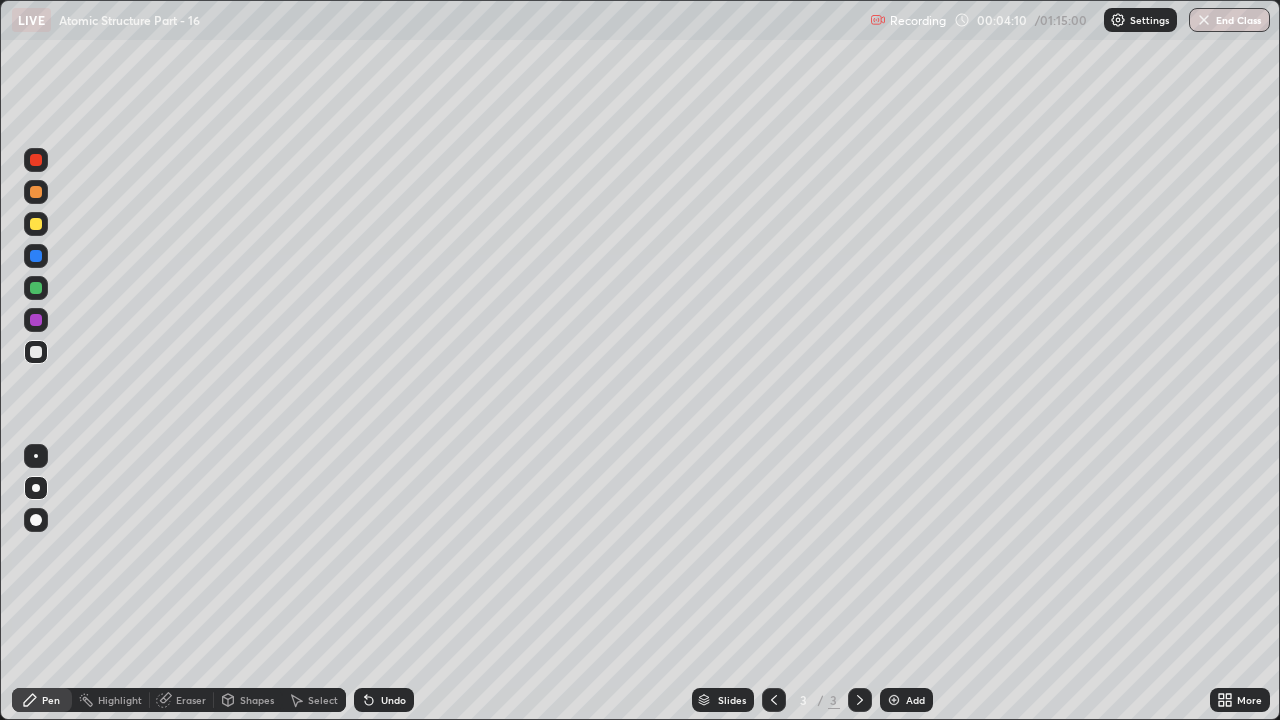 click at bounding box center (36, 320) 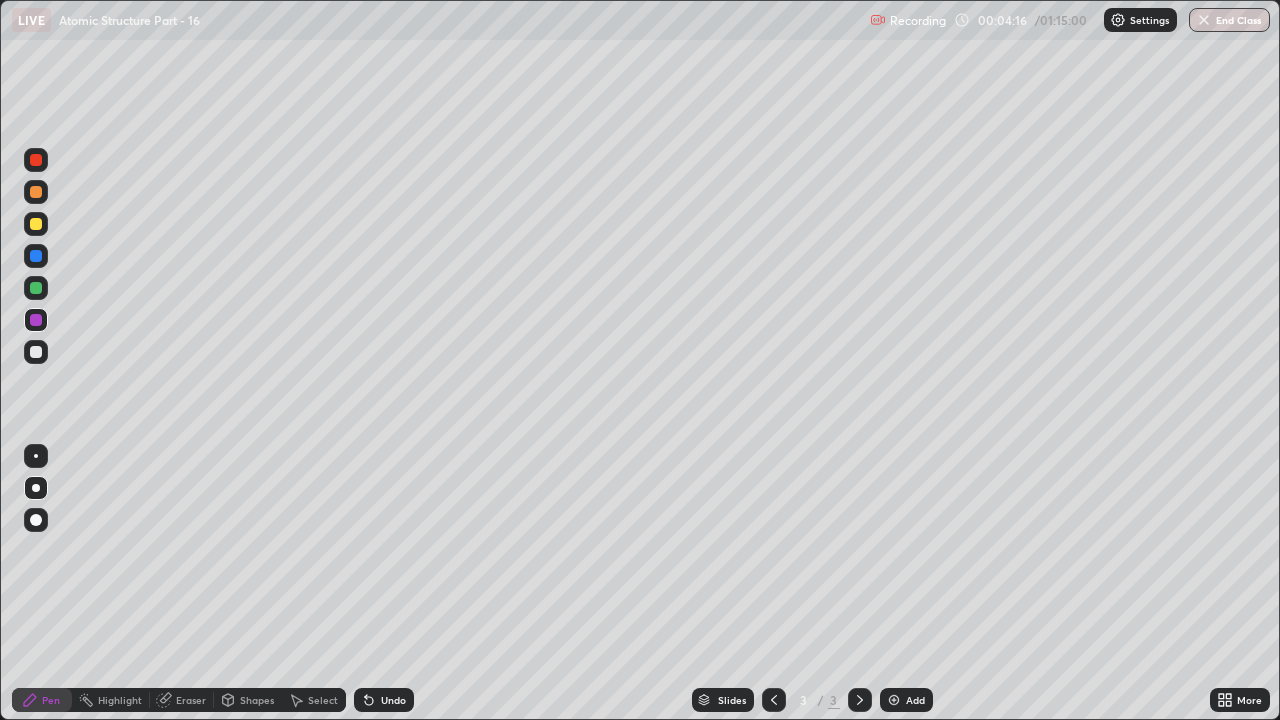 click on "Undo" at bounding box center [393, 700] 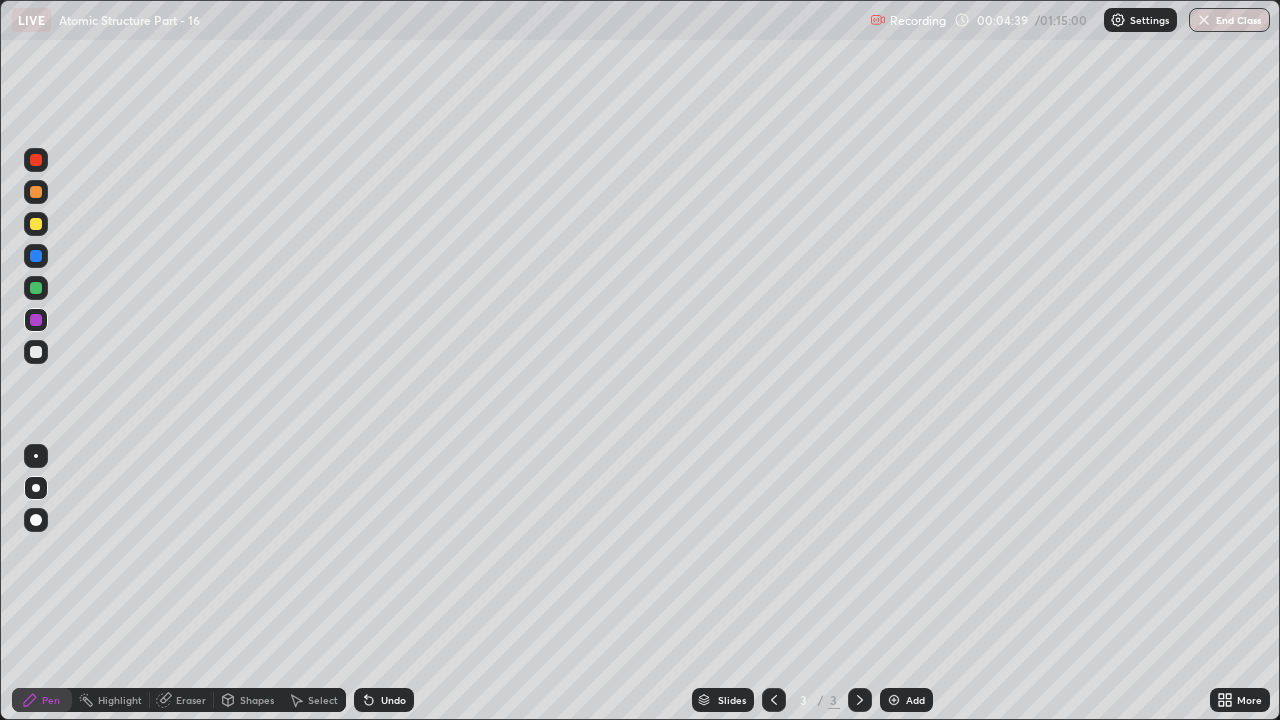 click on "Add" at bounding box center (906, 700) 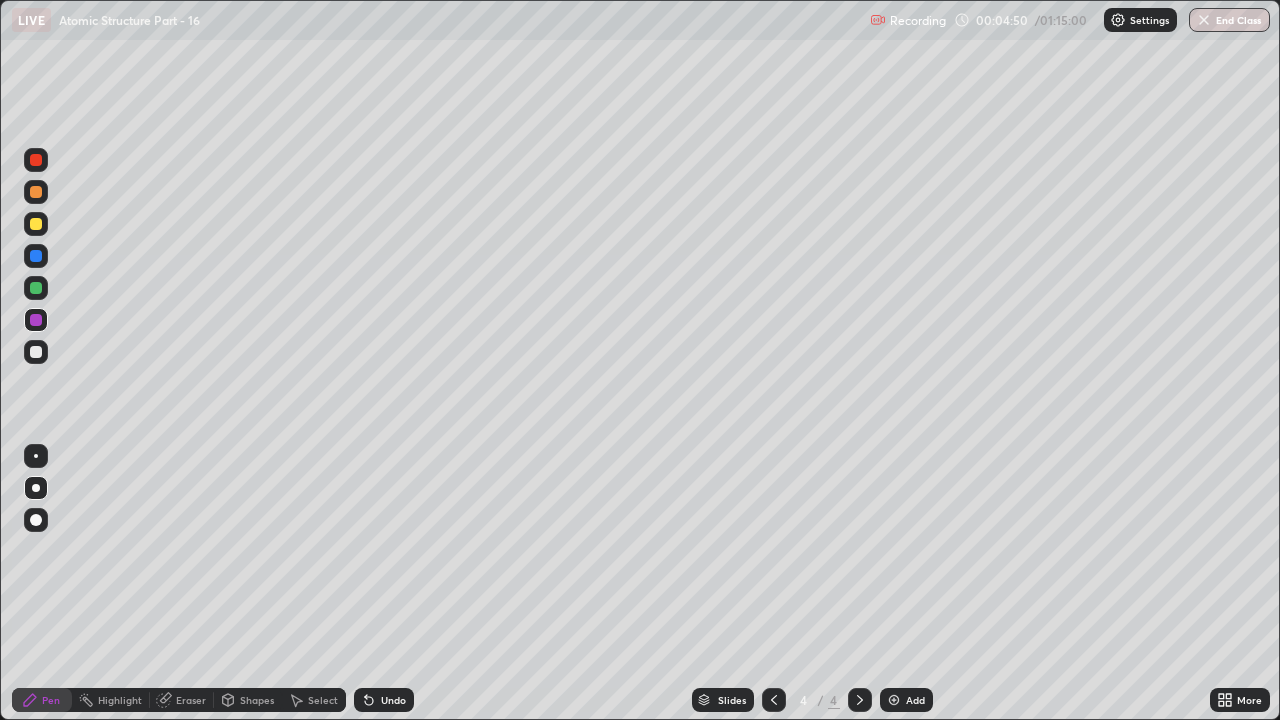 click 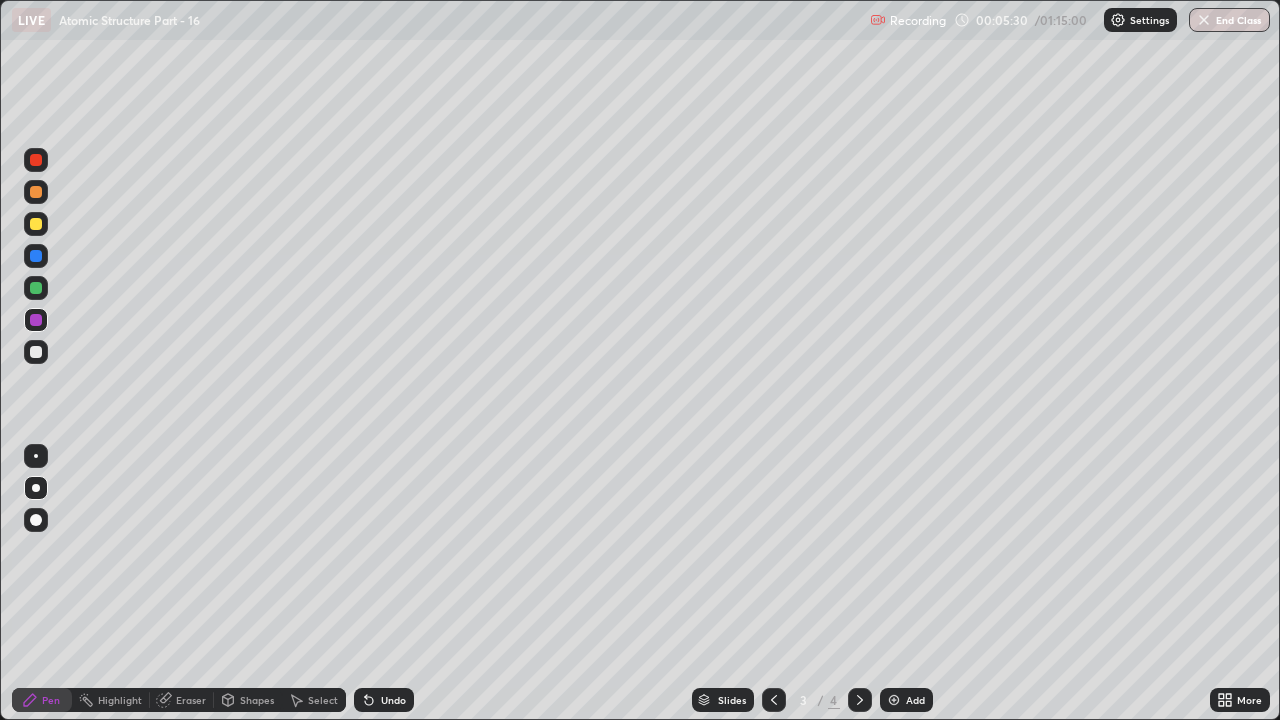 click 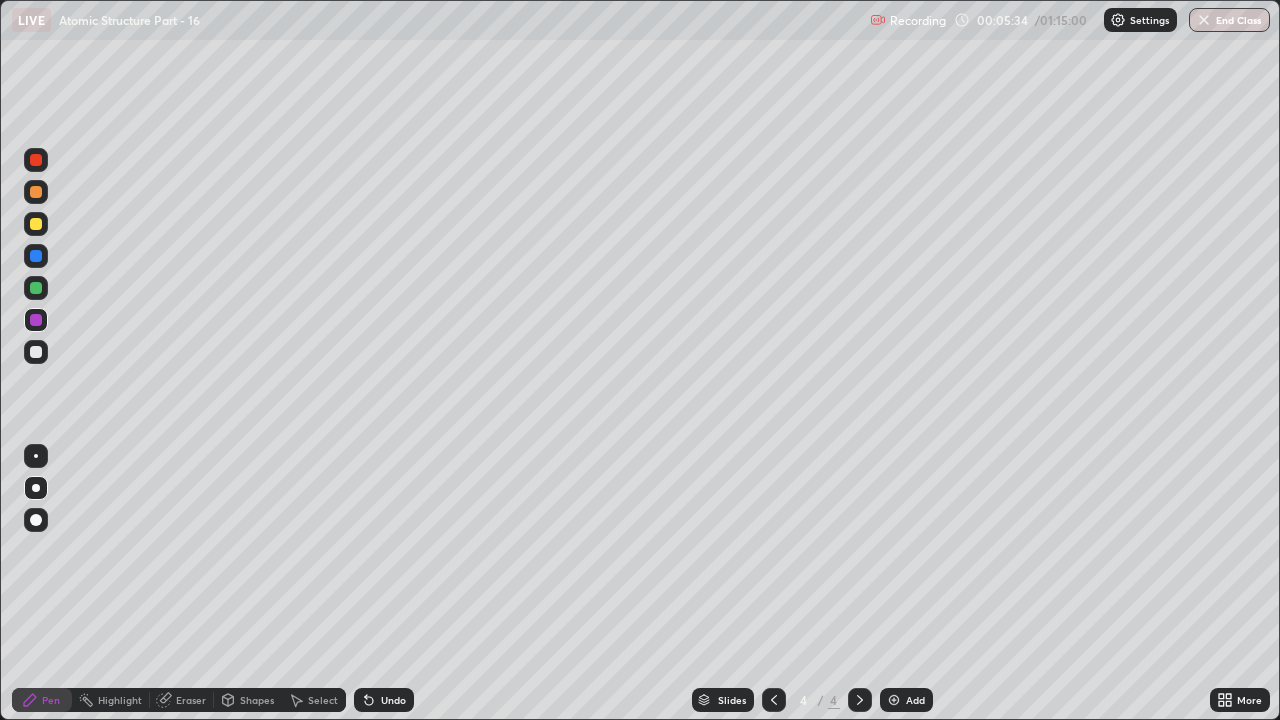 click on "Shapes" at bounding box center [257, 700] 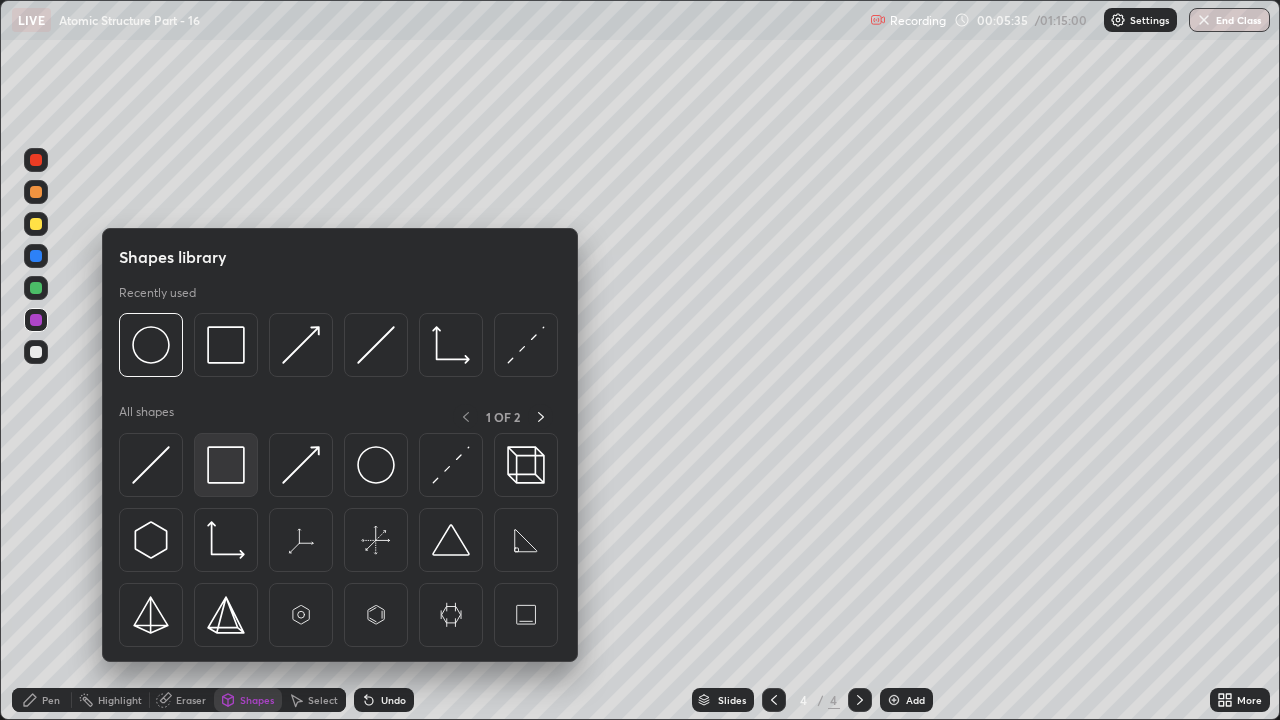 click at bounding box center [226, 465] 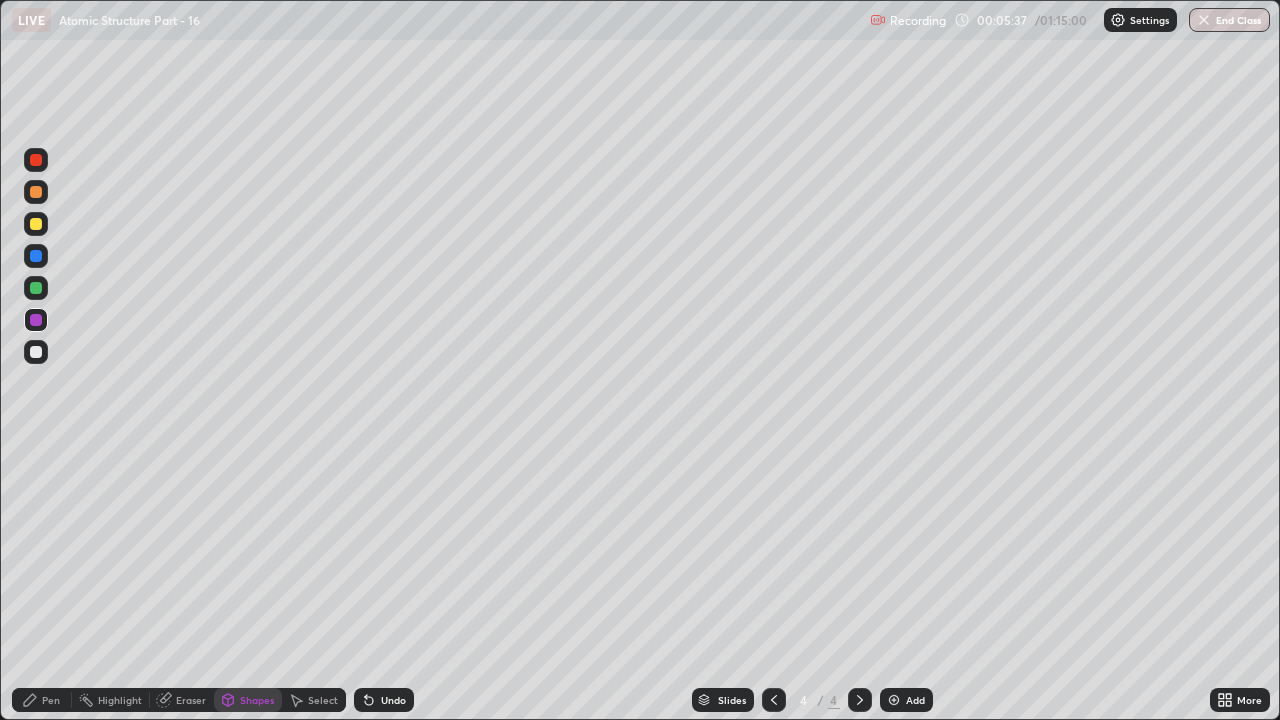 click at bounding box center (36, 224) 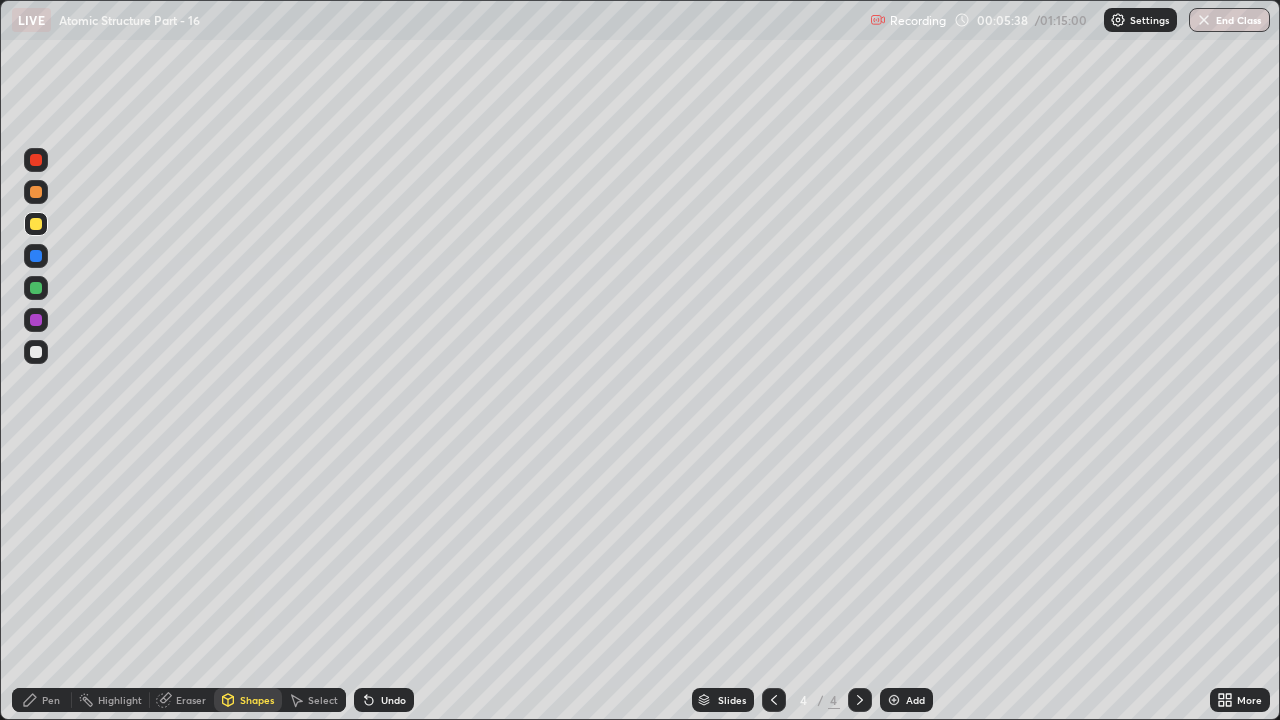 click on "Pen" at bounding box center [51, 700] 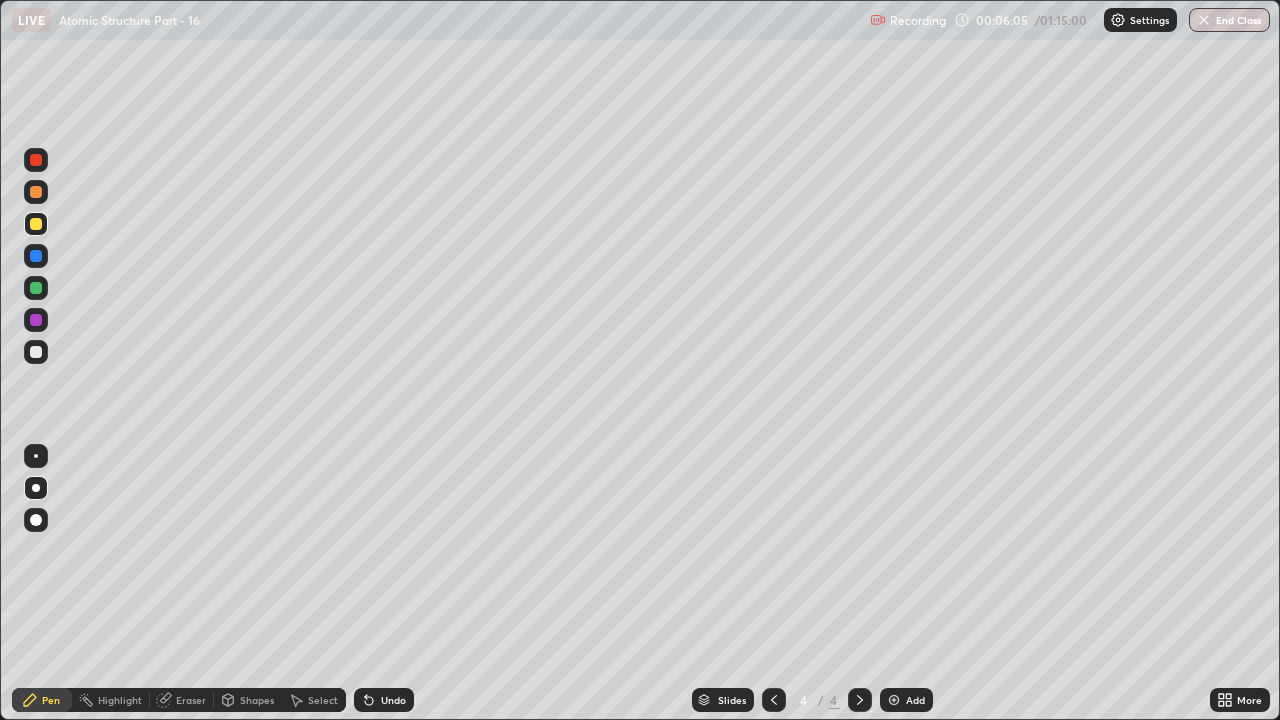 click on "Shapes" at bounding box center (257, 700) 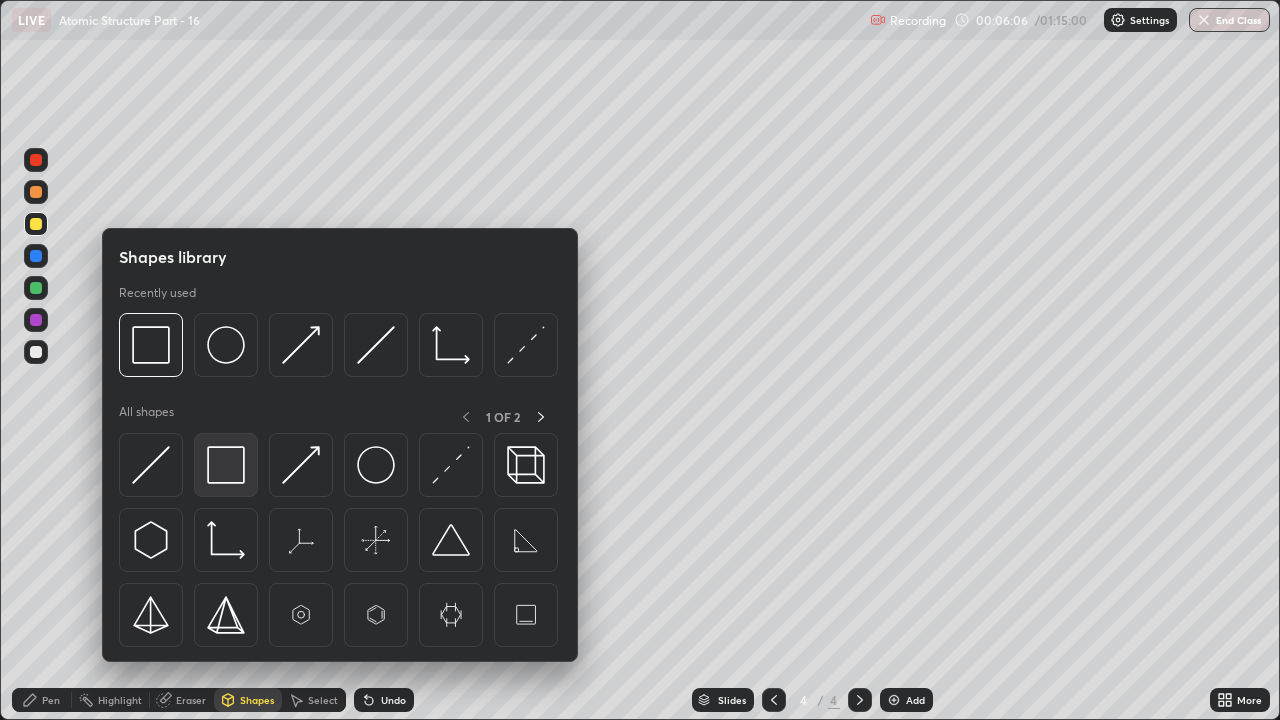 click at bounding box center (226, 465) 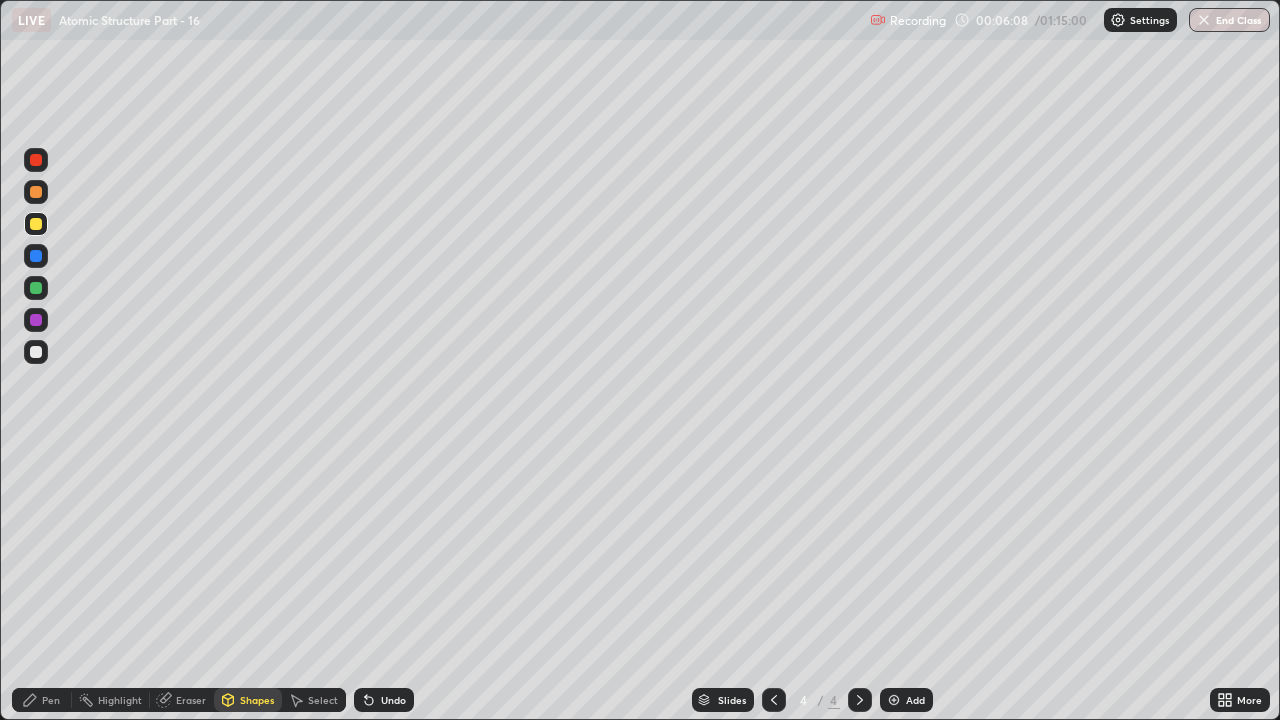 click on "Pen" at bounding box center (51, 700) 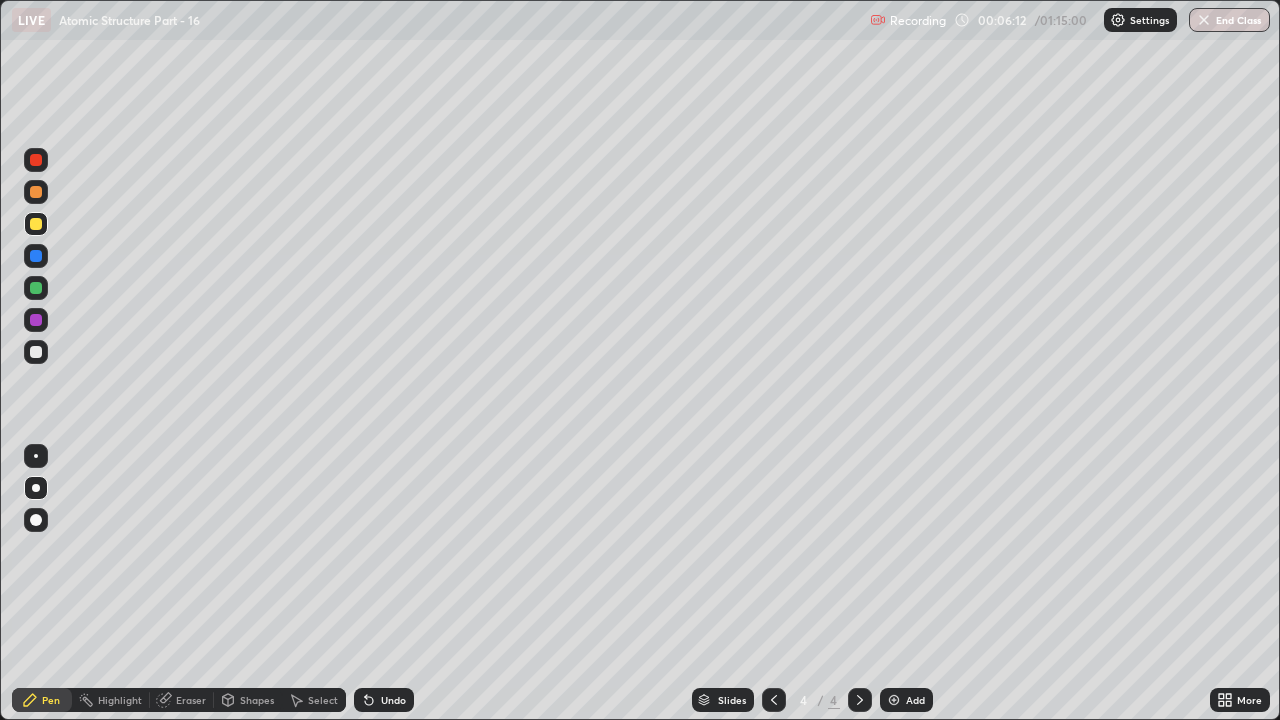 click 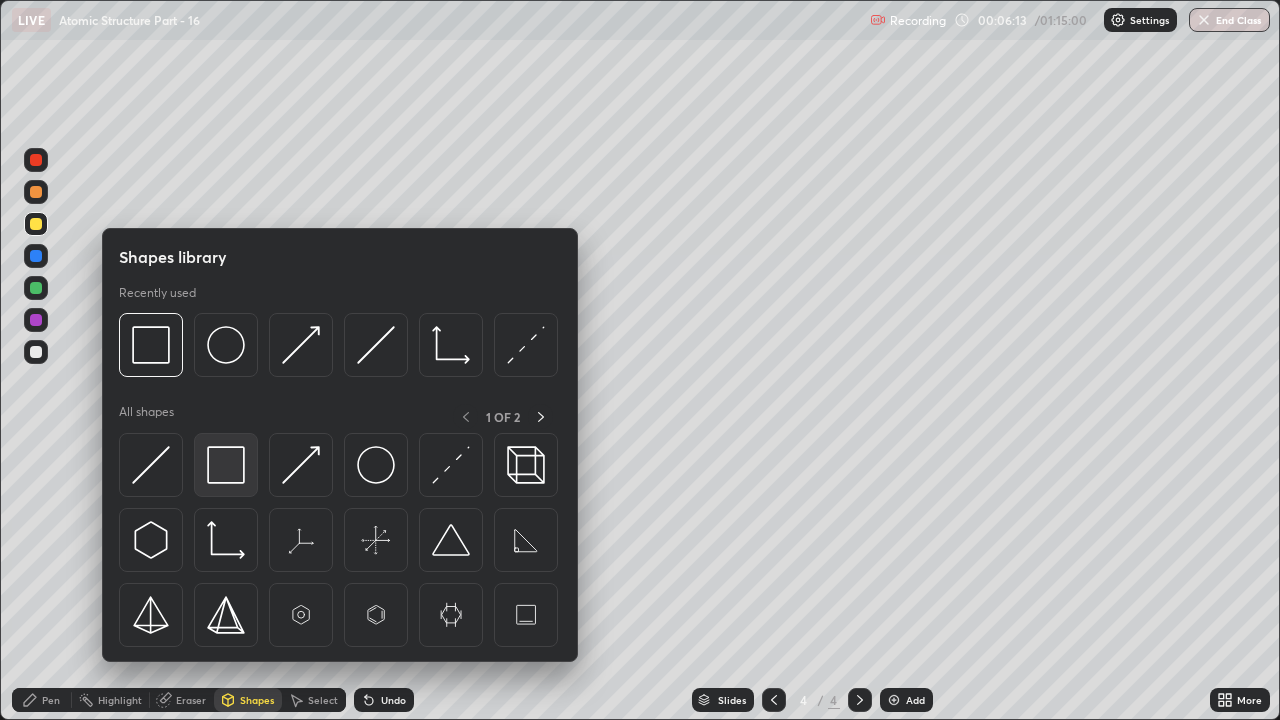 click at bounding box center [226, 465] 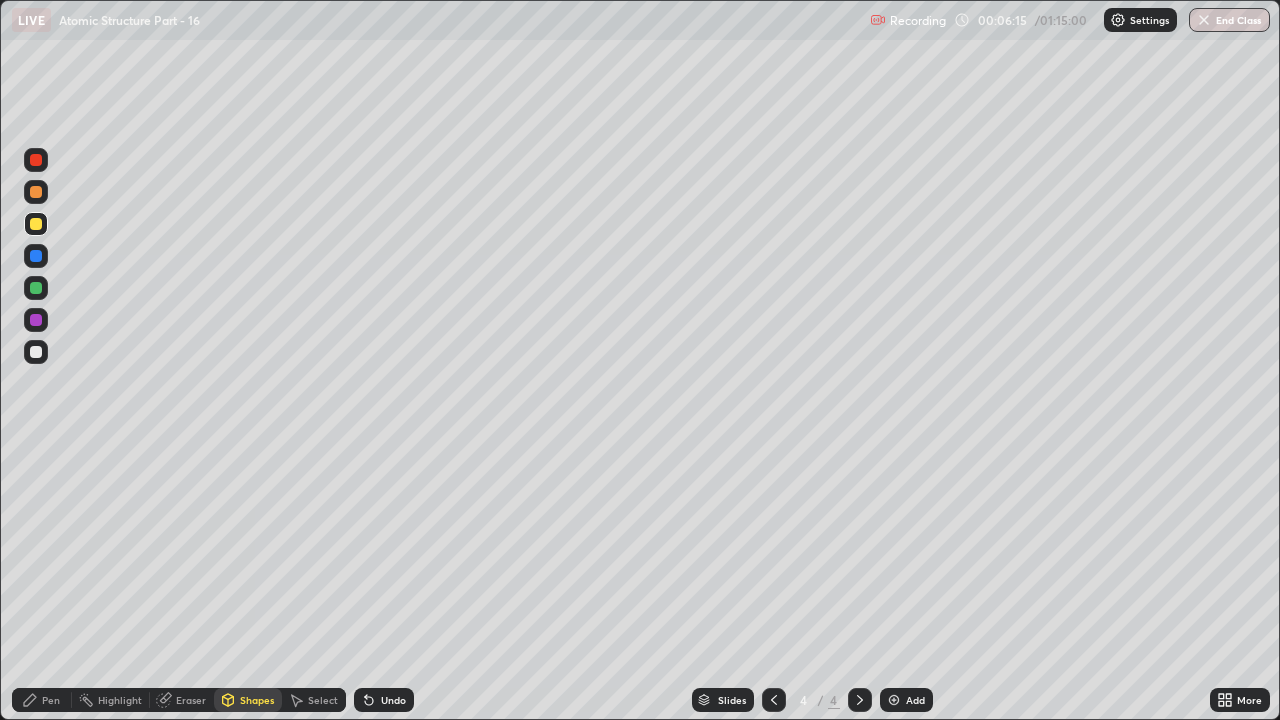 click on "Pen" at bounding box center (42, 700) 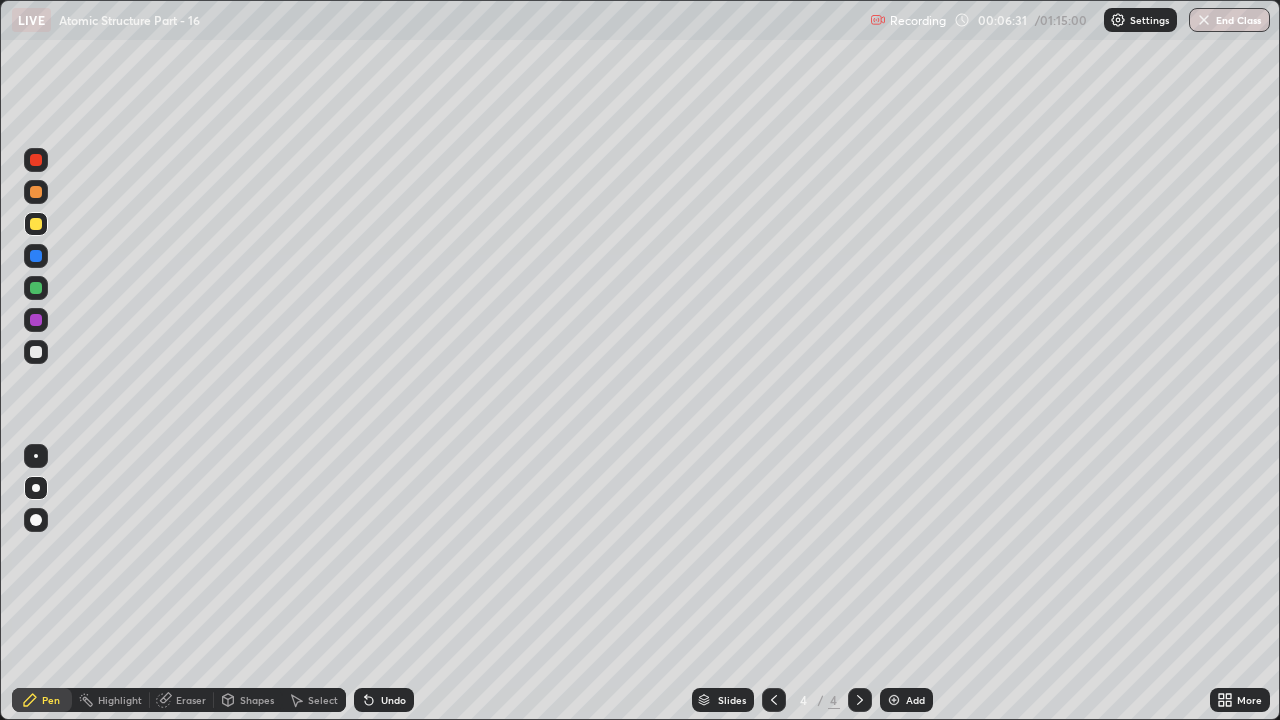 click on "Shapes" at bounding box center (248, 700) 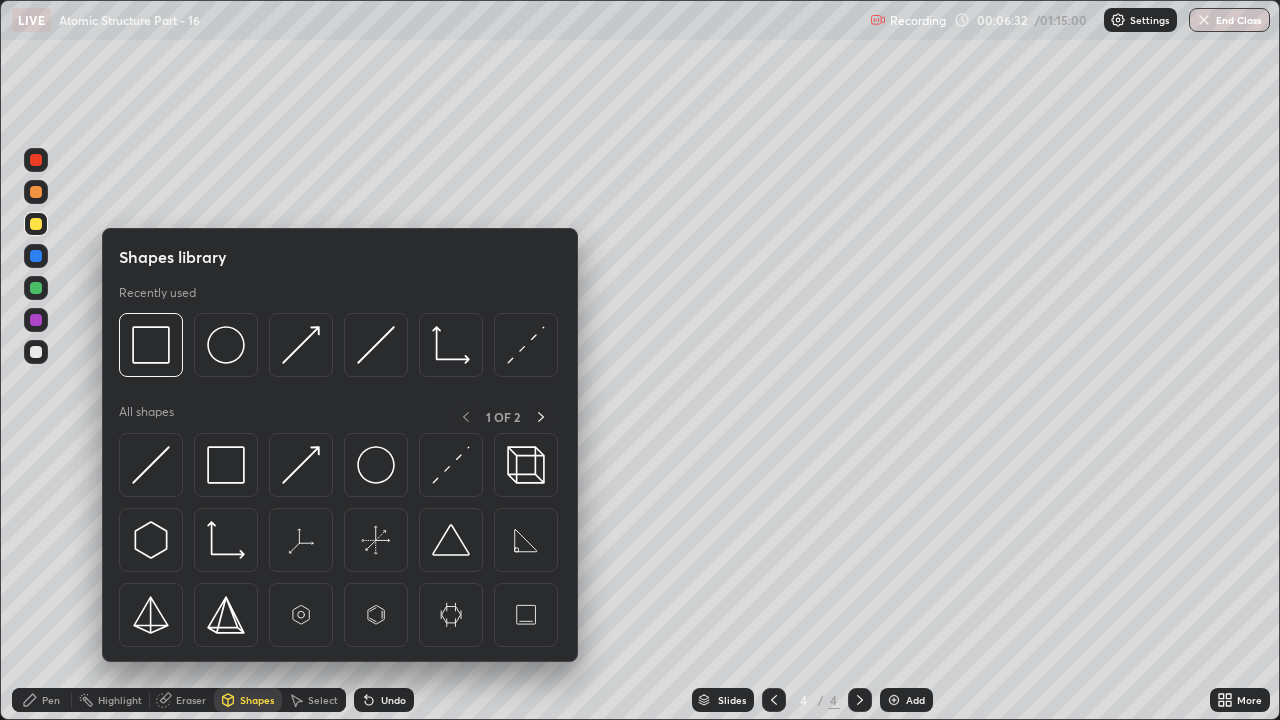 click at bounding box center (226, 465) 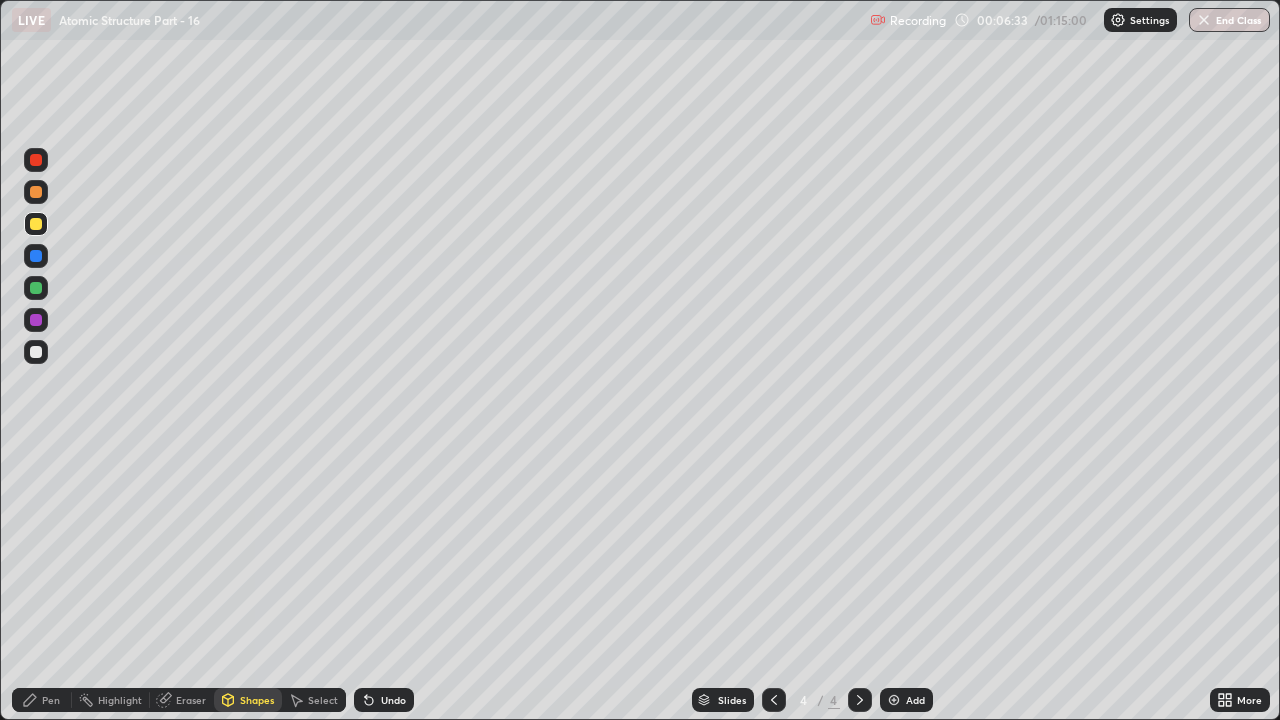 click 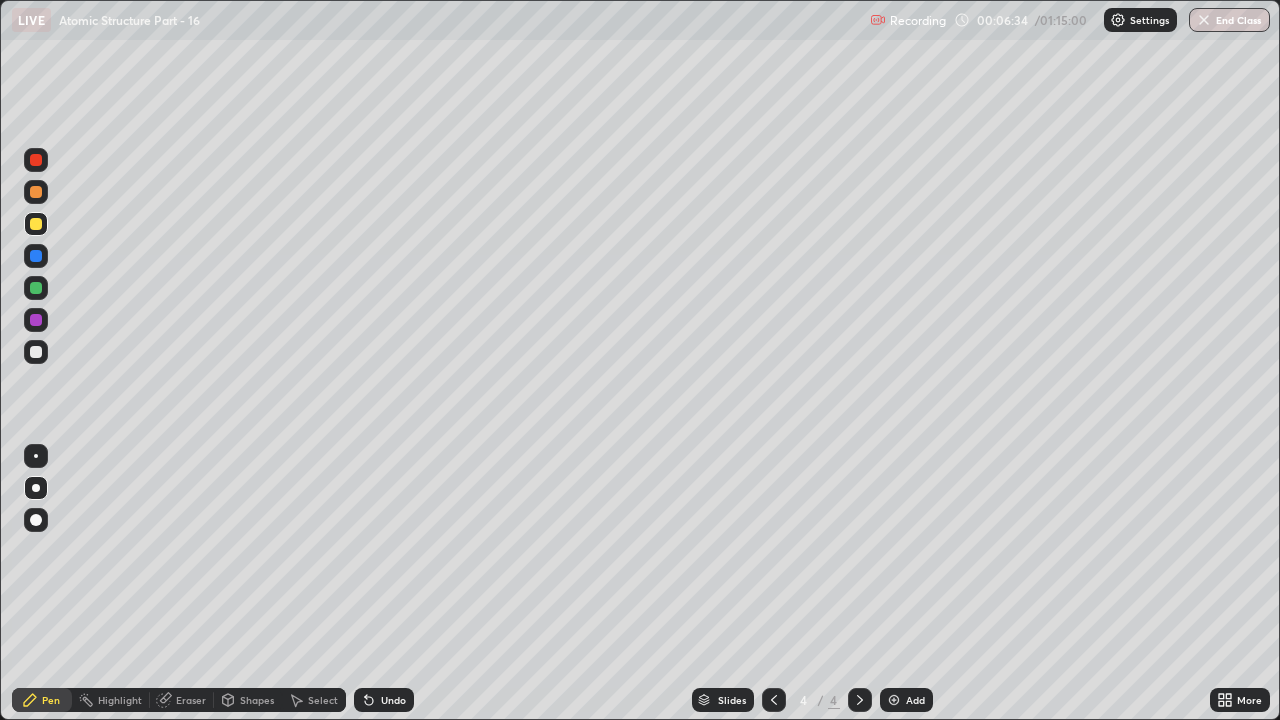 click at bounding box center [36, 320] 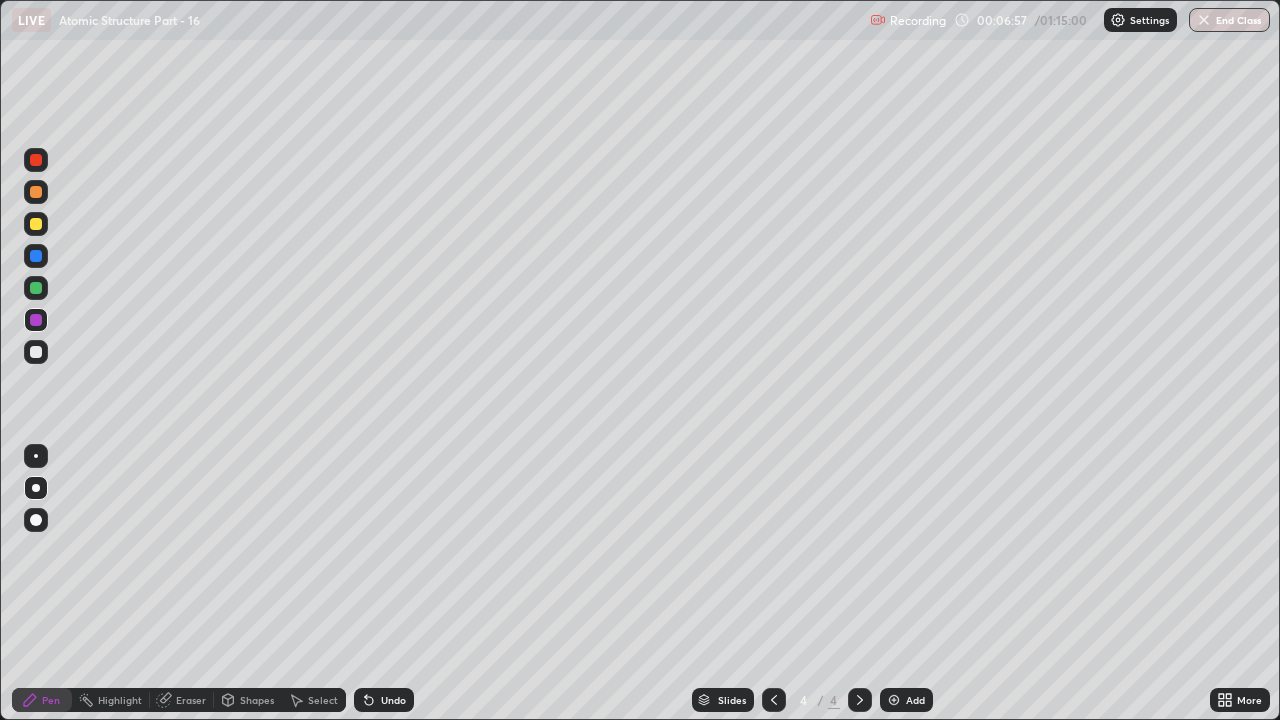 click on "Undo" at bounding box center [393, 700] 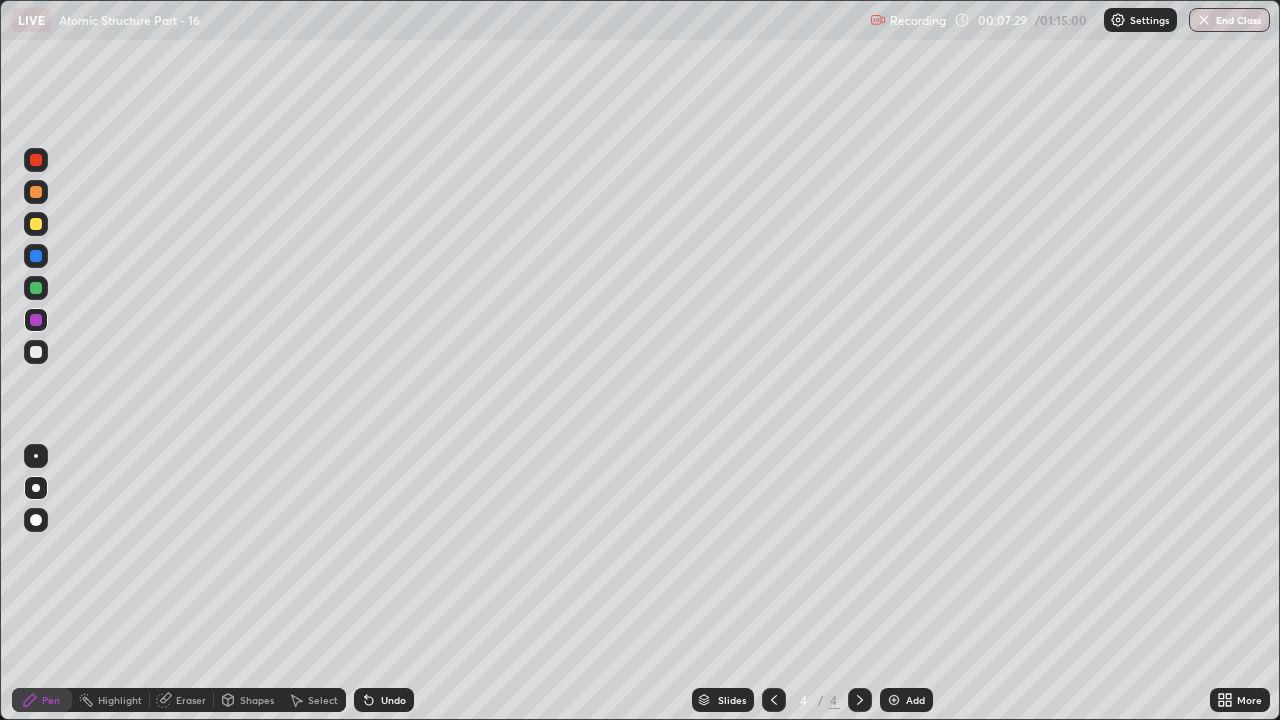 click 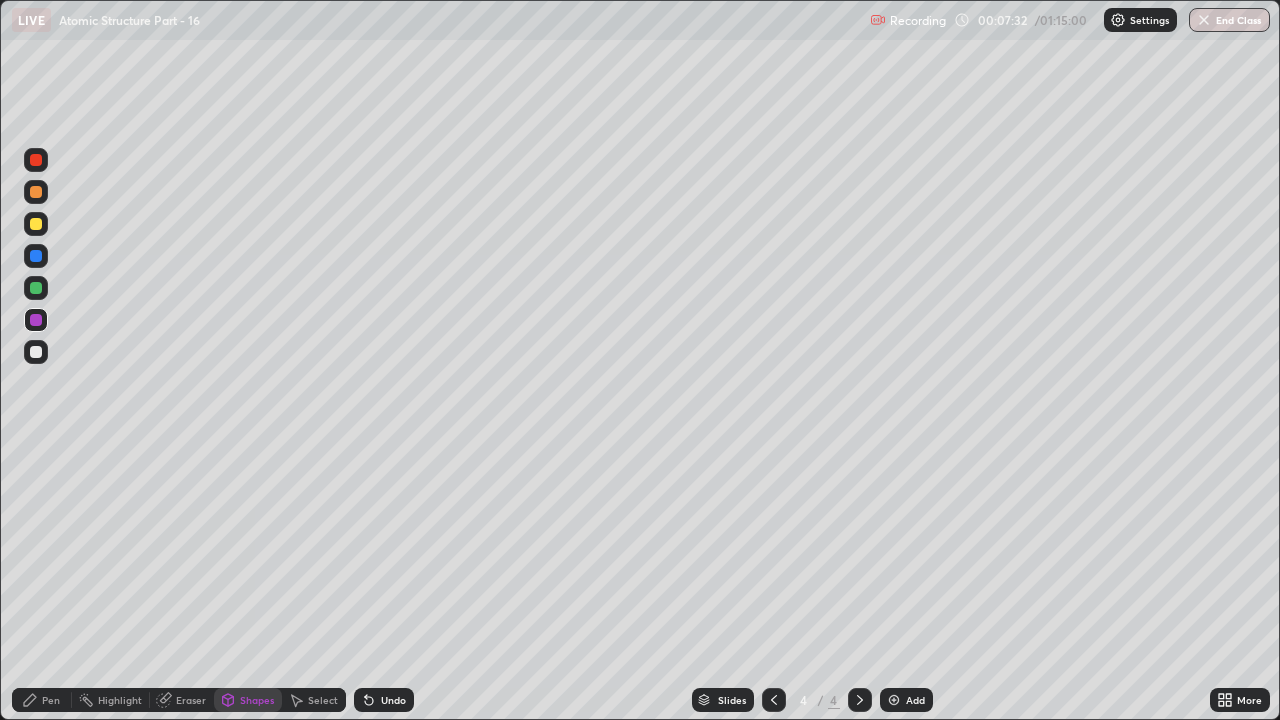 click on "Pen" at bounding box center (42, 700) 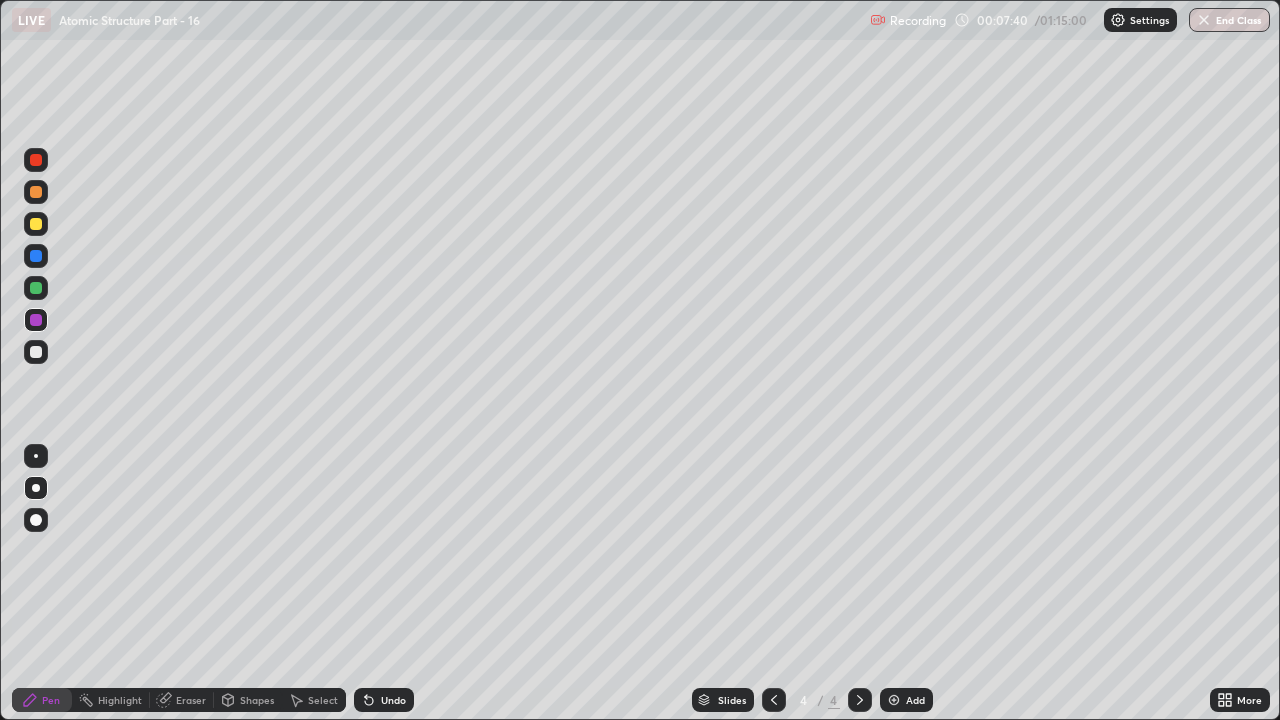 click at bounding box center [36, 256] 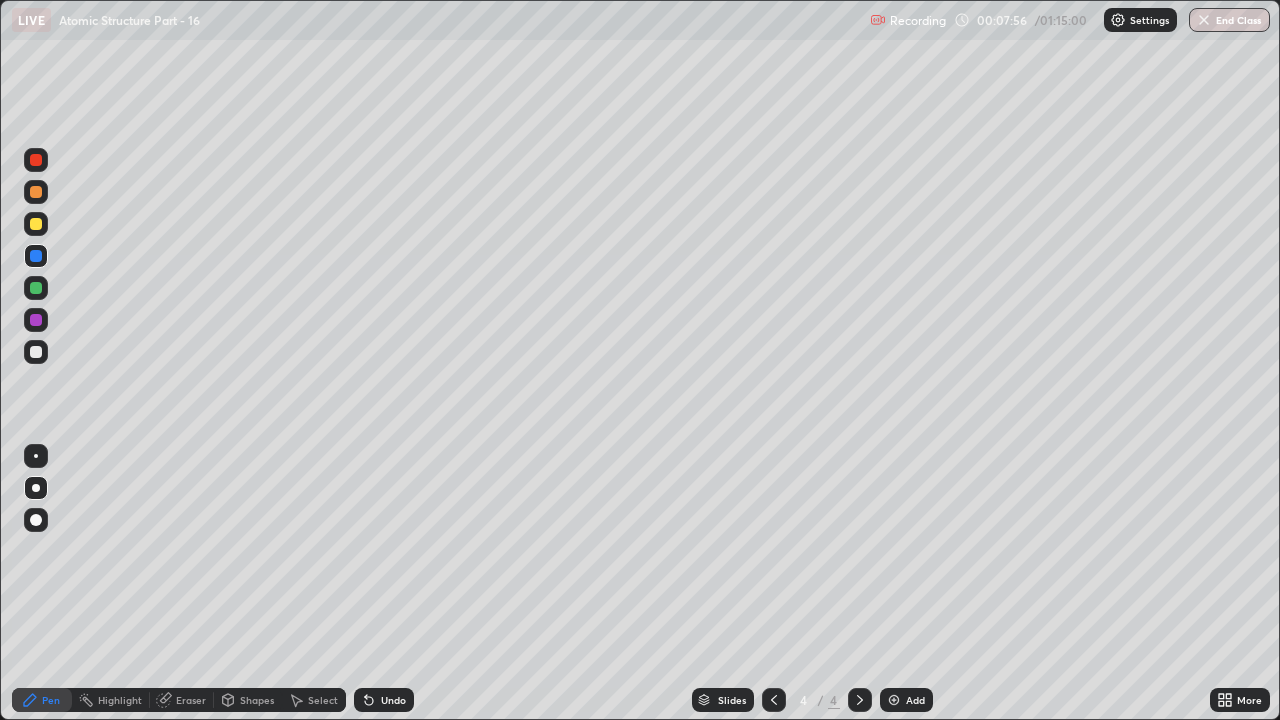 click on "Shapes" at bounding box center (257, 700) 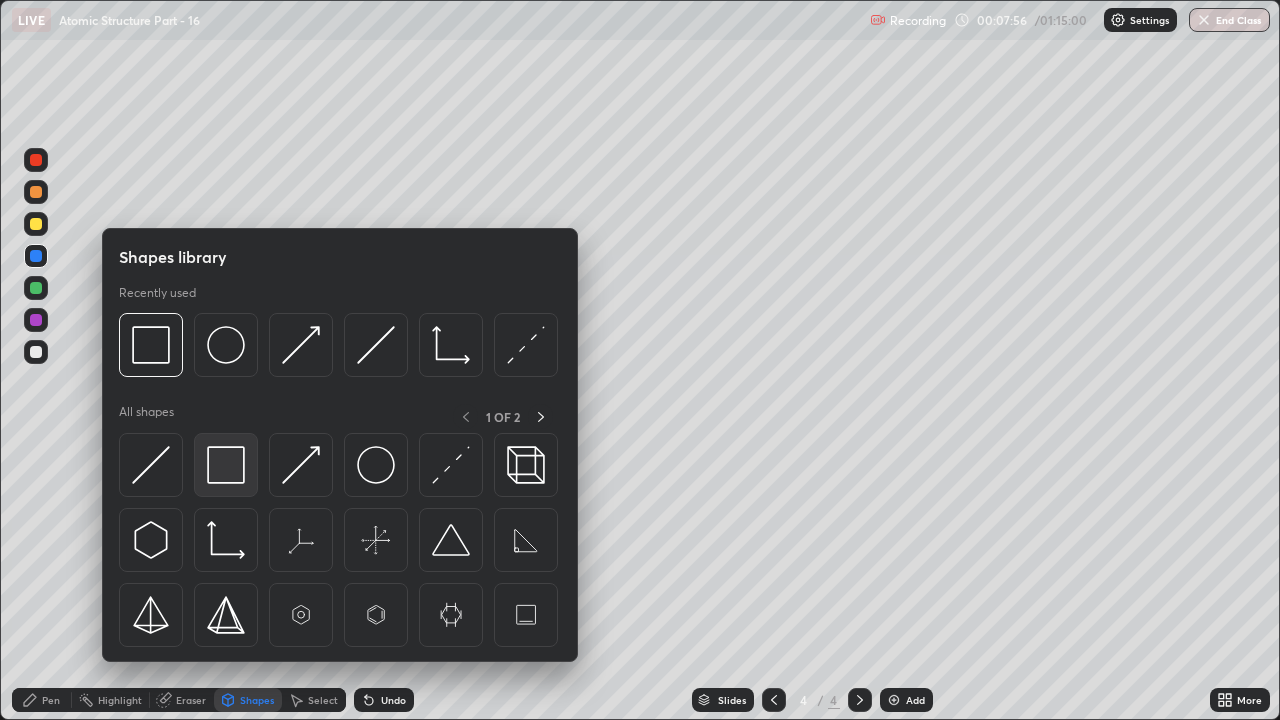 click at bounding box center (226, 465) 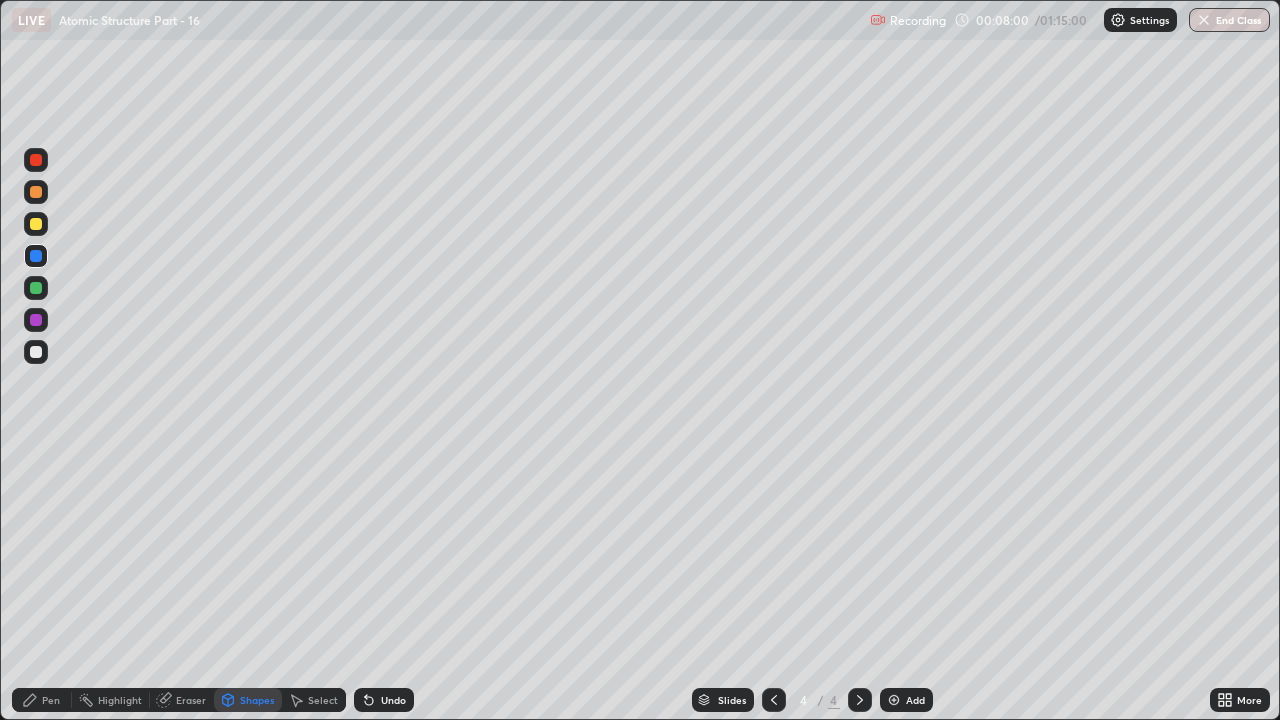 click 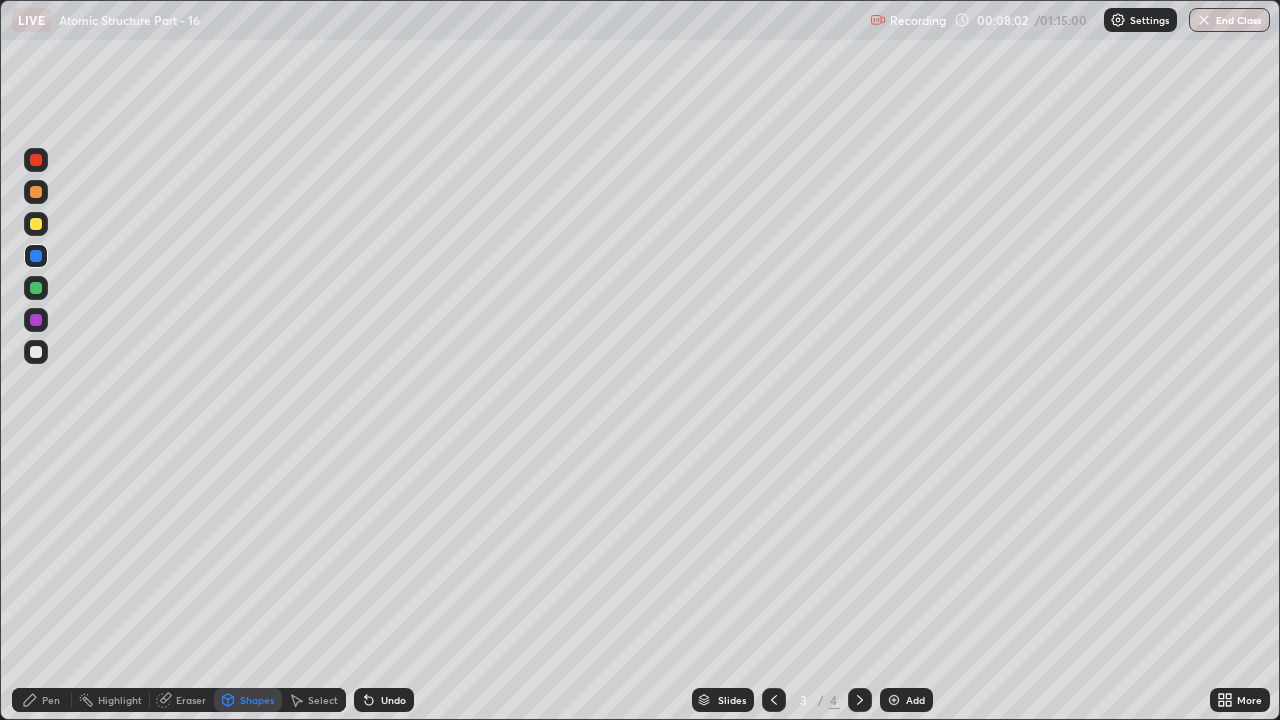 click on "Pen" at bounding box center [51, 700] 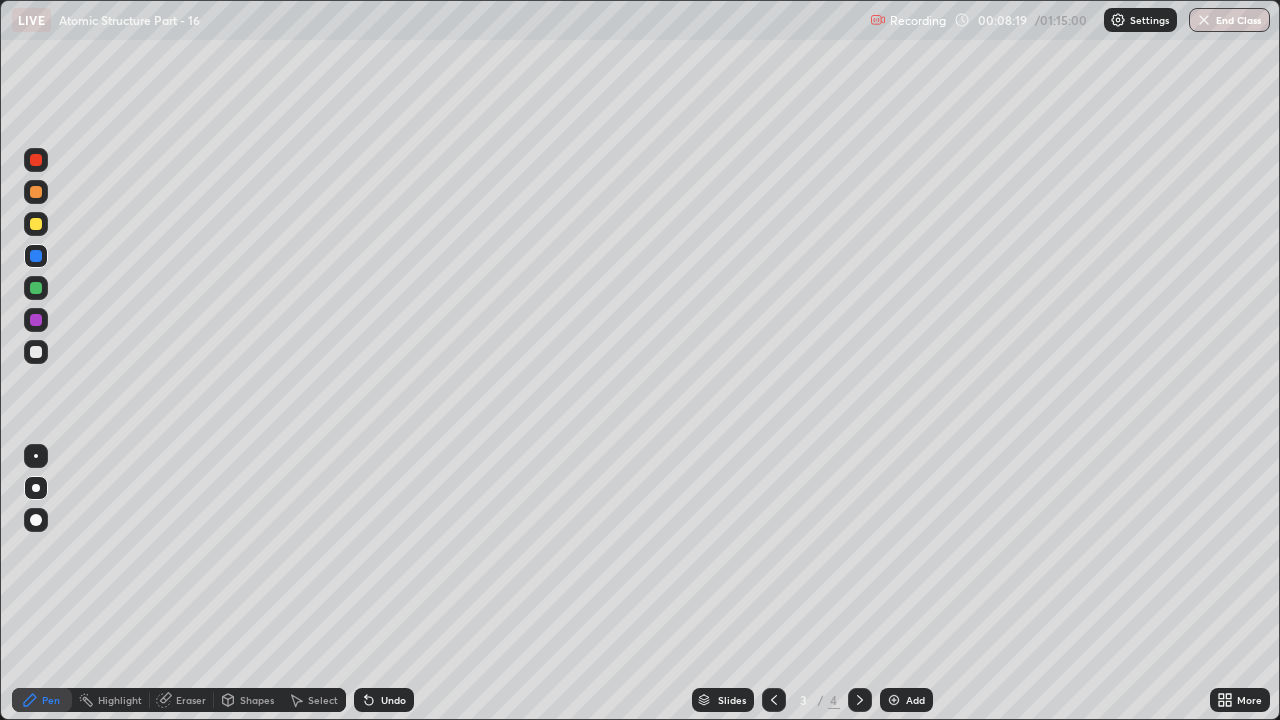 click 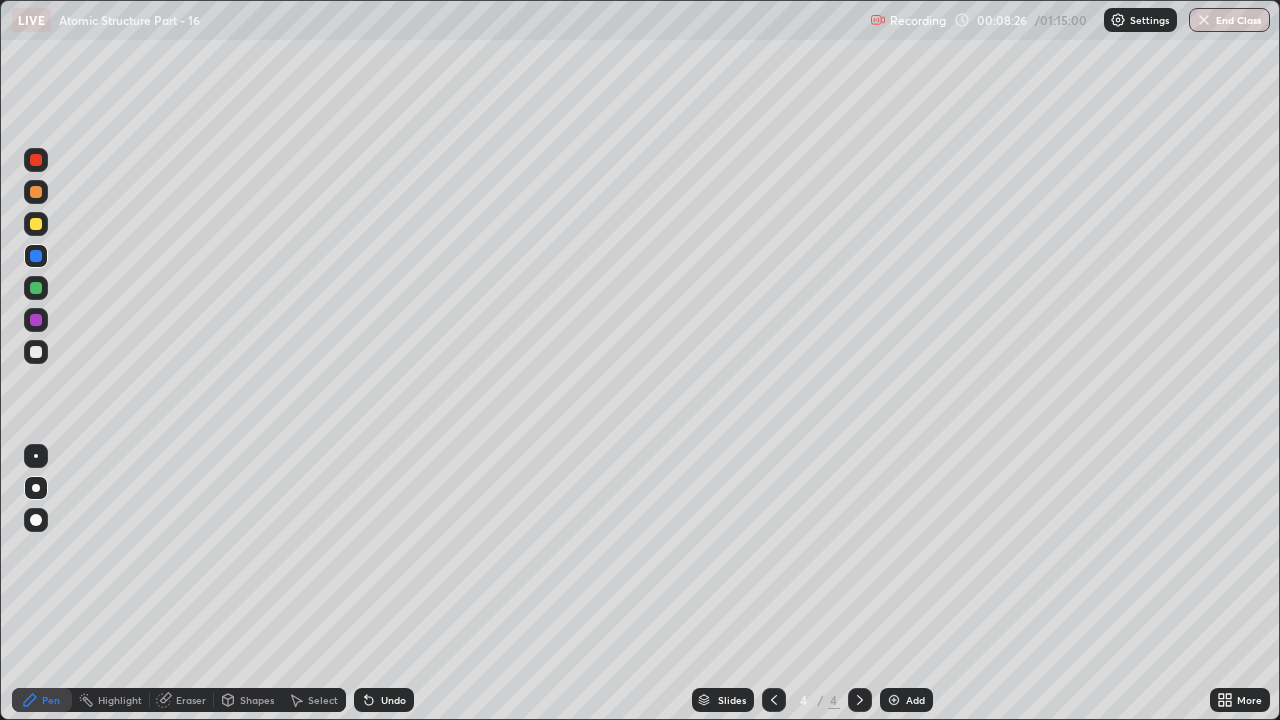 click on "Eraser" at bounding box center (191, 700) 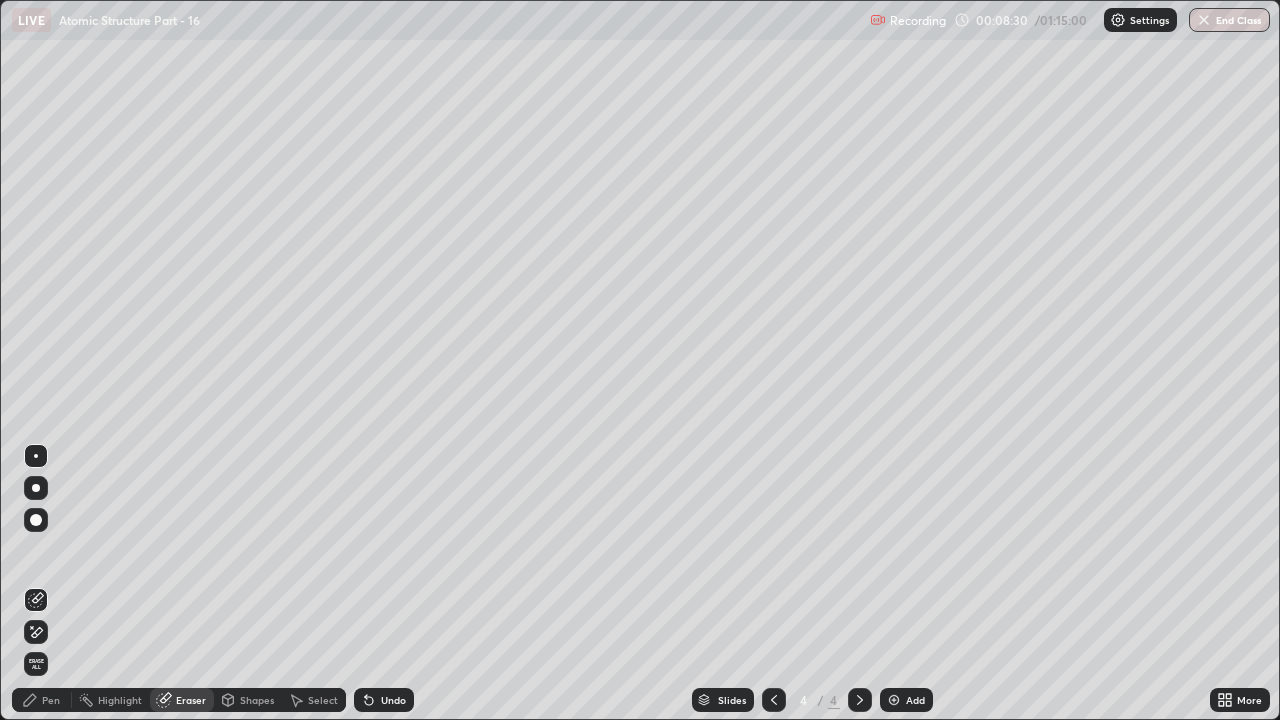 click on "Pen" at bounding box center (42, 700) 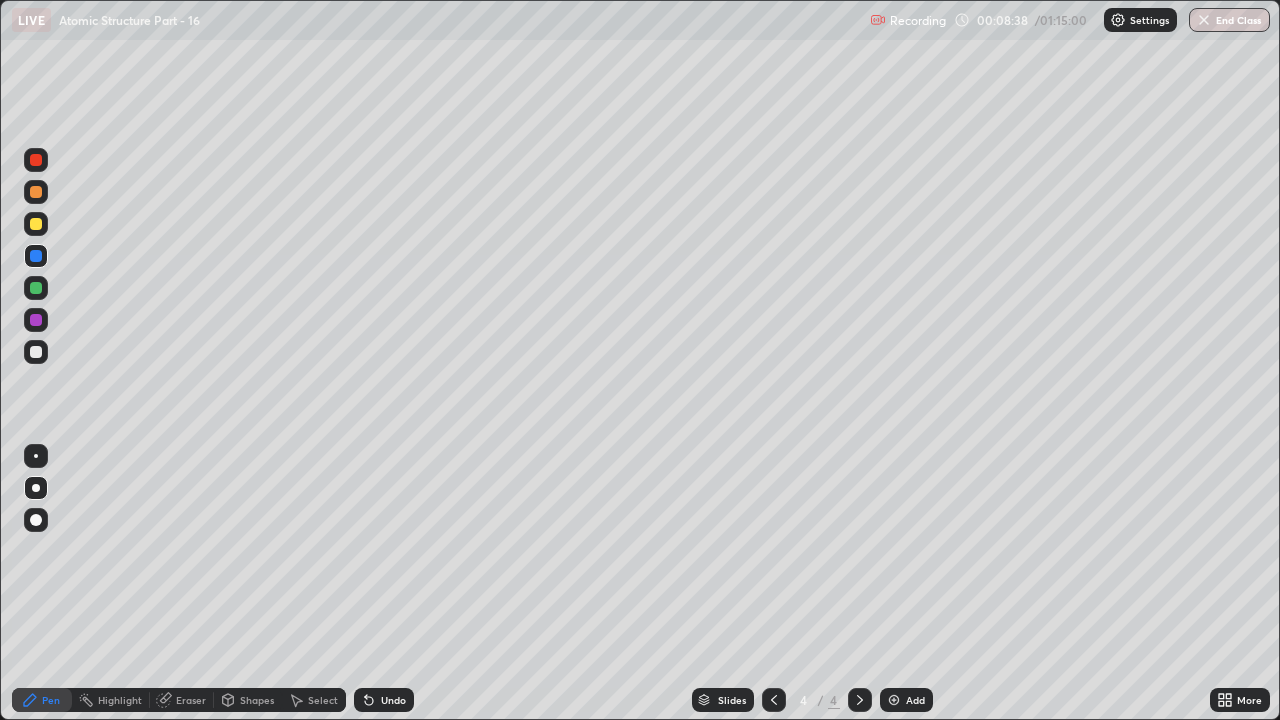 click on "Undo" at bounding box center [393, 700] 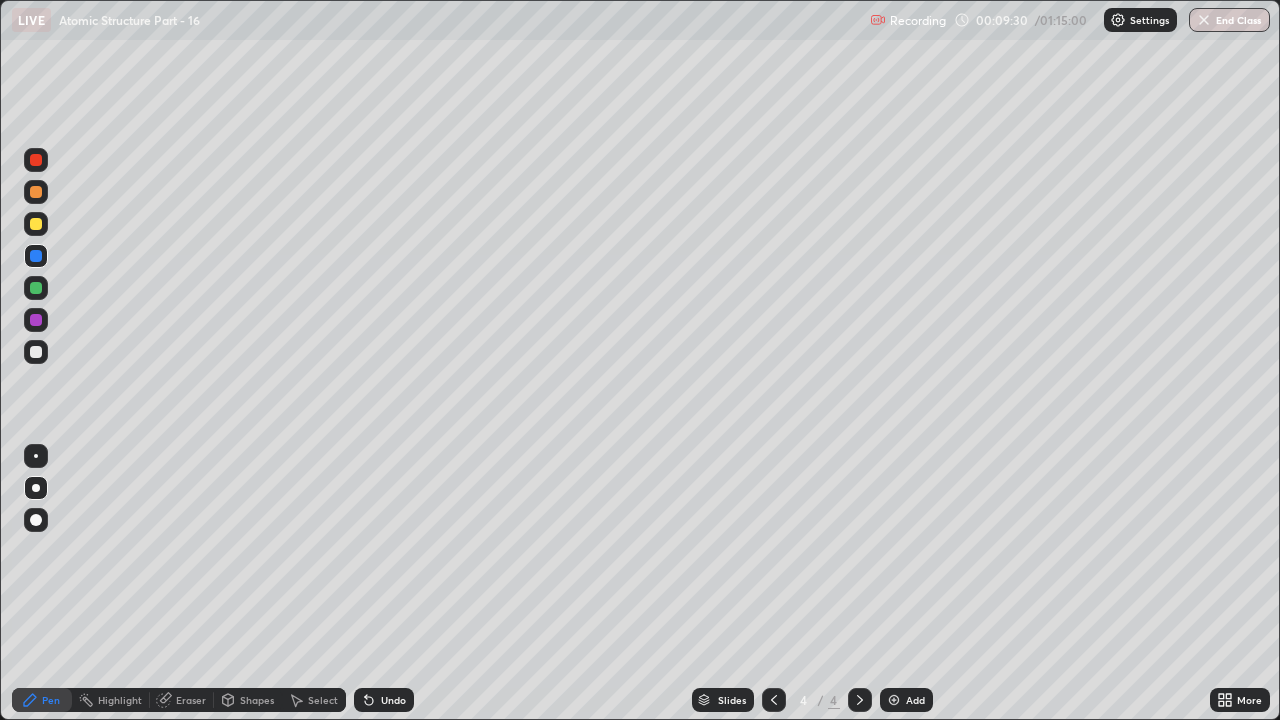 click 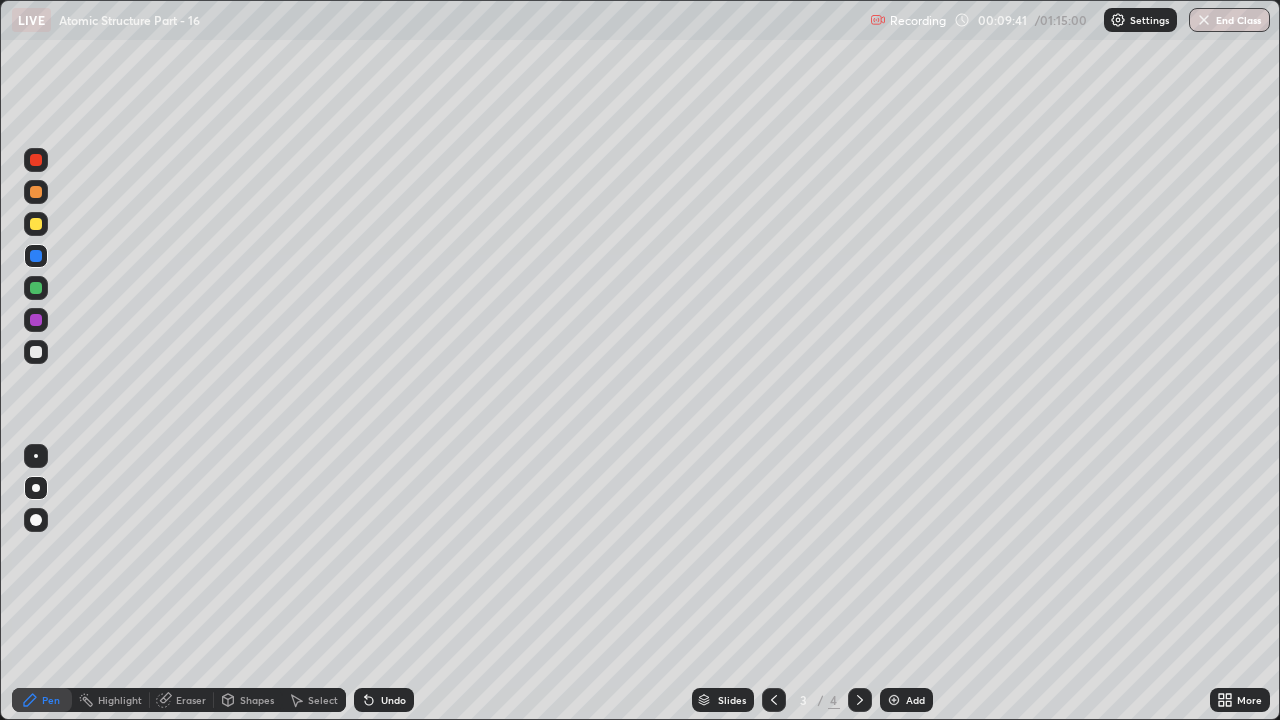 click 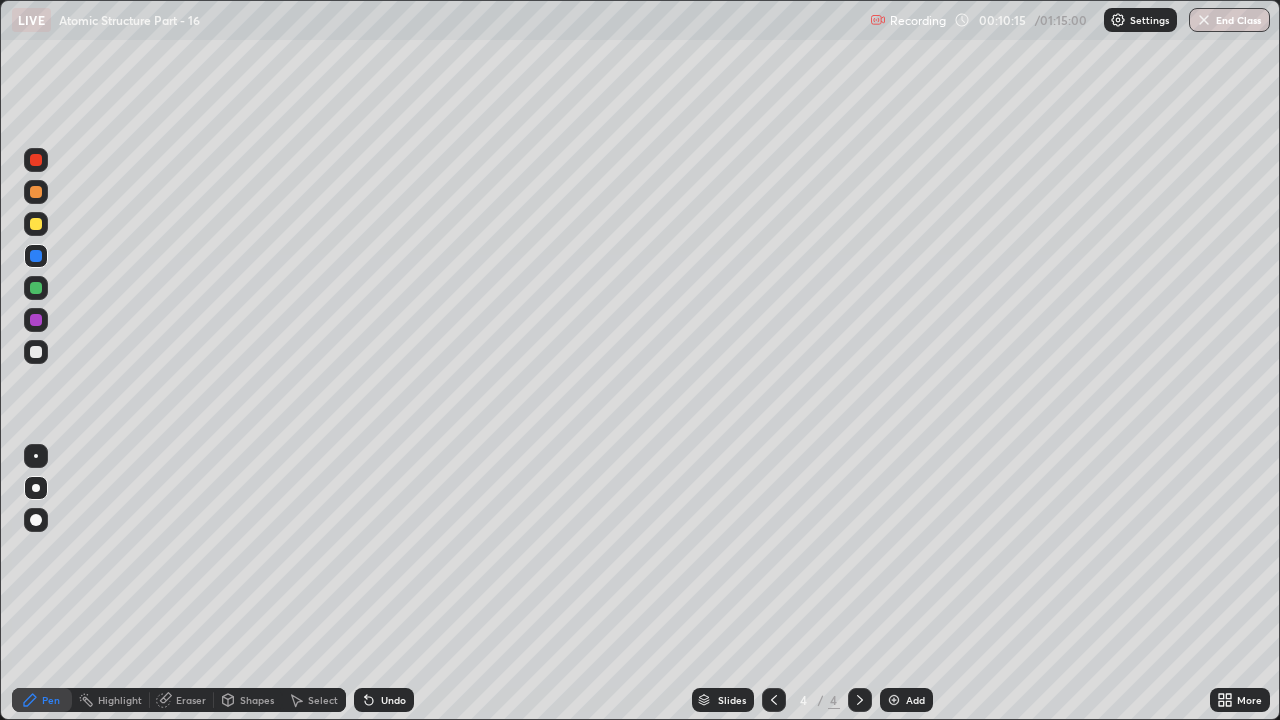 click 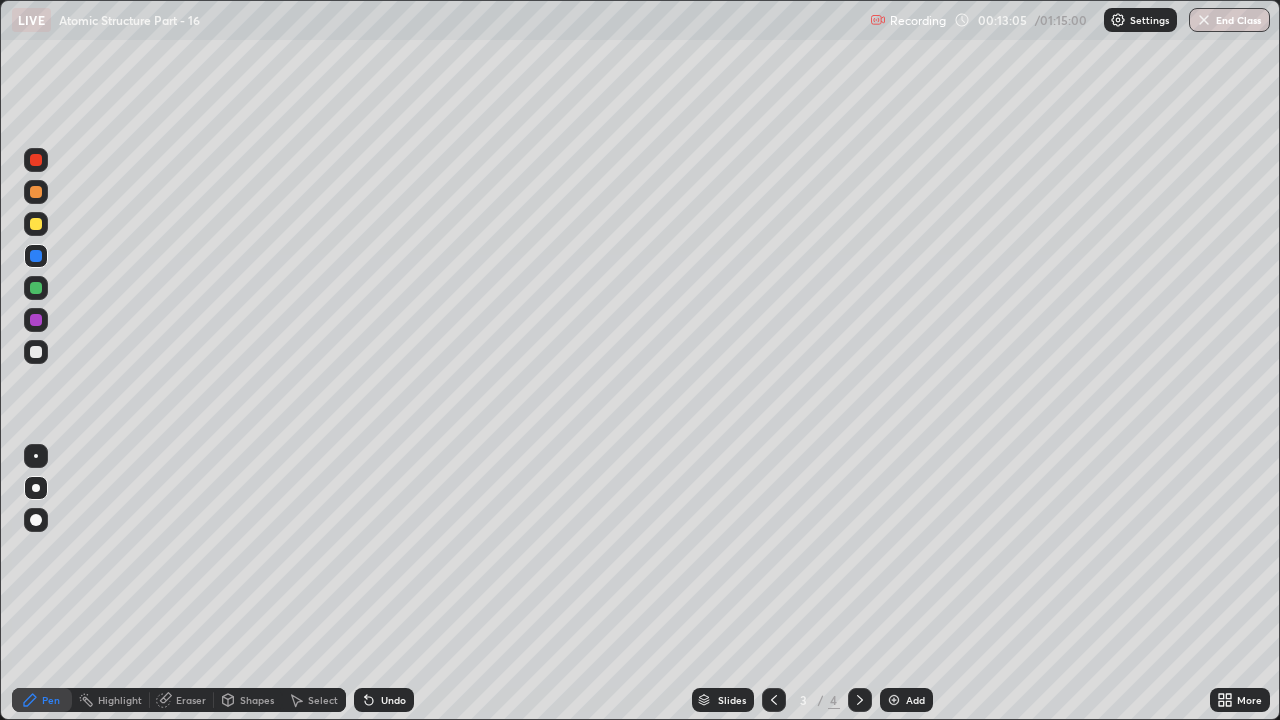 click 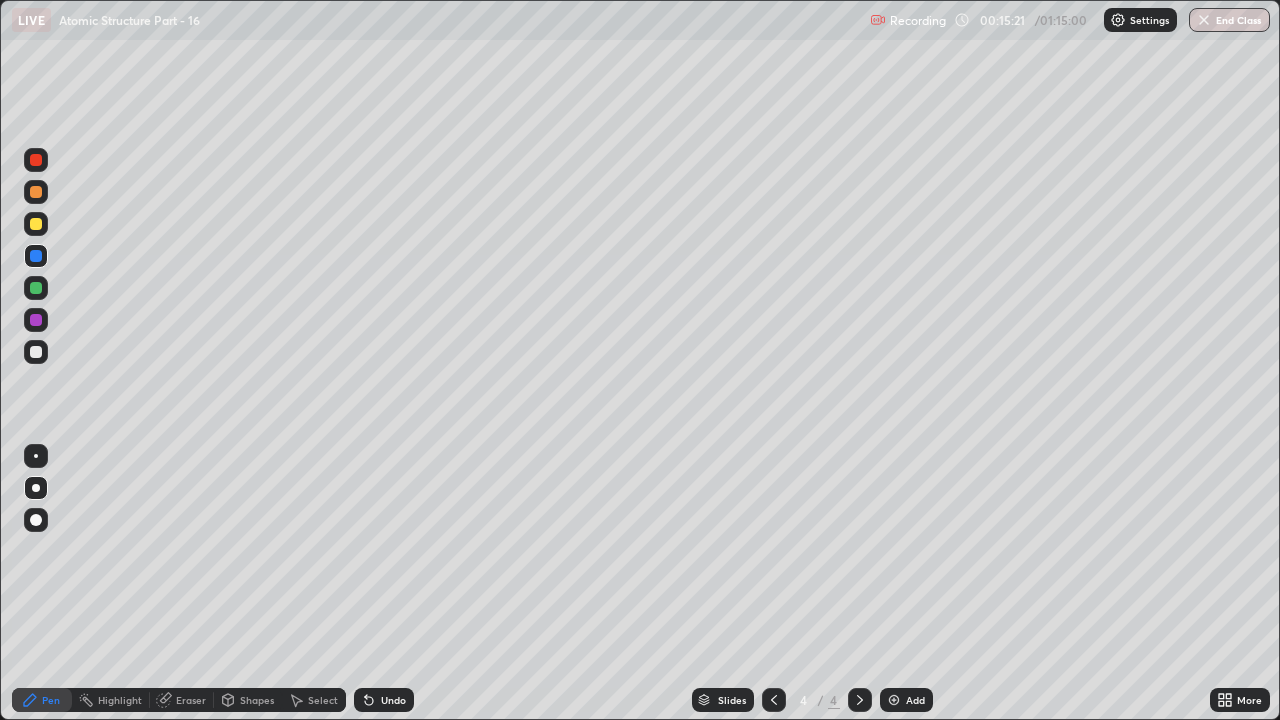 click on "Add" at bounding box center [915, 700] 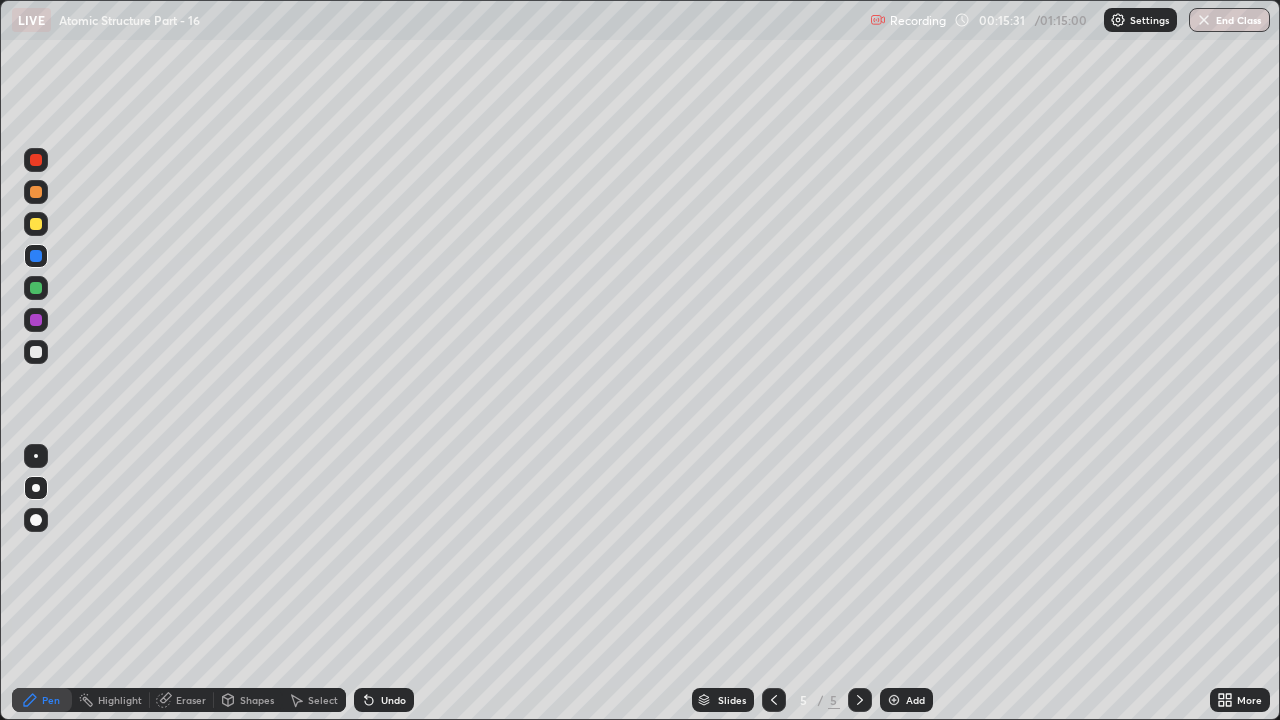 click at bounding box center [36, 224] 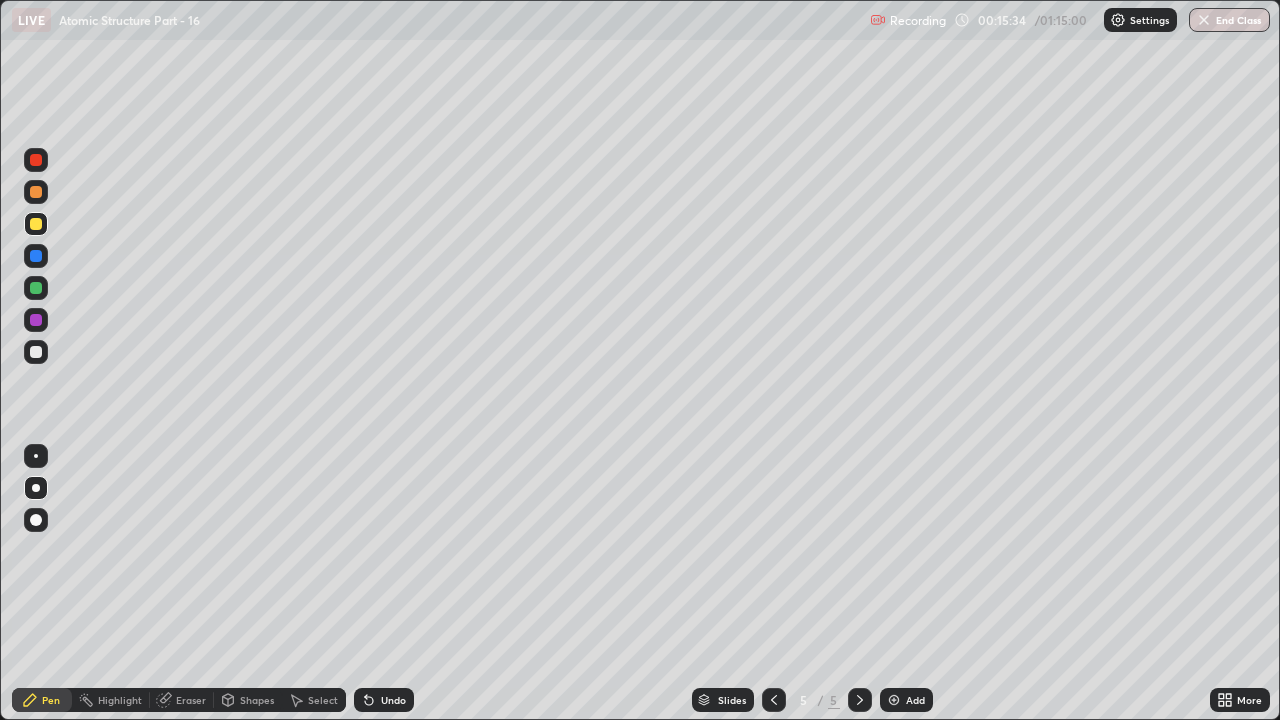 click on "Undo" at bounding box center (384, 700) 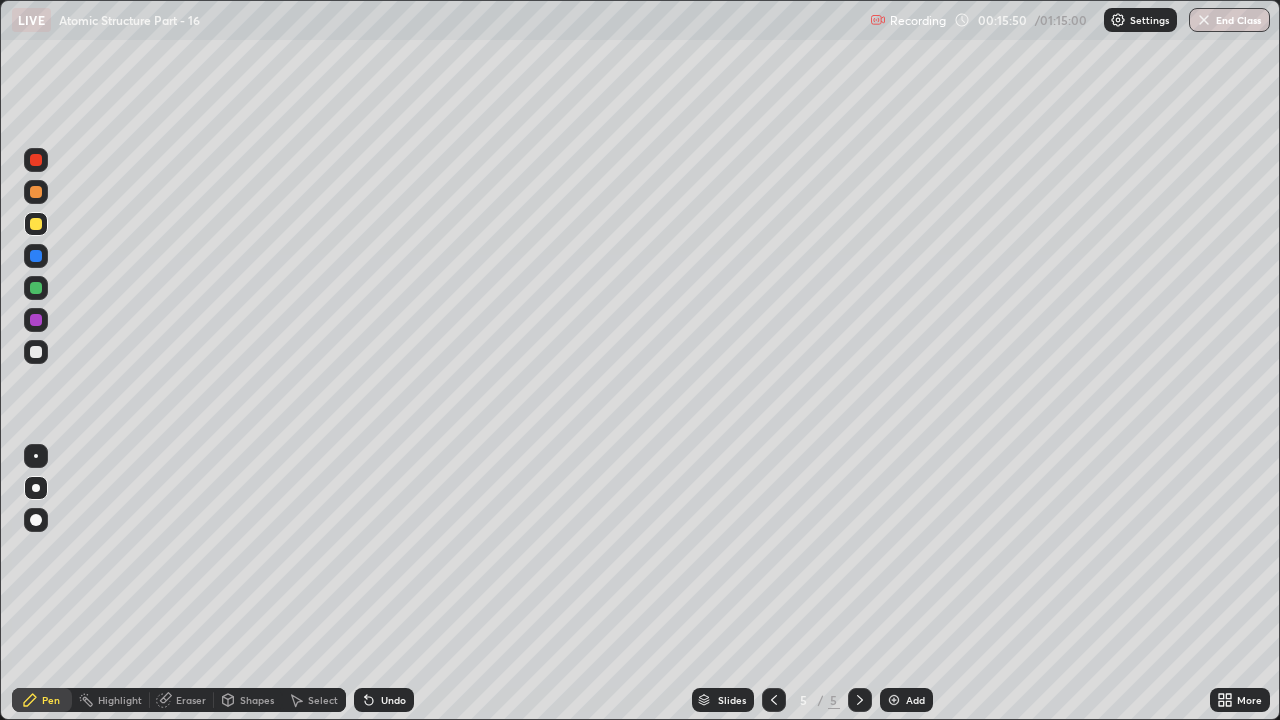 click on "Shapes" at bounding box center (257, 700) 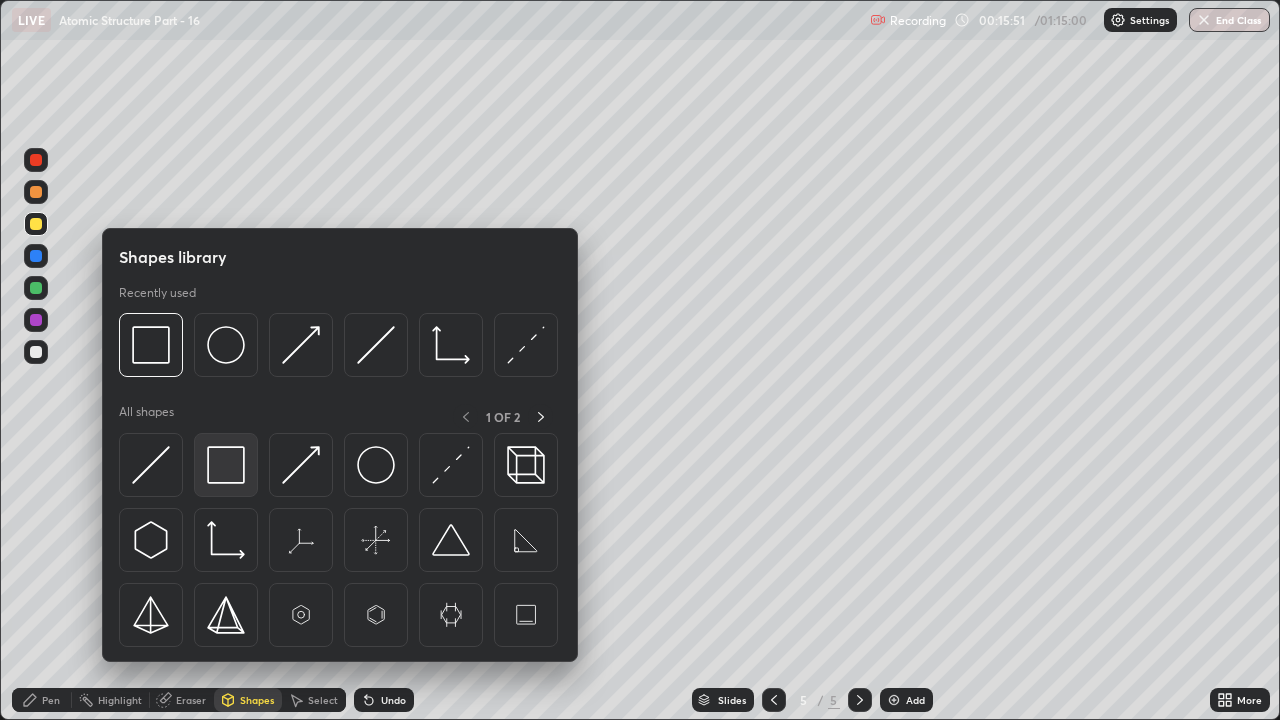 click at bounding box center [226, 465] 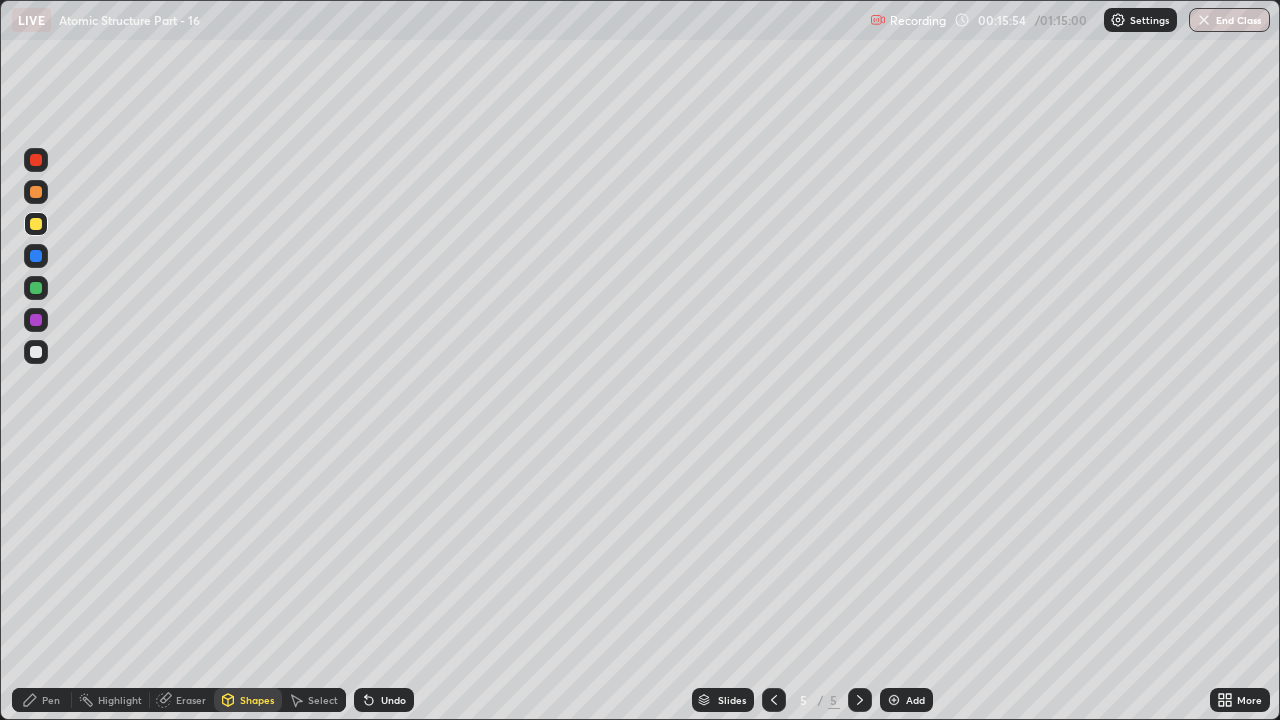 click on "Pen" at bounding box center [51, 700] 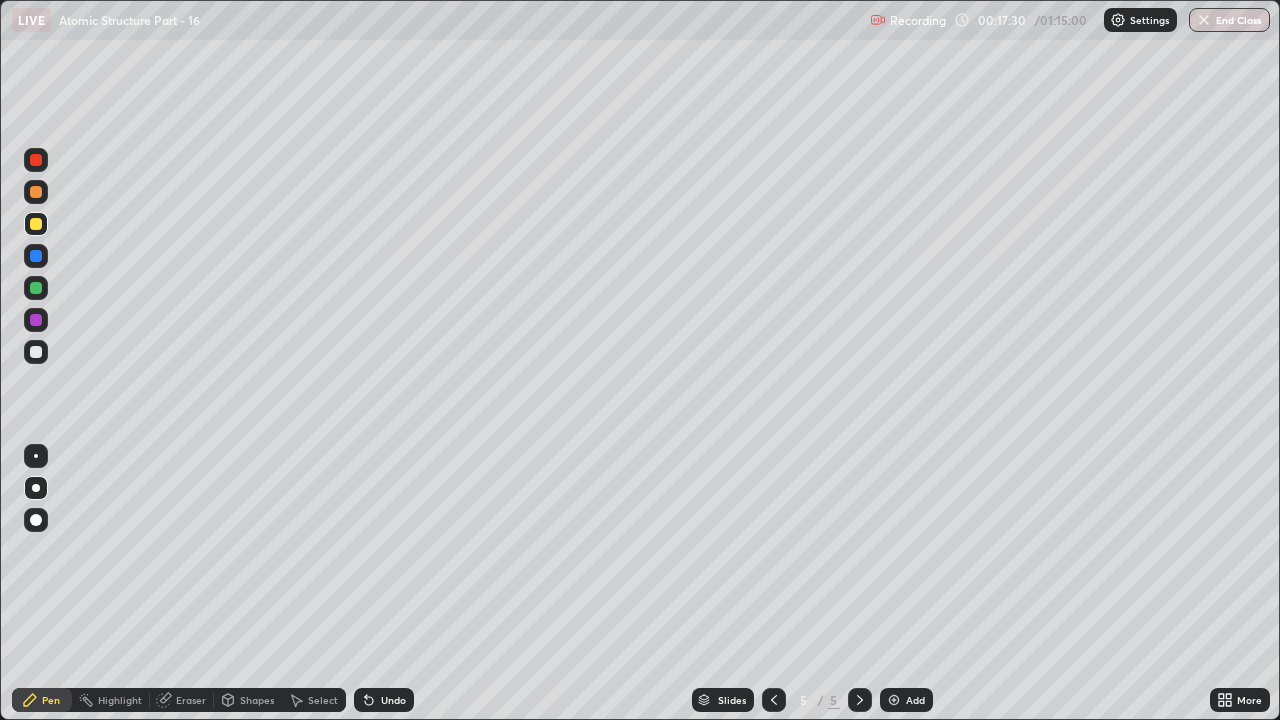 click at bounding box center [36, 288] 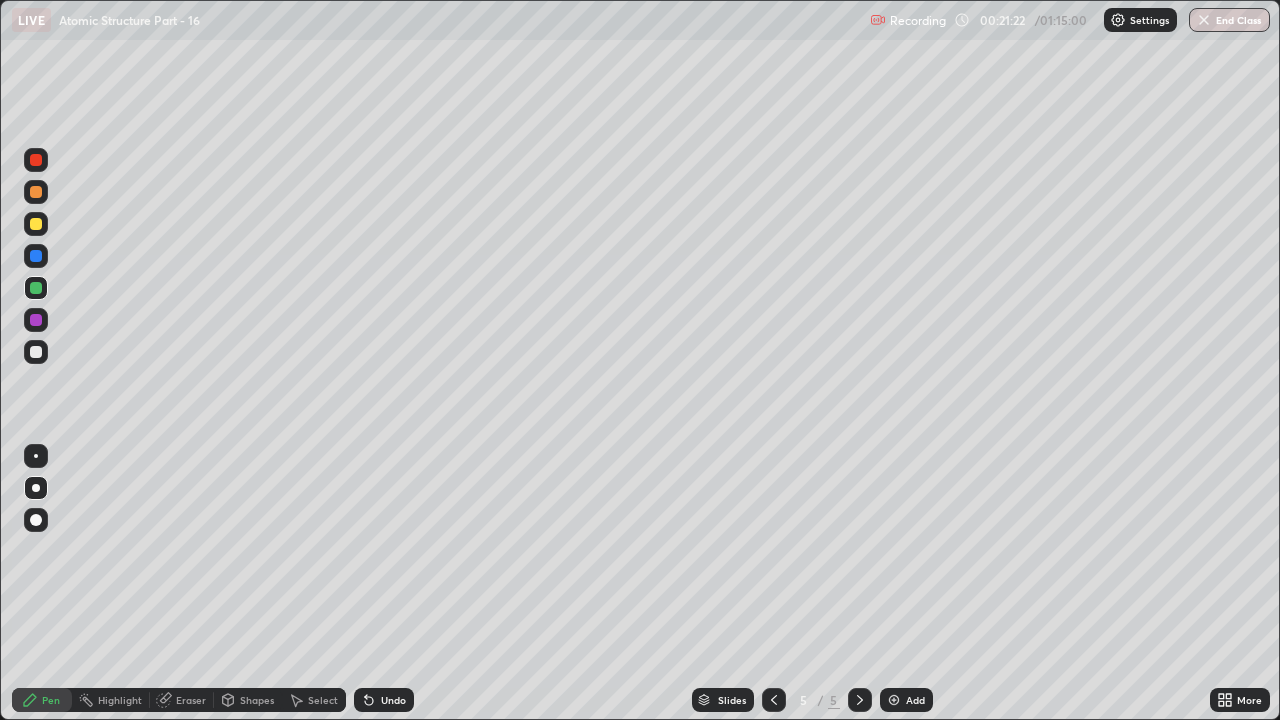 click on "Eraser" at bounding box center [191, 700] 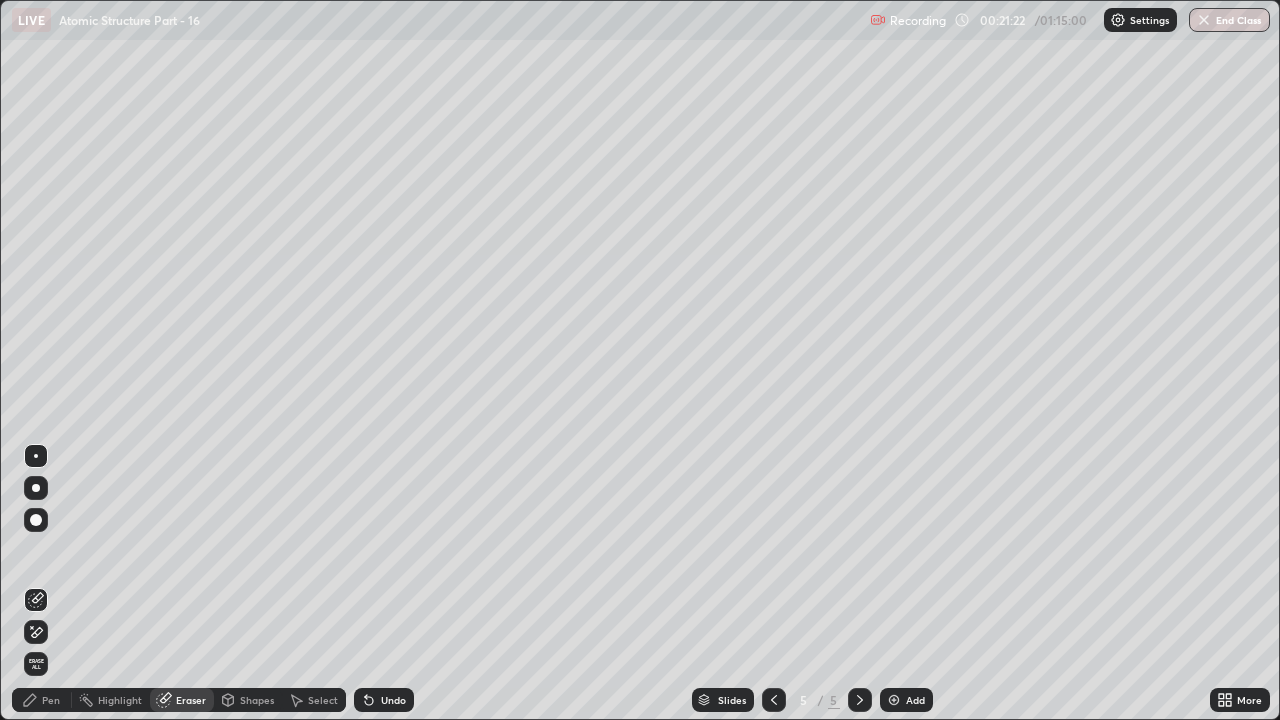 click 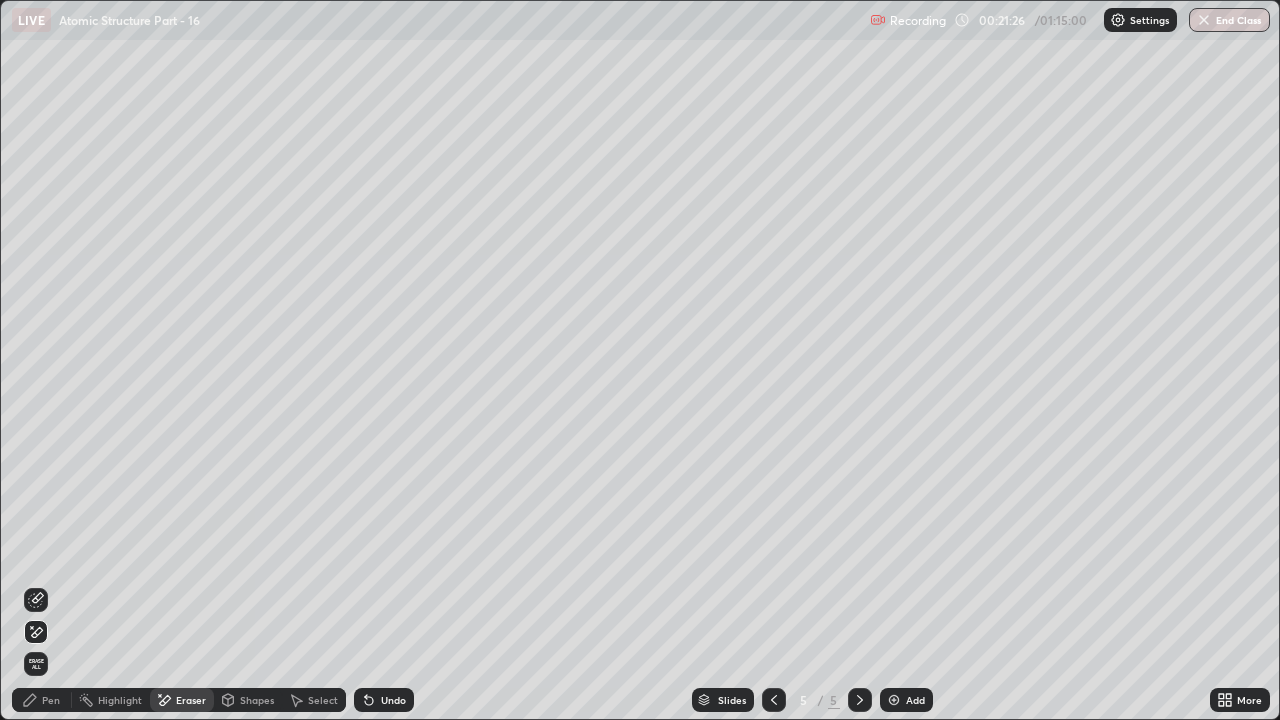 click on "Pen" at bounding box center (51, 700) 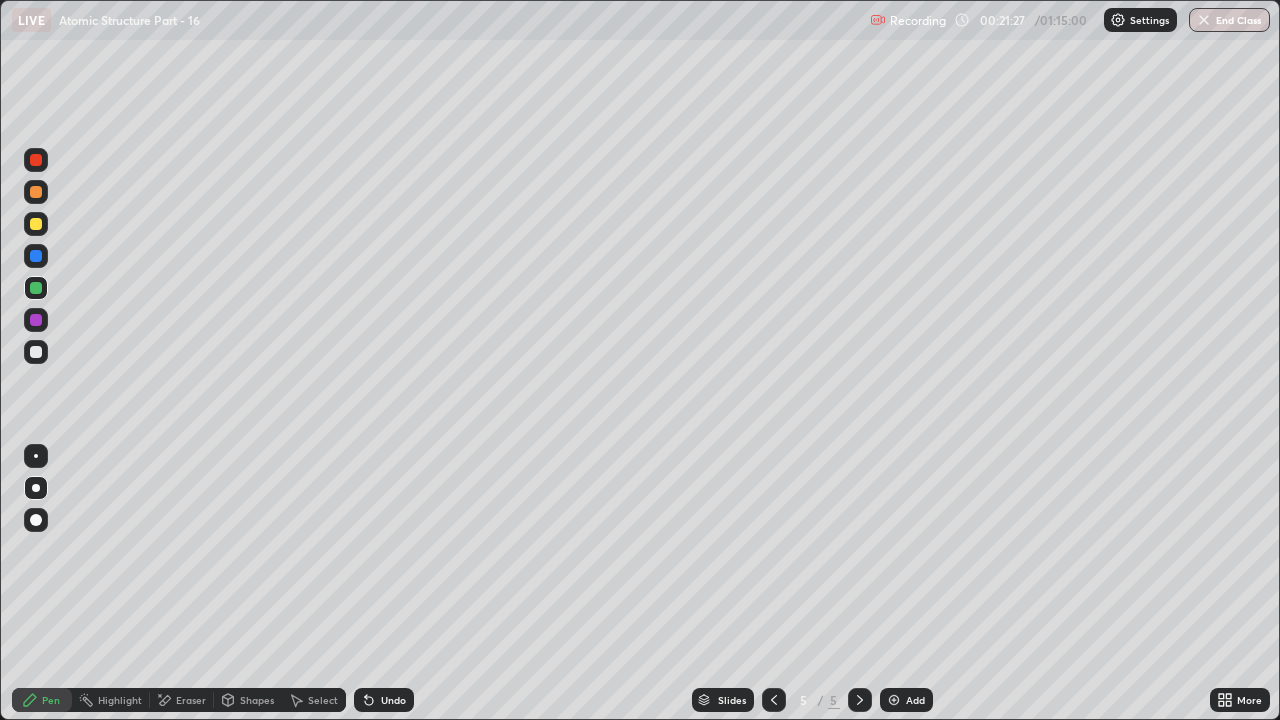 click on "Eraser" at bounding box center (191, 700) 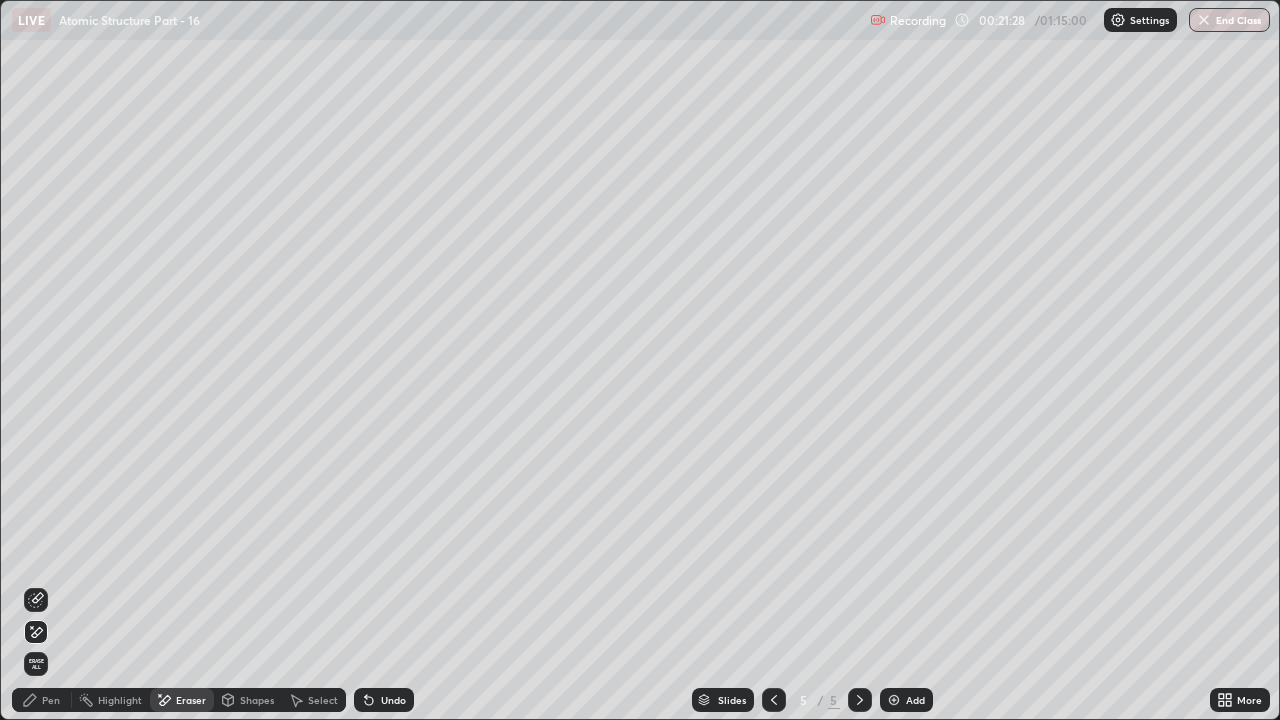 click 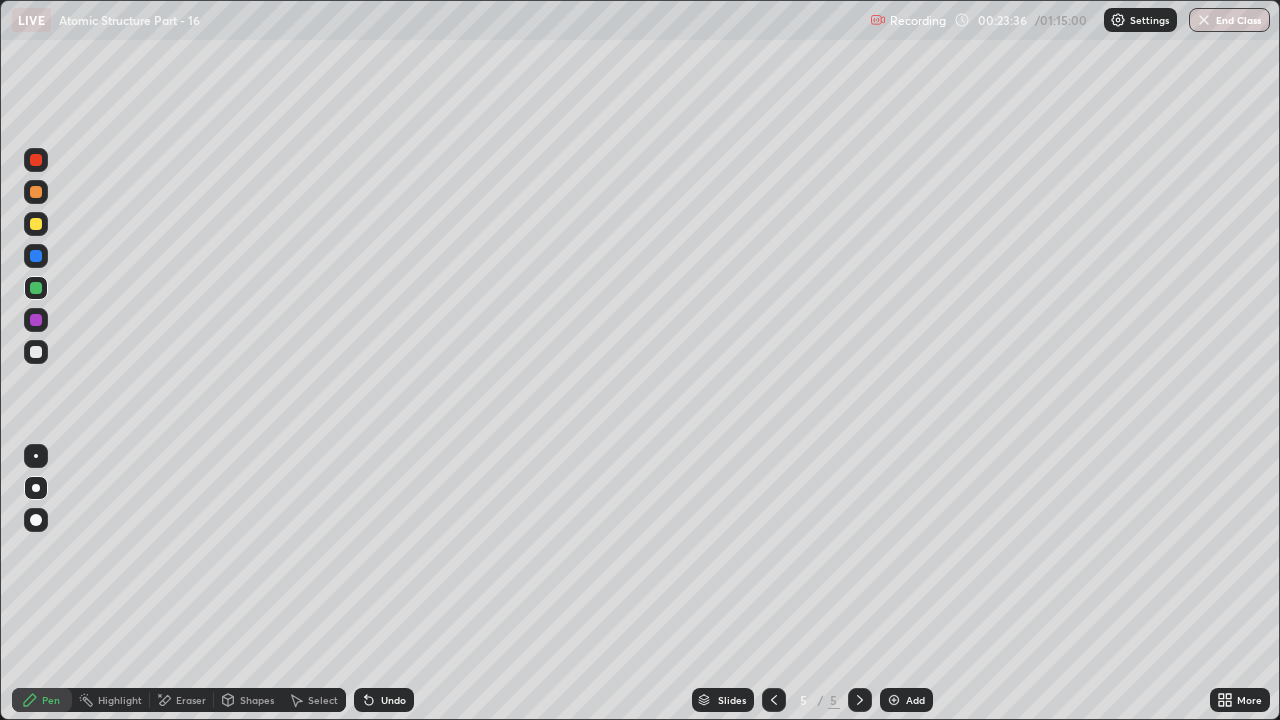 click on "Shapes" at bounding box center (257, 700) 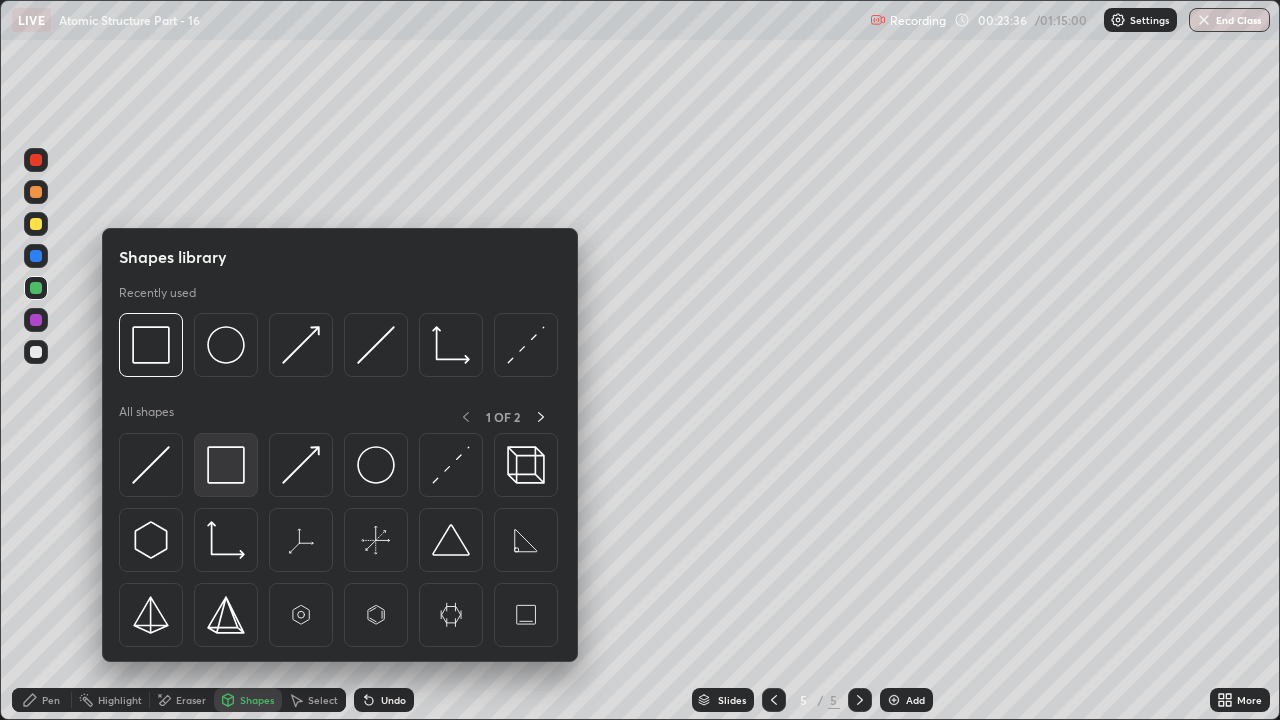 click at bounding box center (226, 465) 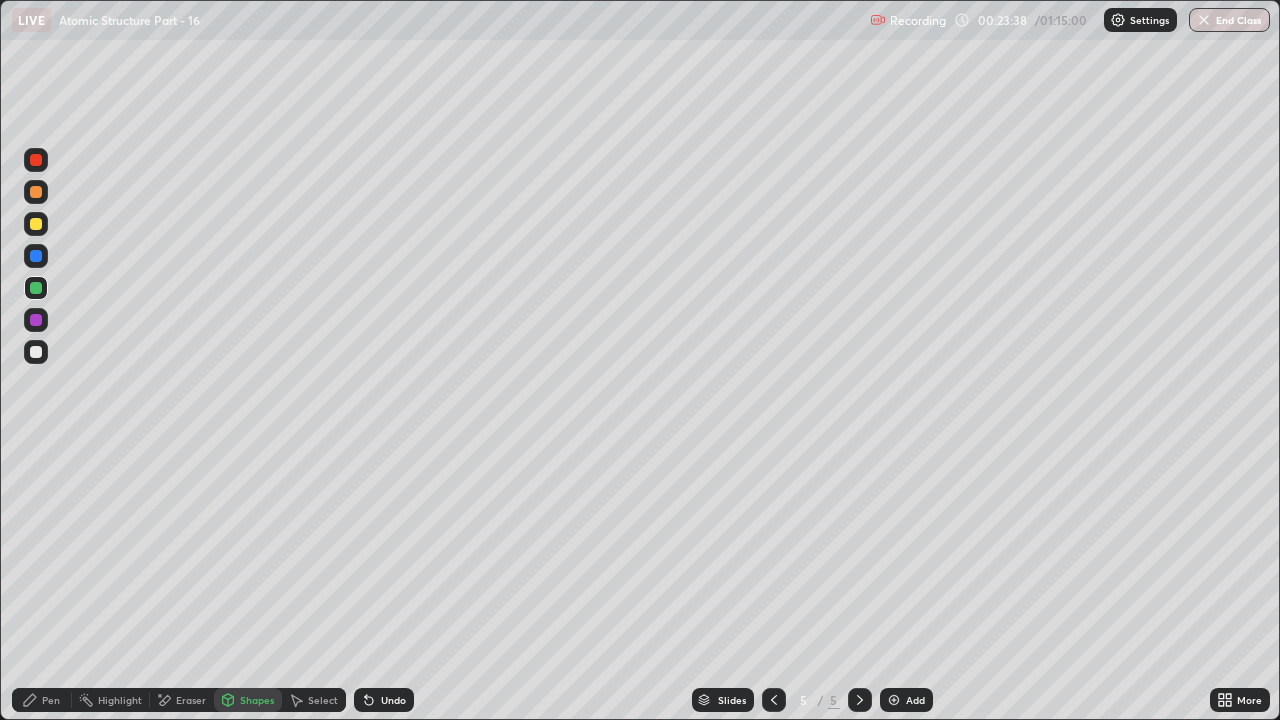 click on "Pen" at bounding box center (42, 700) 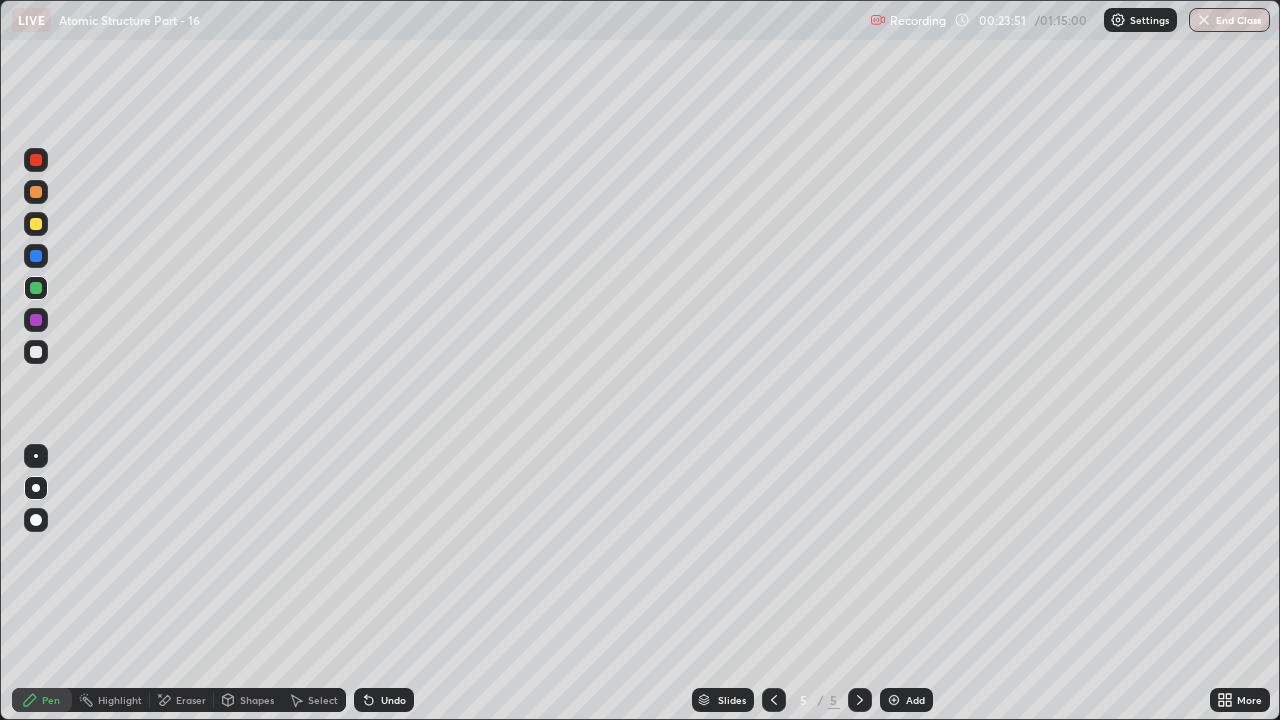 click on "Shapes" at bounding box center (257, 700) 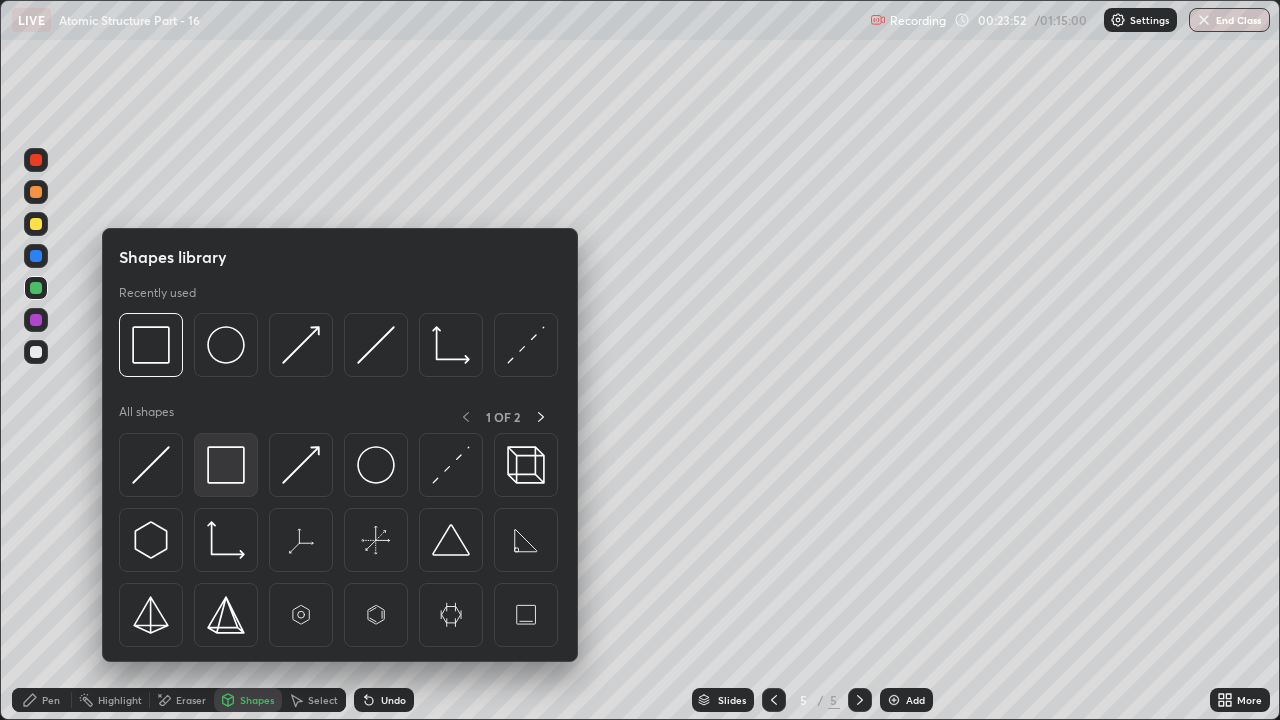 click at bounding box center [226, 465] 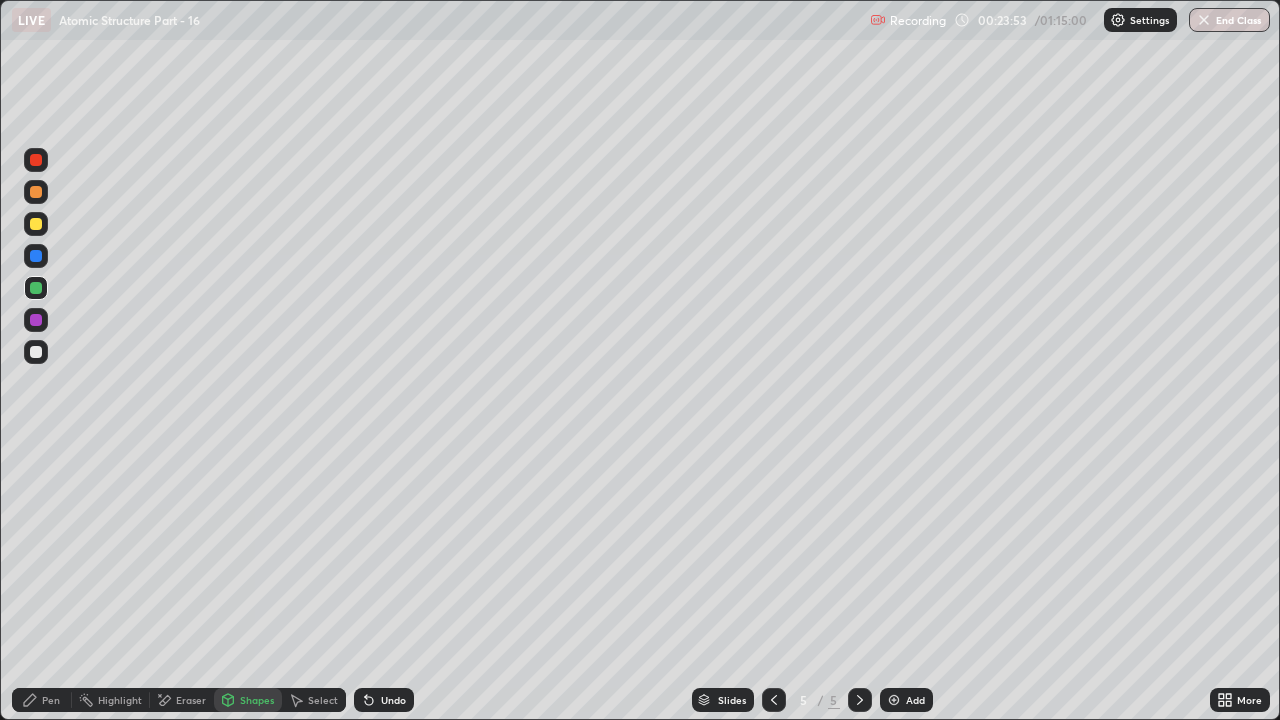 click on "Pen" at bounding box center [42, 700] 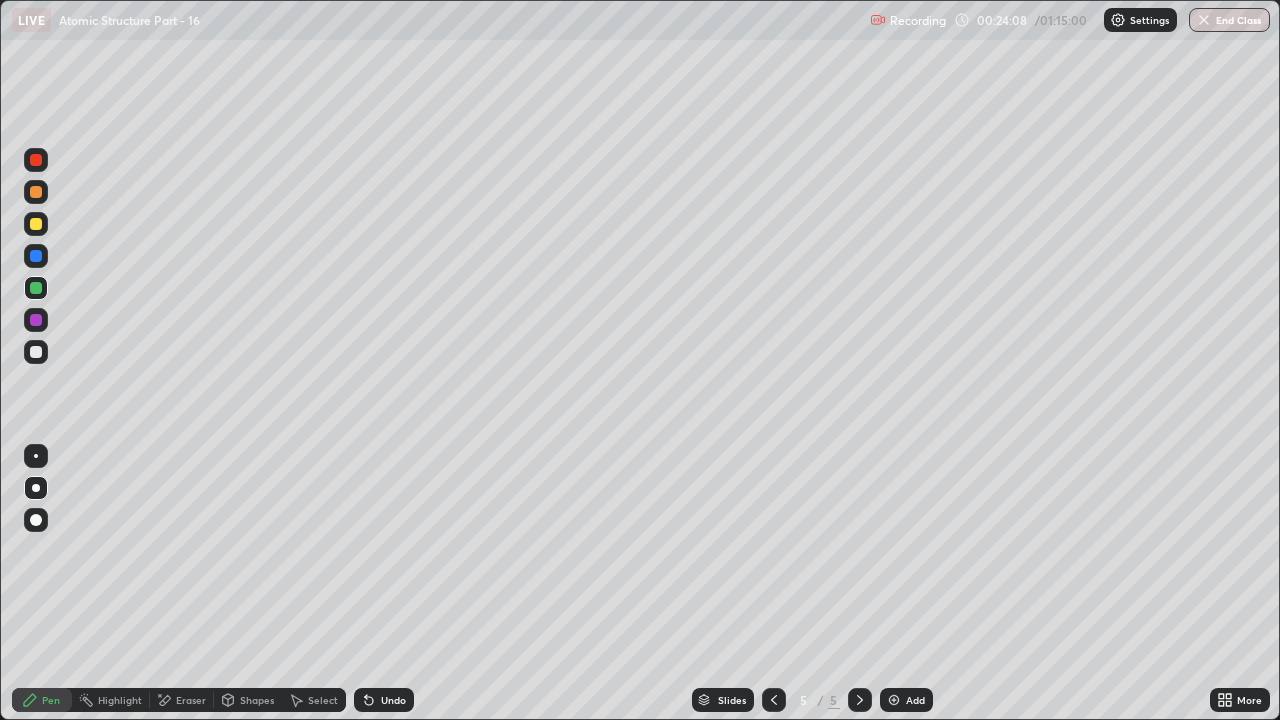 click at bounding box center (36, 352) 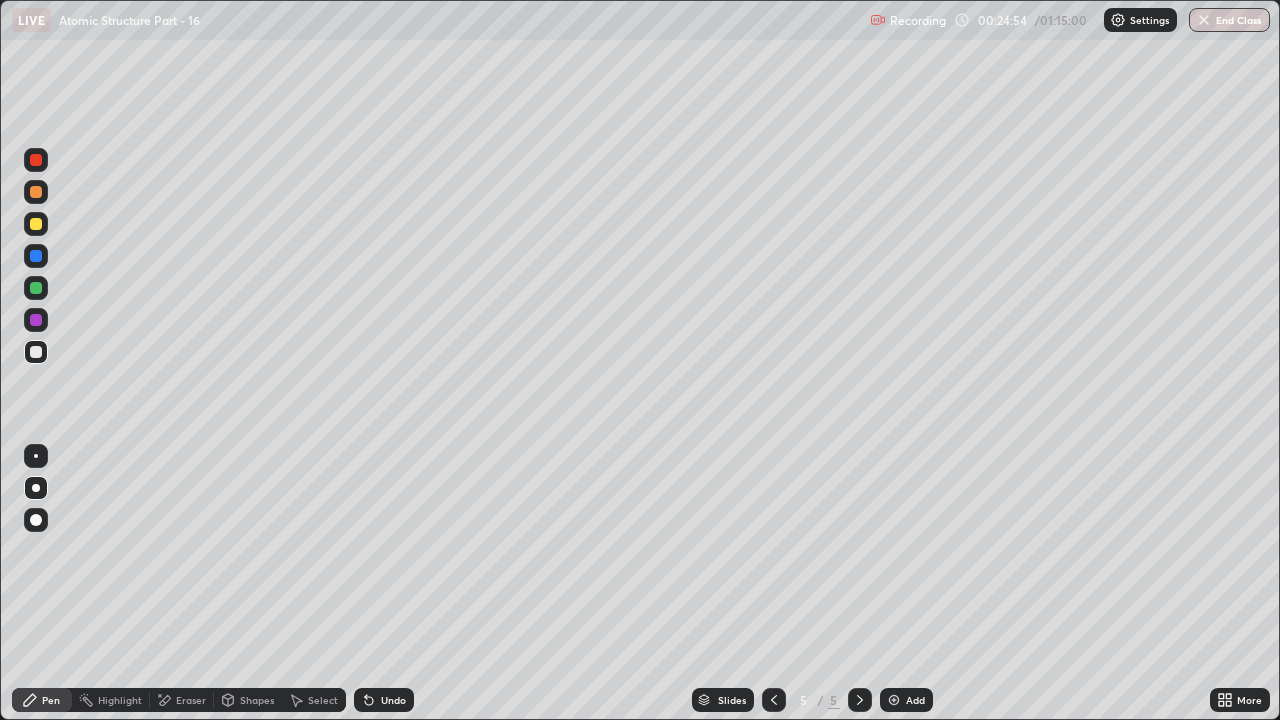 click on "Undo" at bounding box center (393, 700) 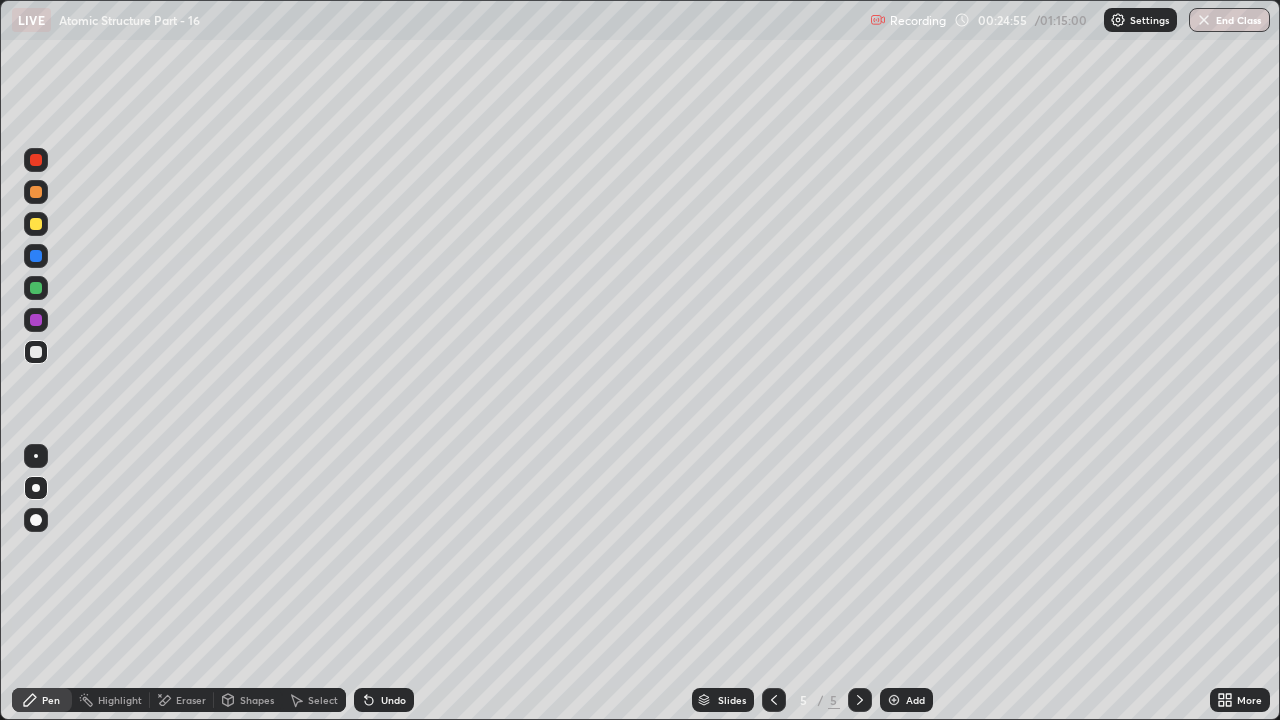 click on "Undo" at bounding box center [384, 700] 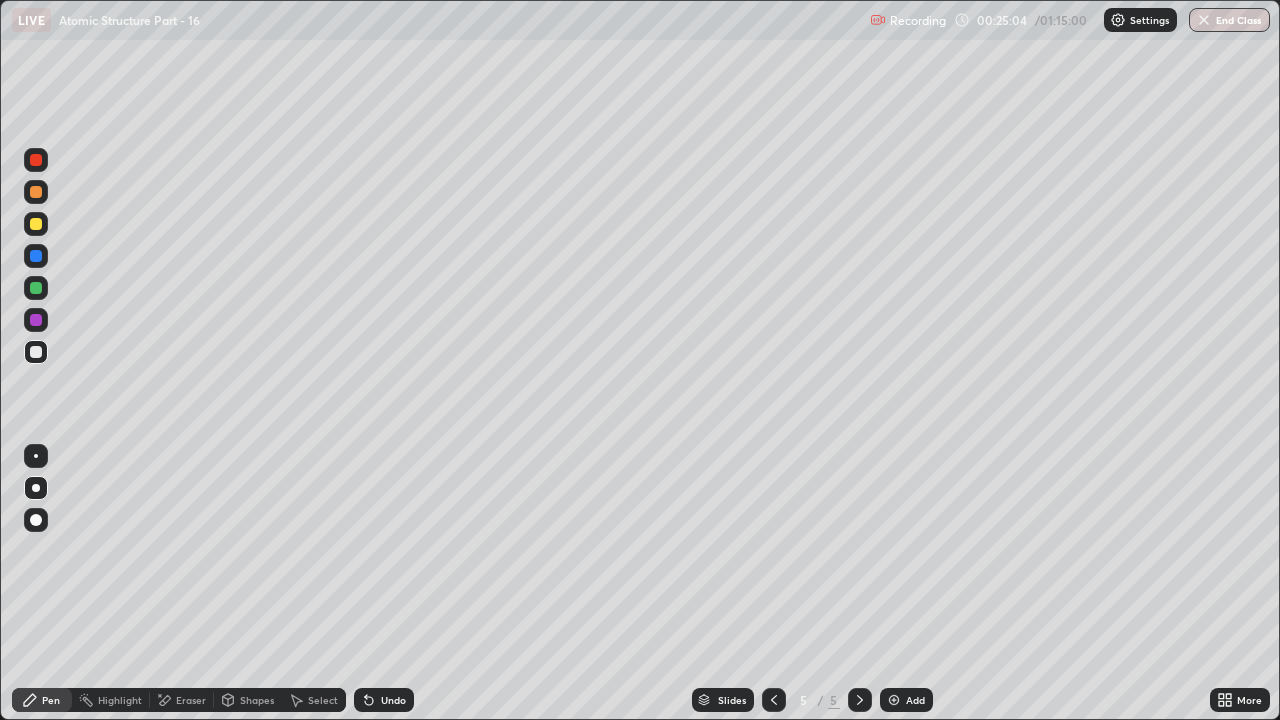 click on "Undo" at bounding box center [393, 700] 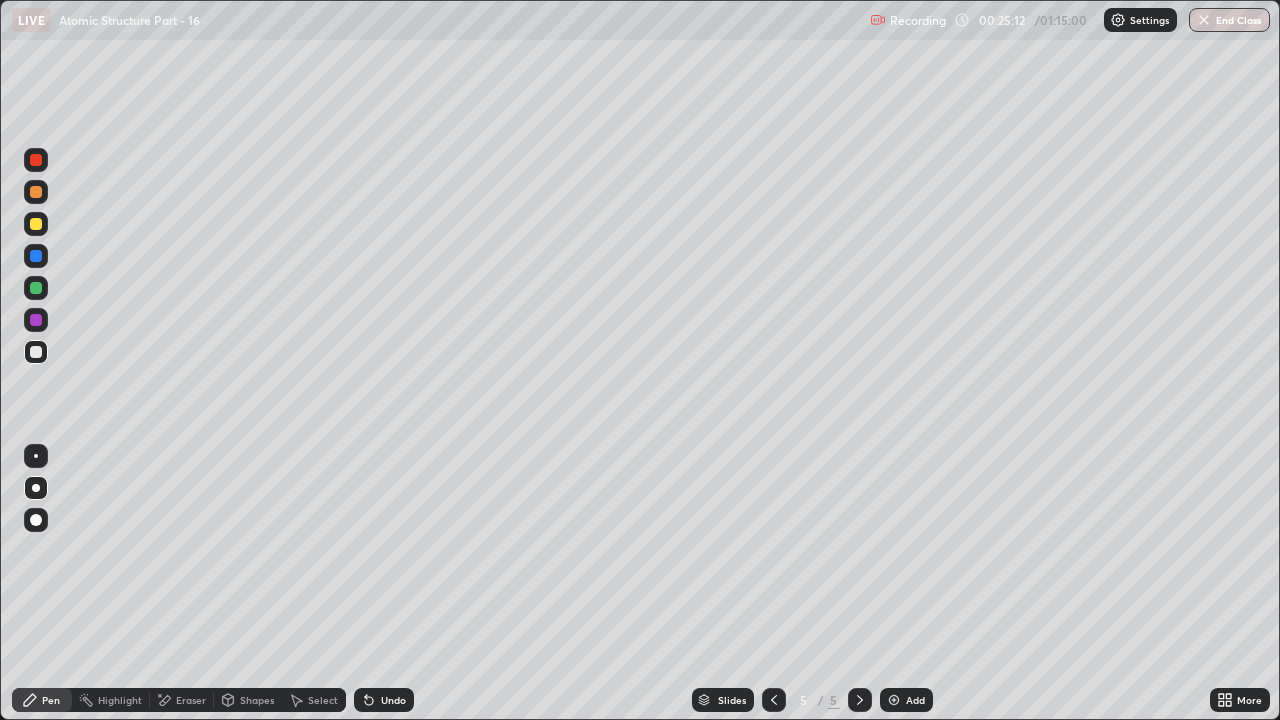 click on "Shapes" at bounding box center (248, 700) 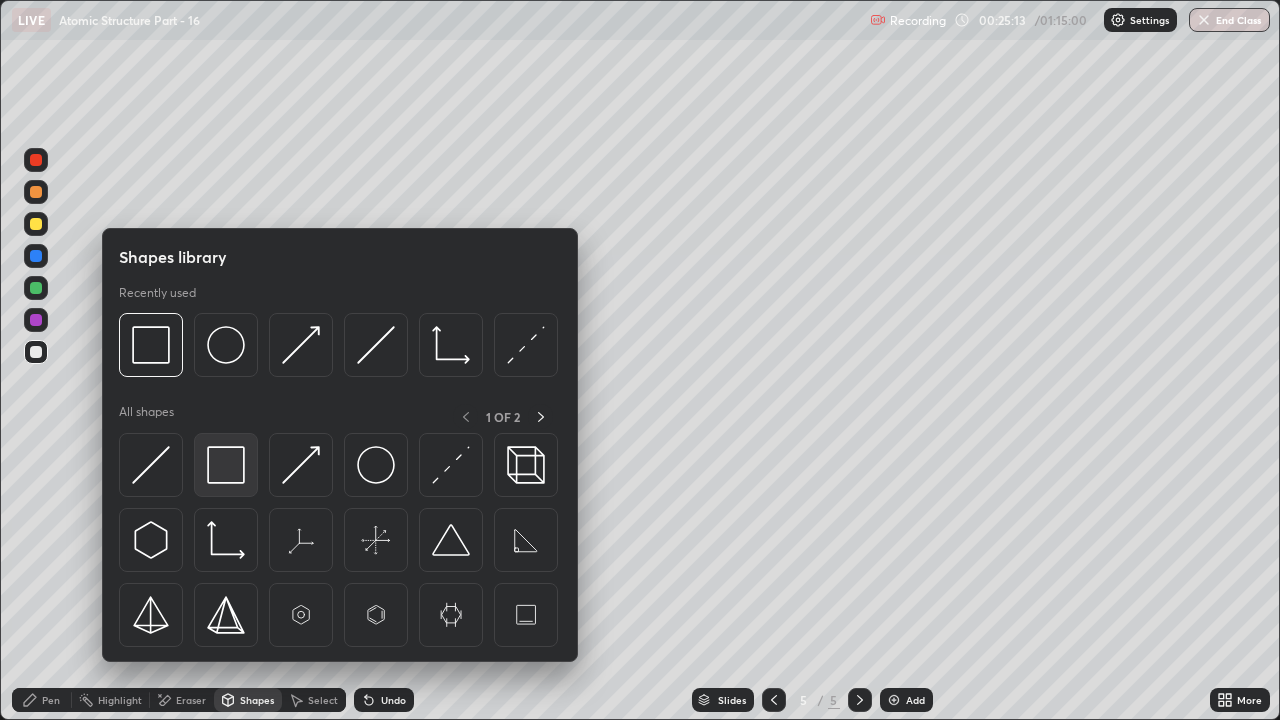 click at bounding box center (226, 465) 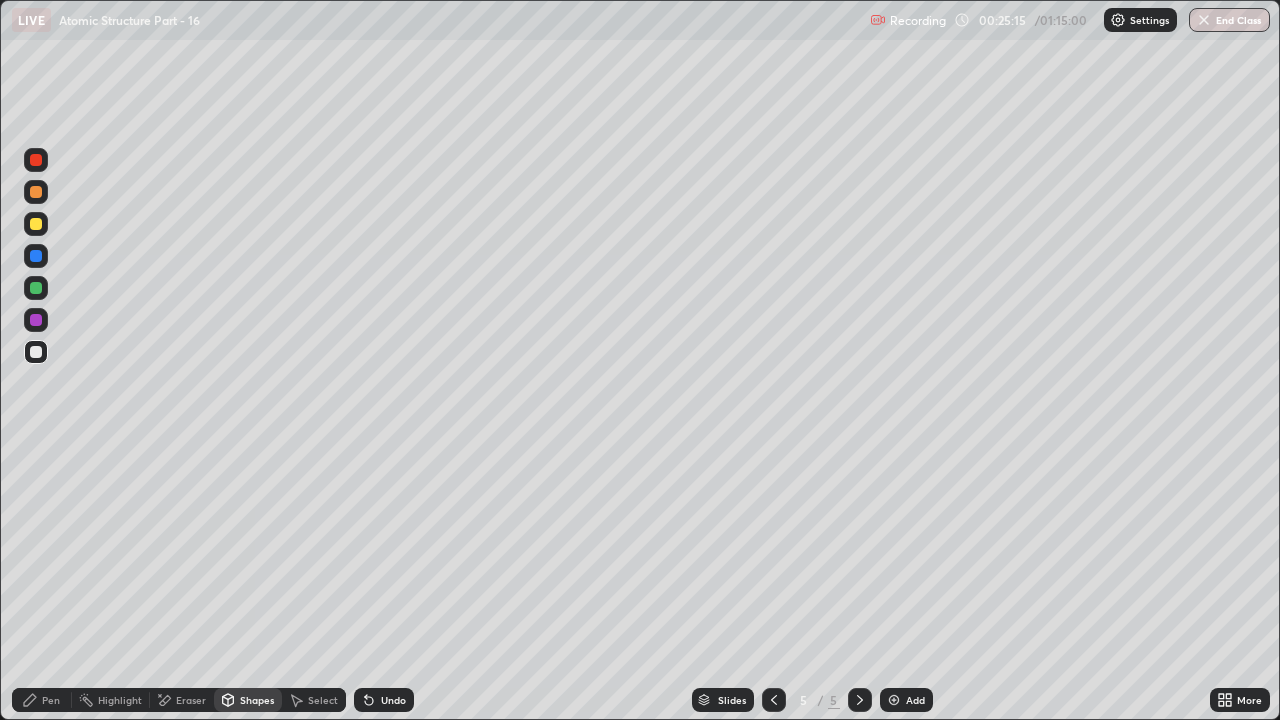 click on "Pen" at bounding box center [51, 700] 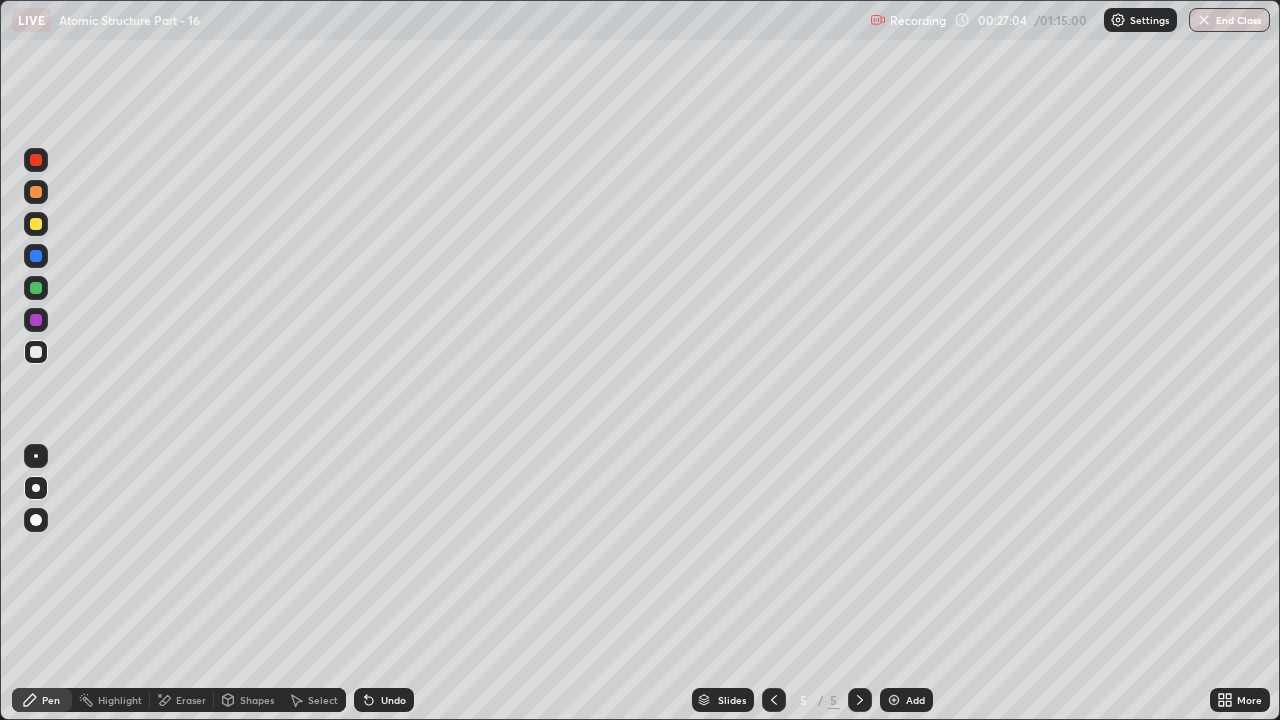 click on "Undo" at bounding box center [393, 700] 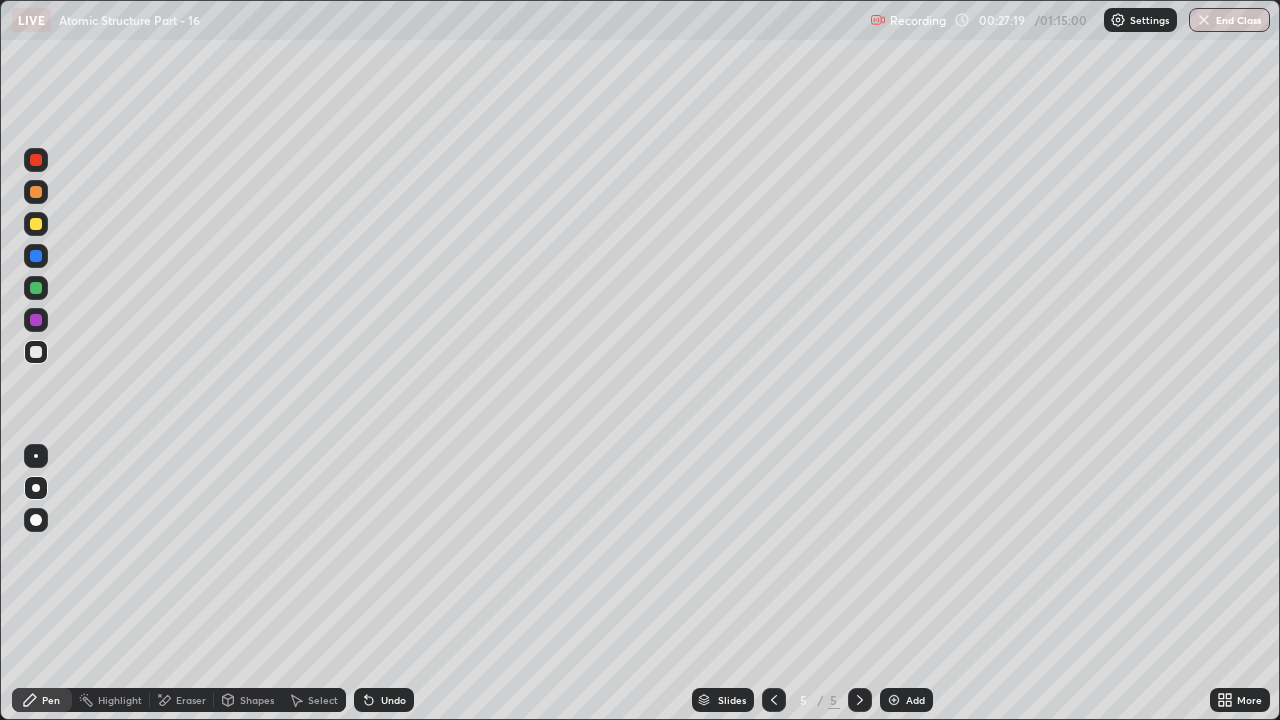 click on "Add" at bounding box center [906, 700] 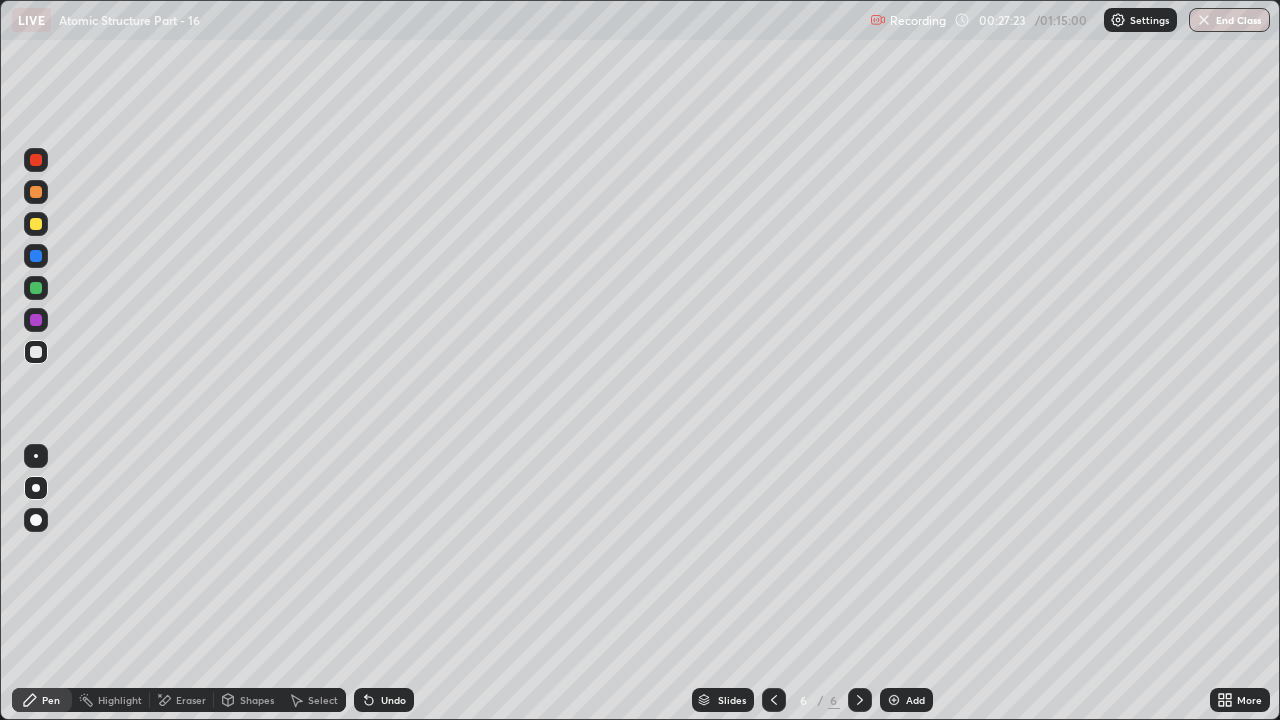 click at bounding box center [36, 288] 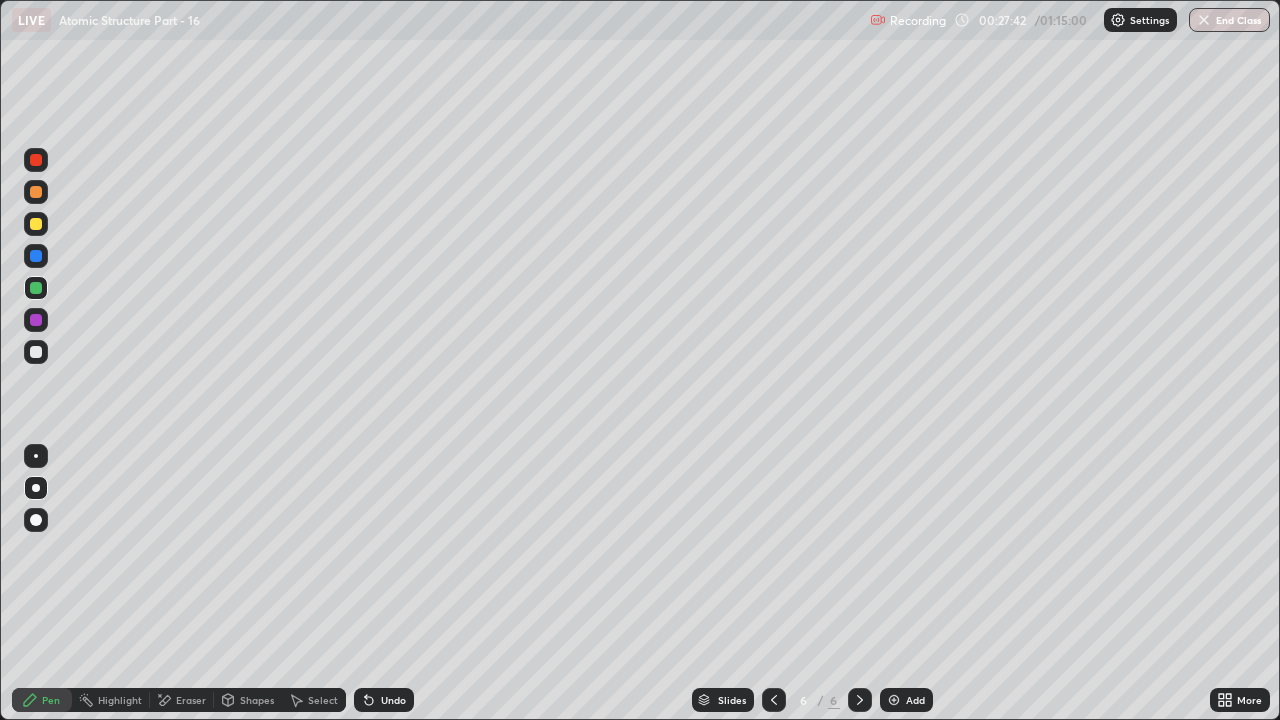 click at bounding box center (36, 224) 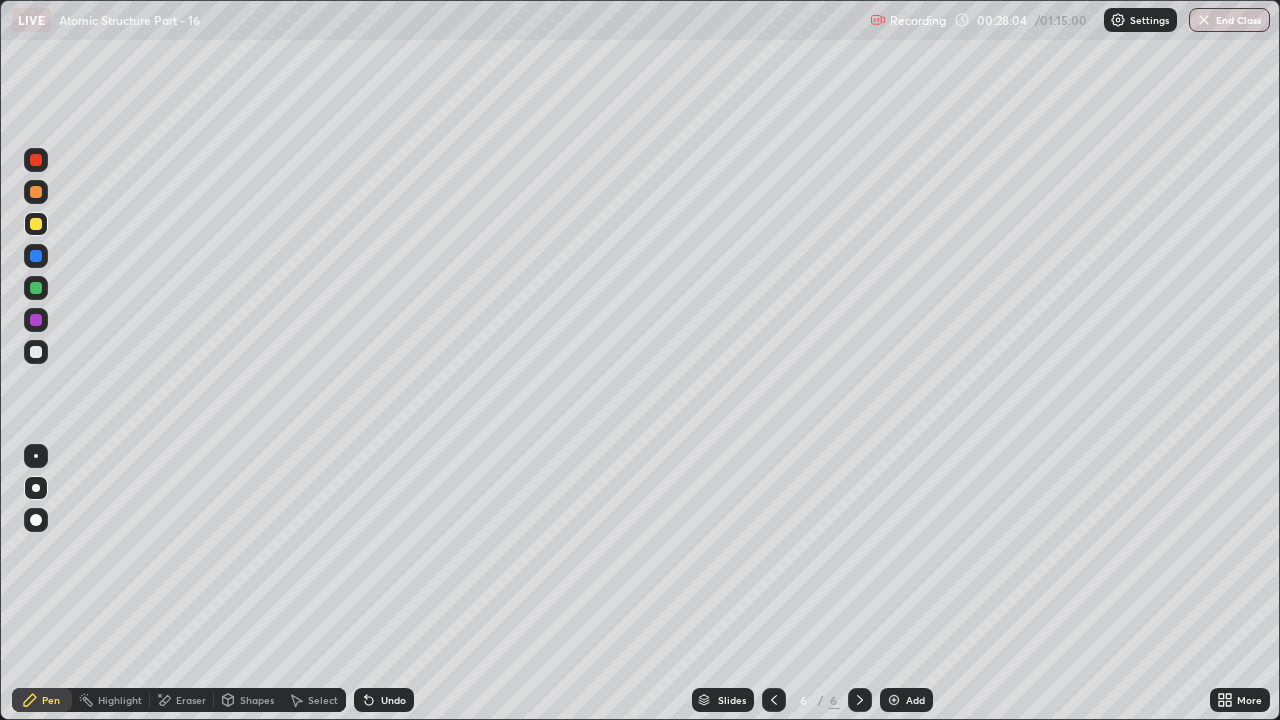 click on "Undo" at bounding box center (393, 700) 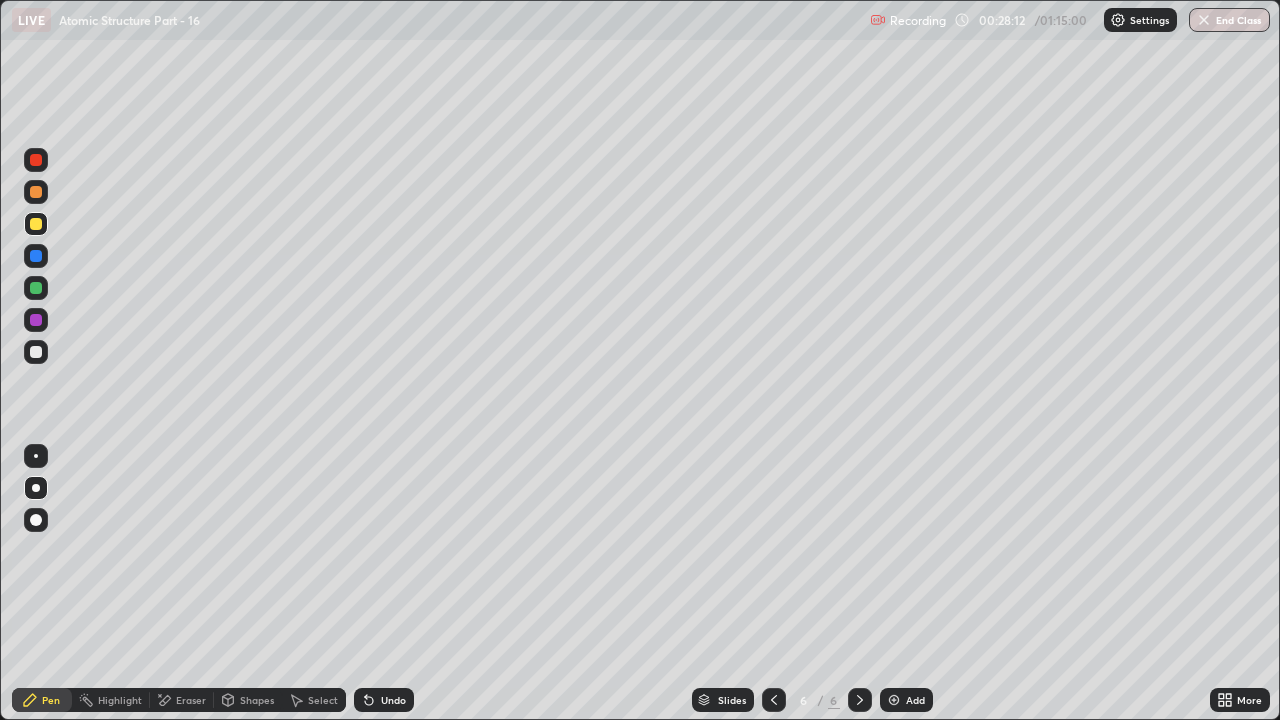 click at bounding box center [36, 288] 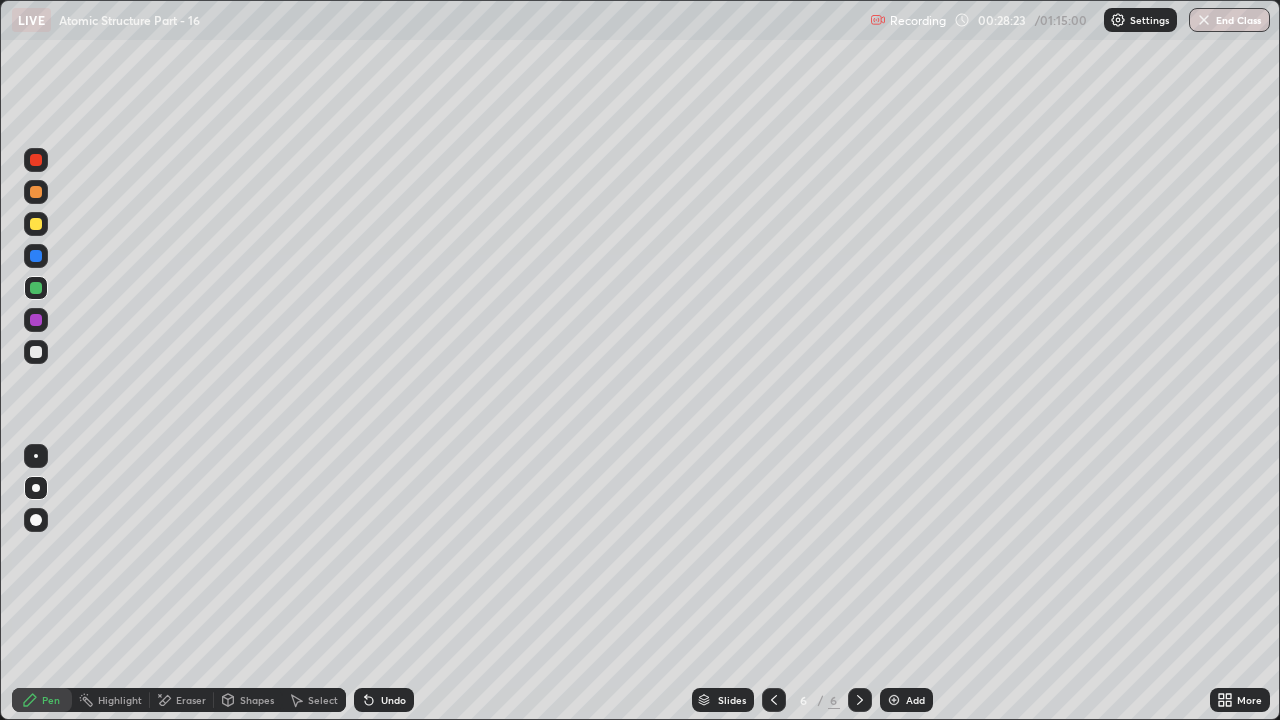 click at bounding box center (36, 288) 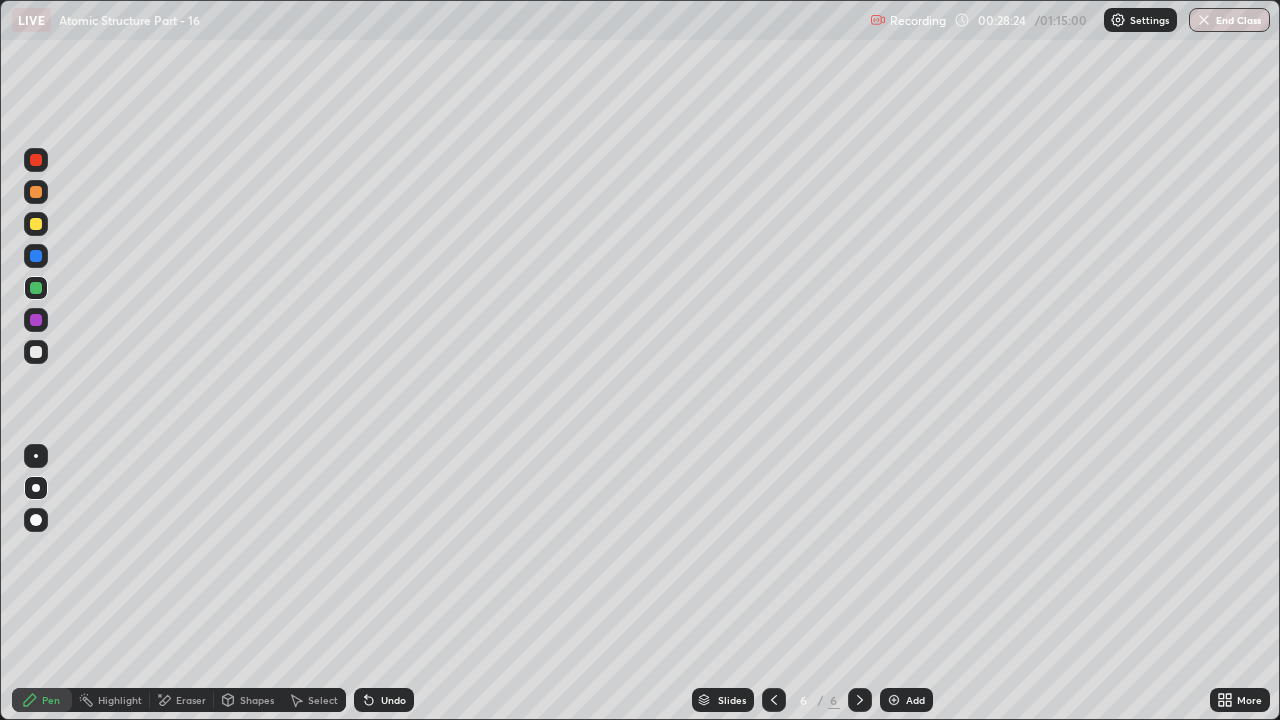 click at bounding box center (36, 320) 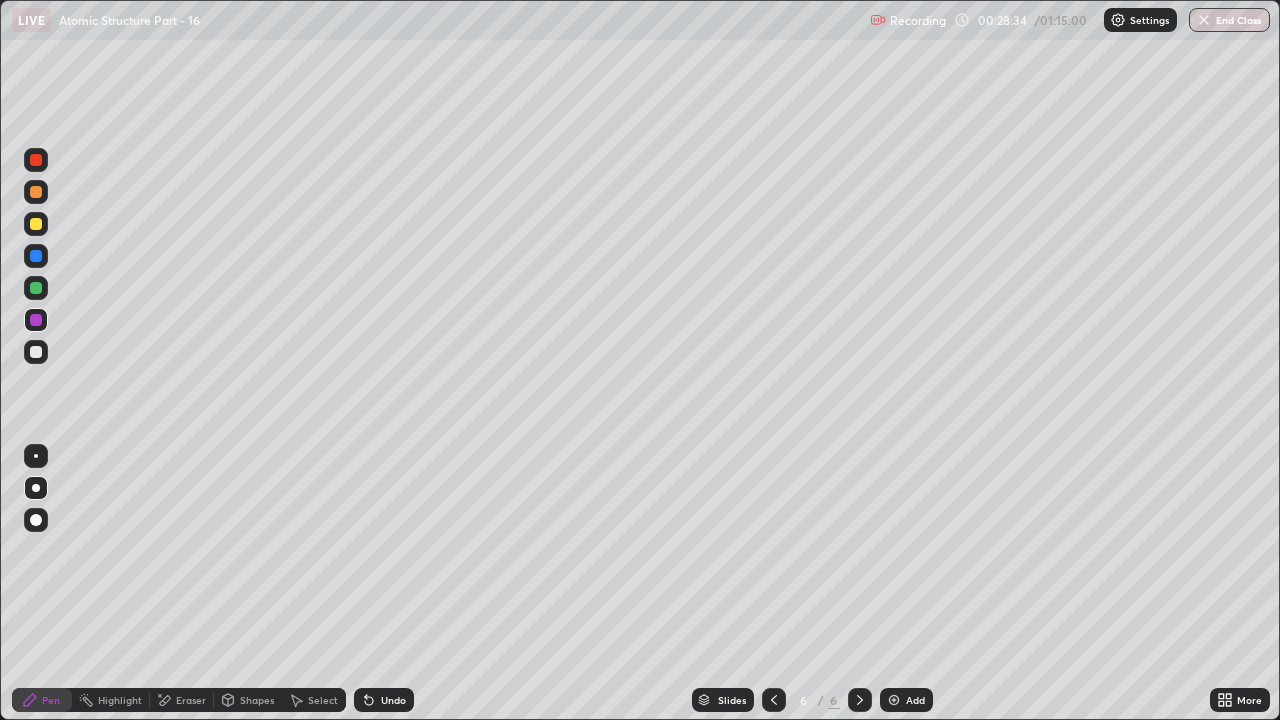 click on "Shapes" at bounding box center [248, 700] 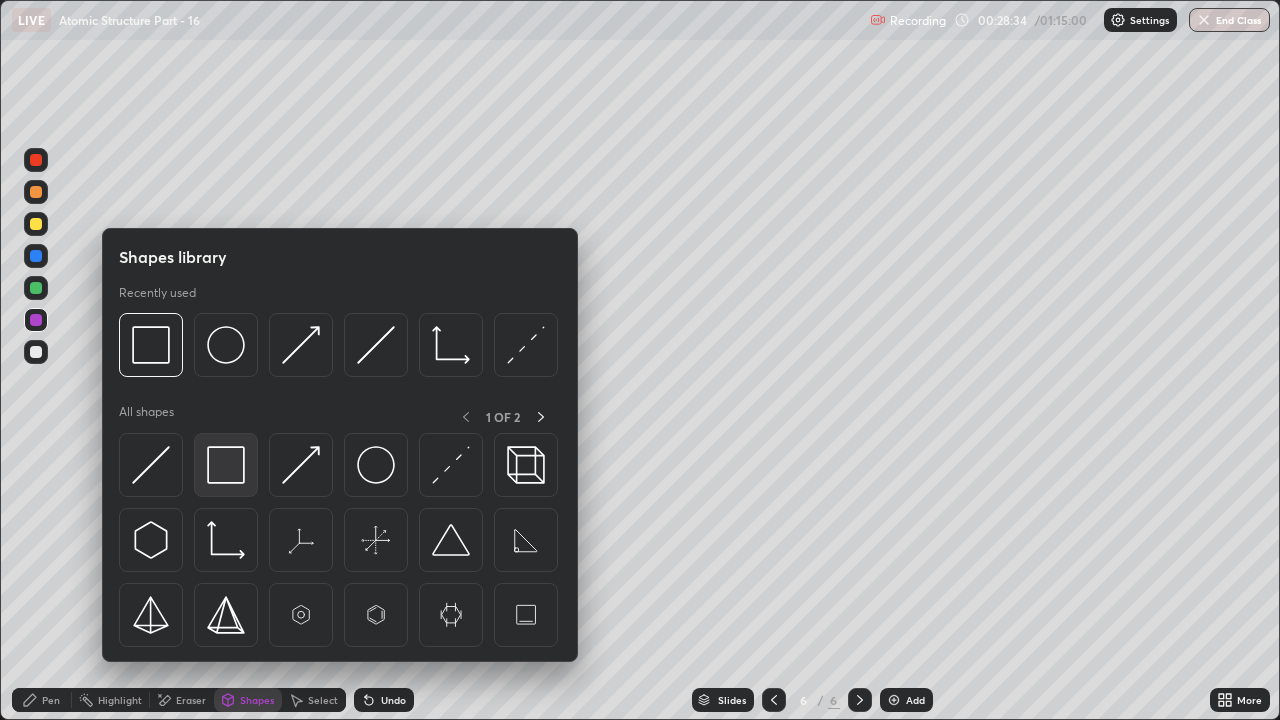 click at bounding box center (226, 465) 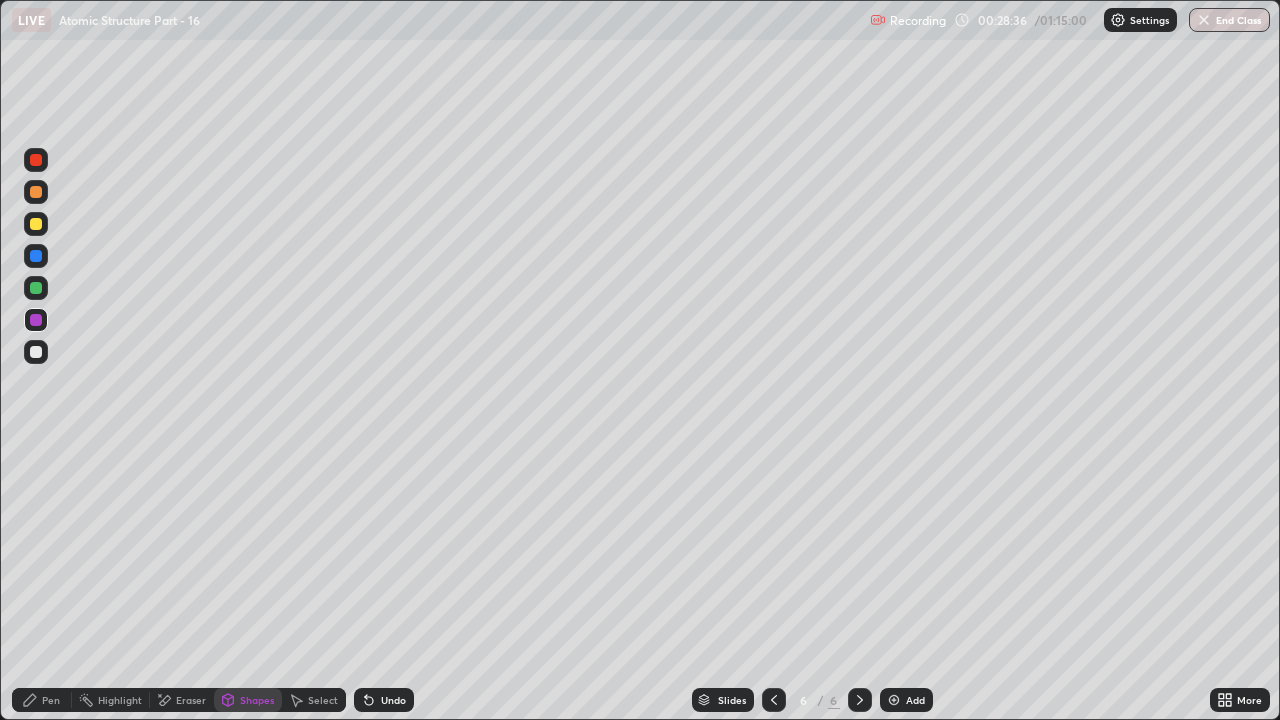 click 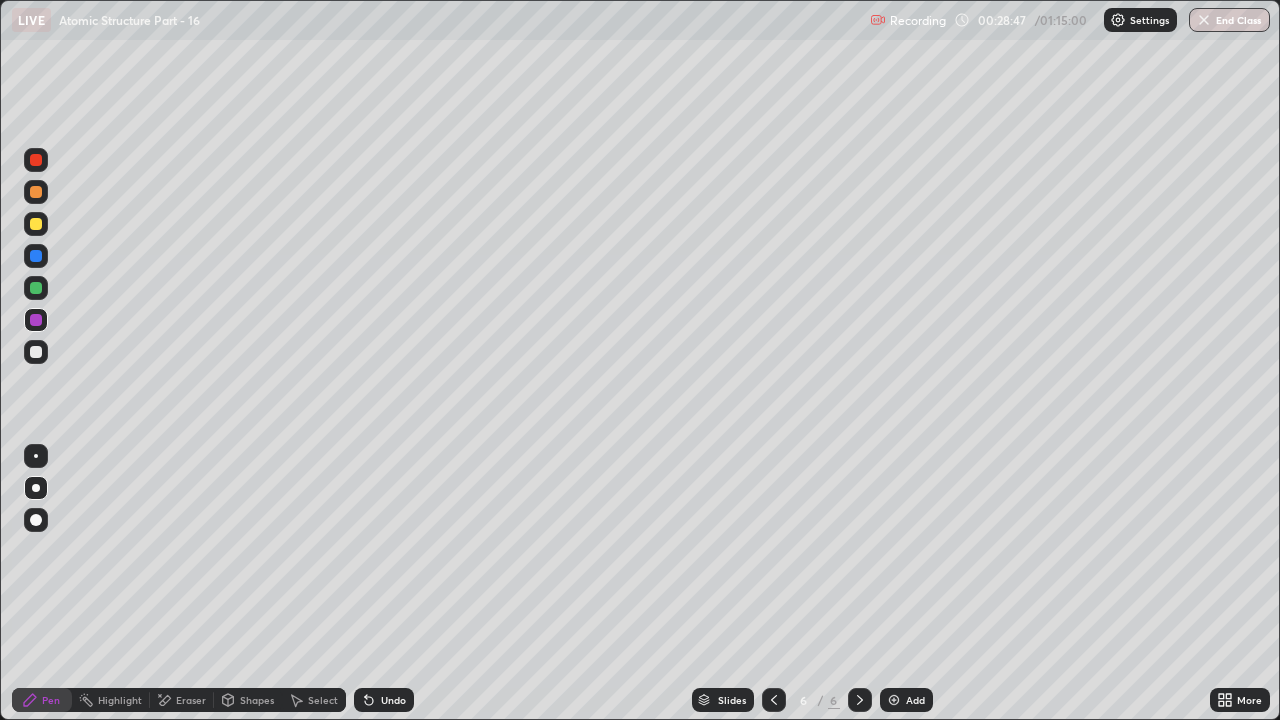 click 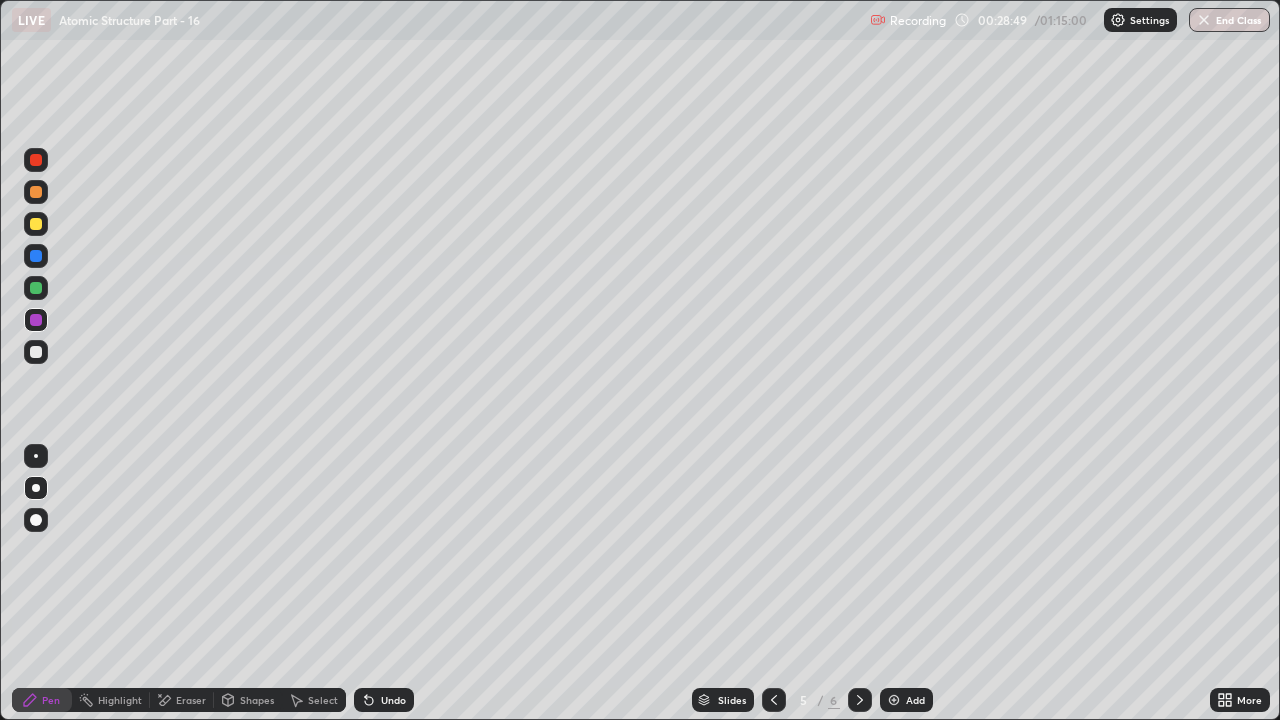 click at bounding box center (894, 700) 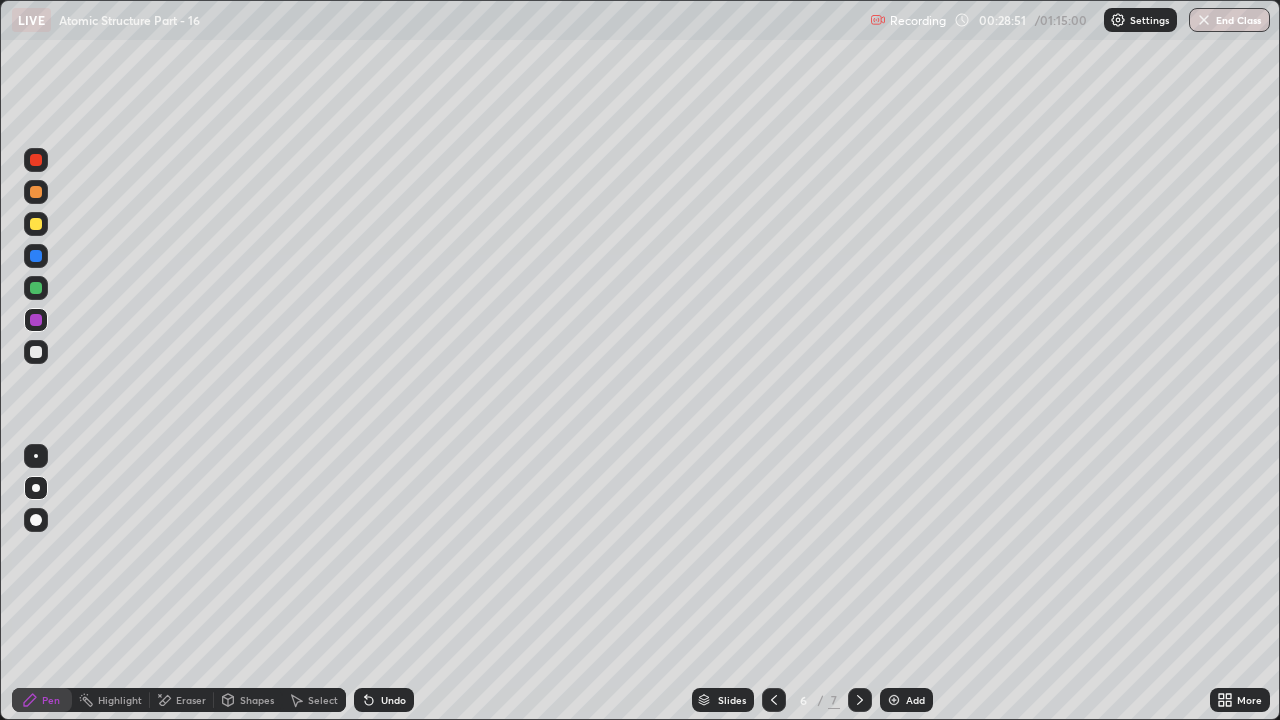 click at bounding box center [36, 256] 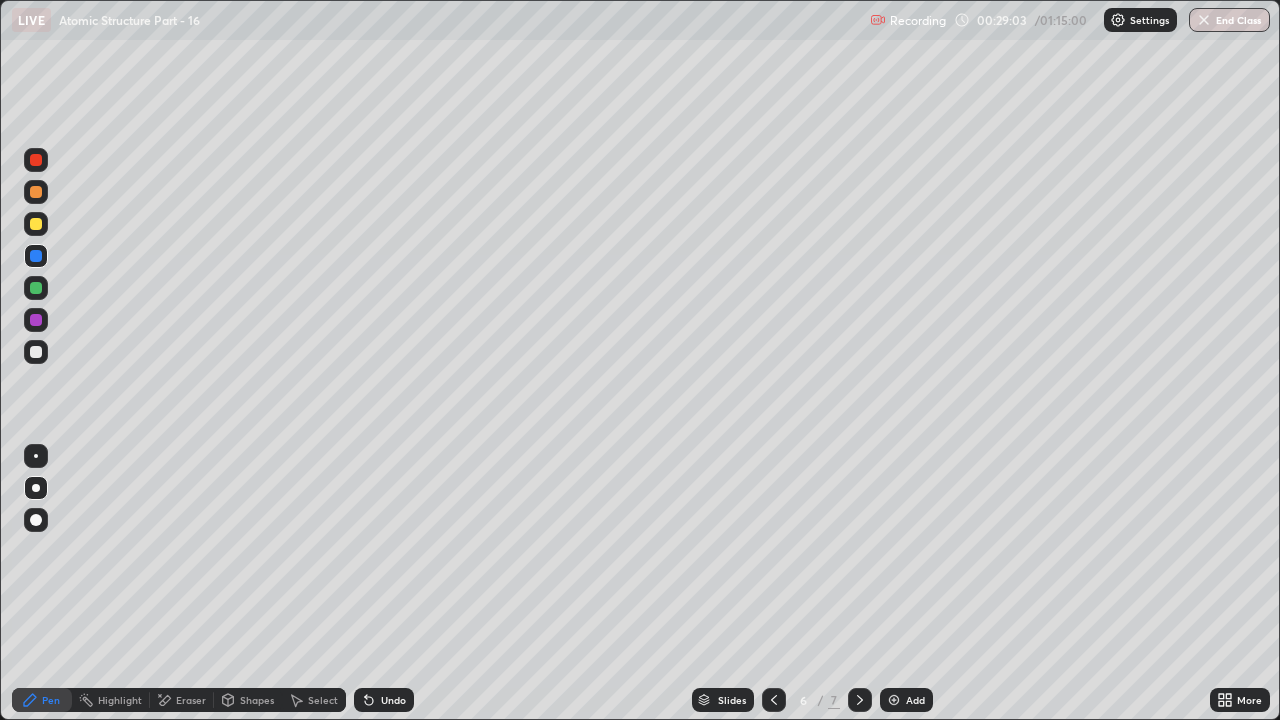 click on "Undo" at bounding box center [393, 700] 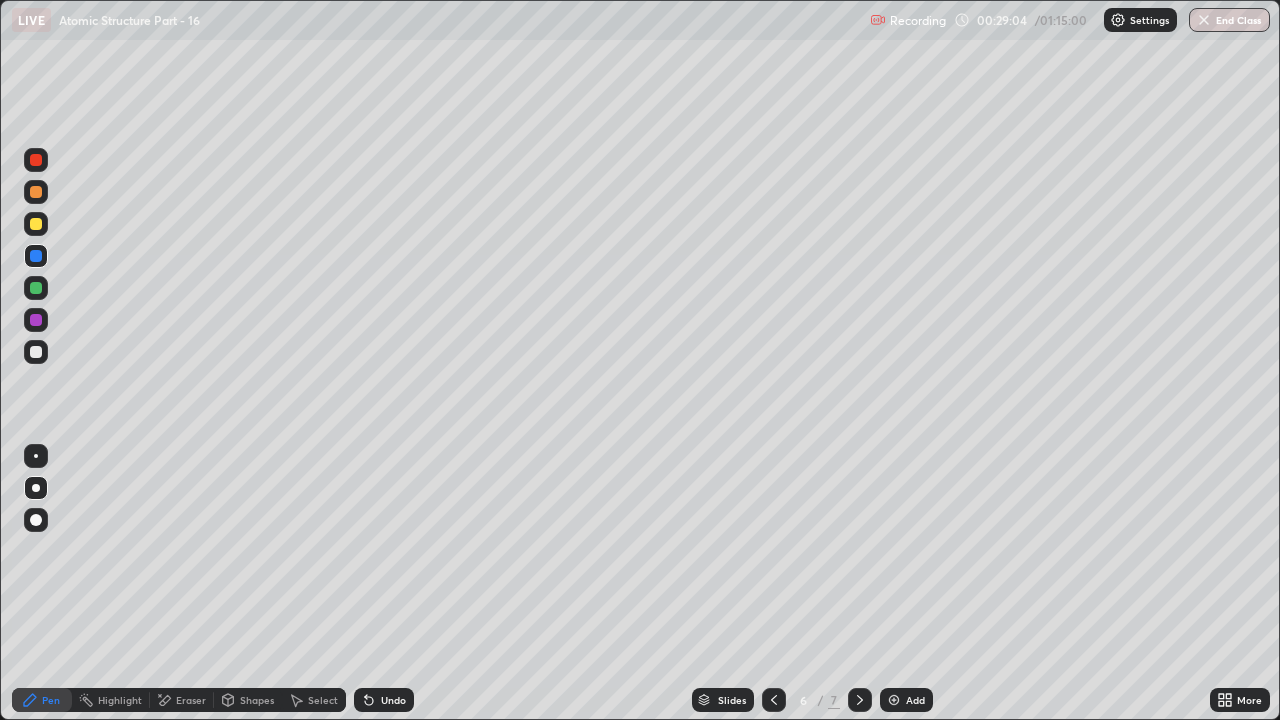 click on "Undo" at bounding box center (393, 700) 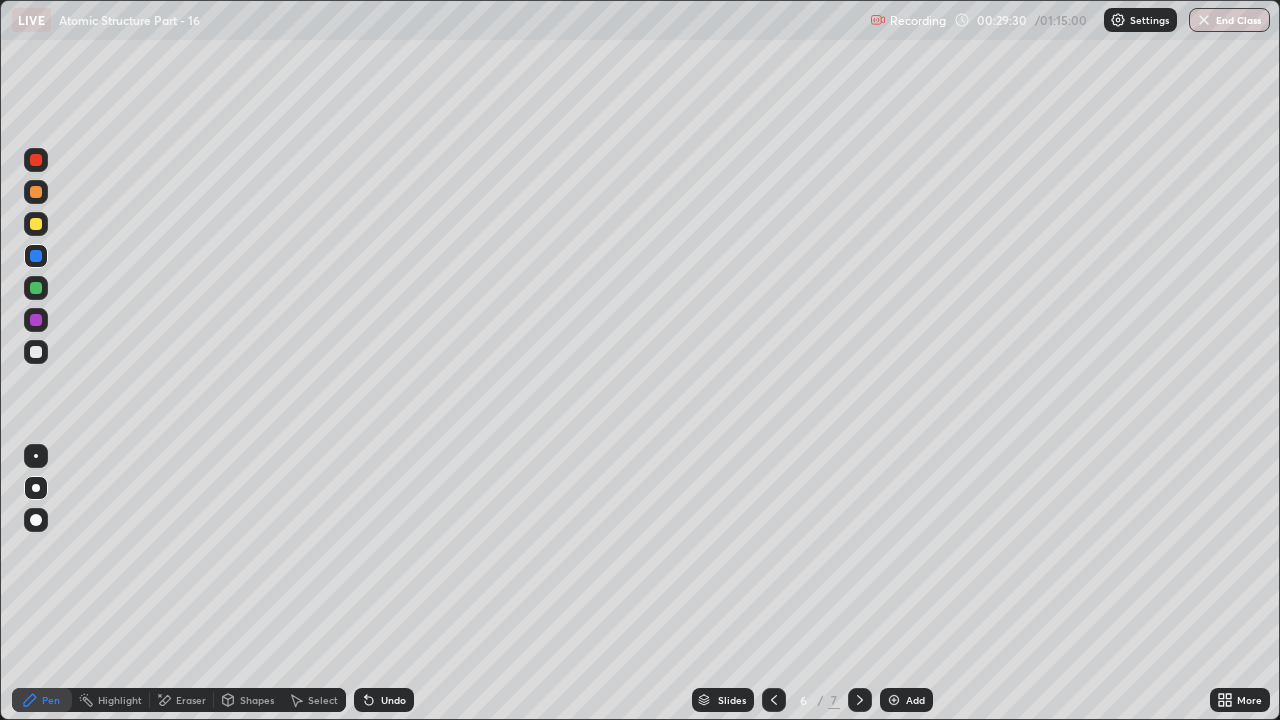 click on "Shapes" at bounding box center (257, 700) 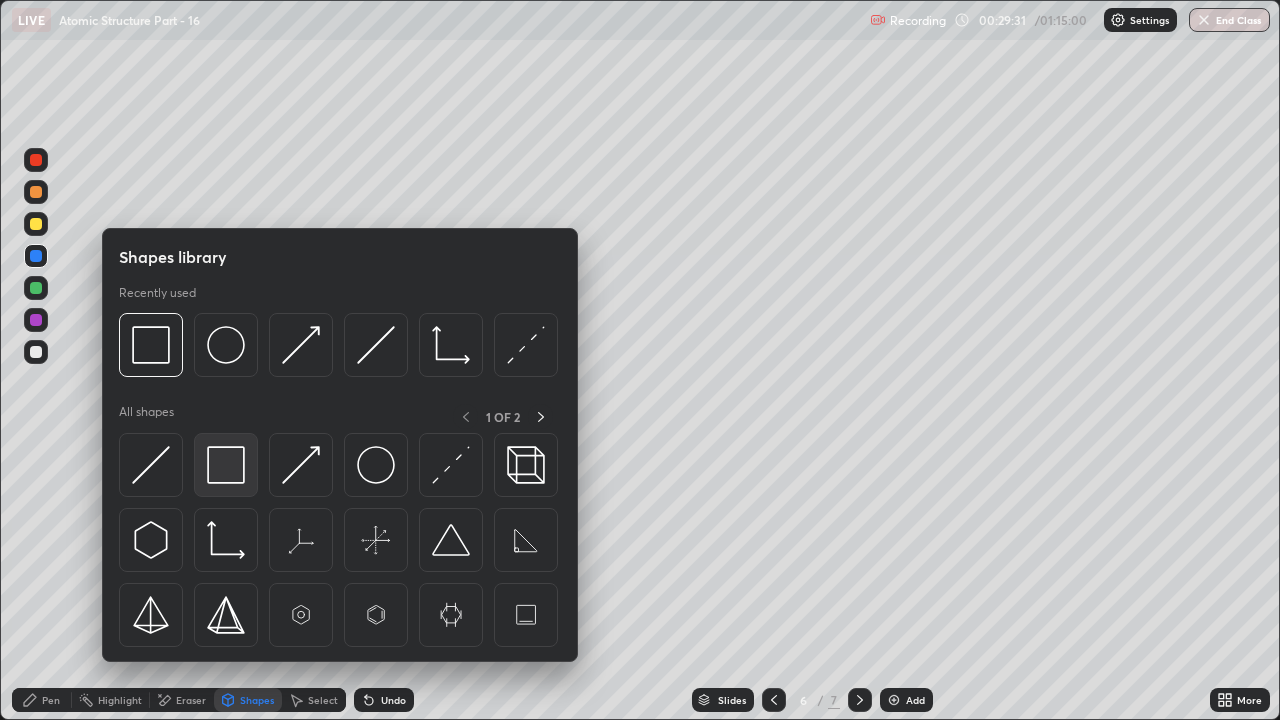 click at bounding box center (226, 465) 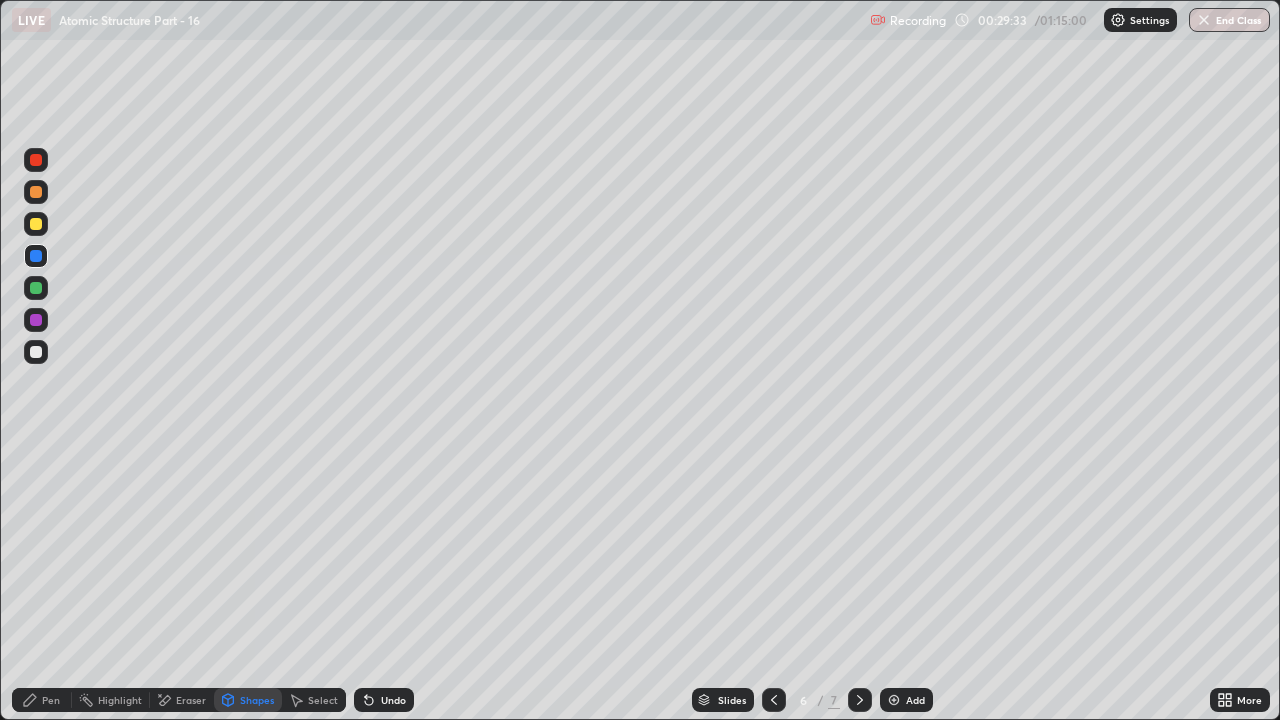 click on "Pen" at bounding box center (51, 700) 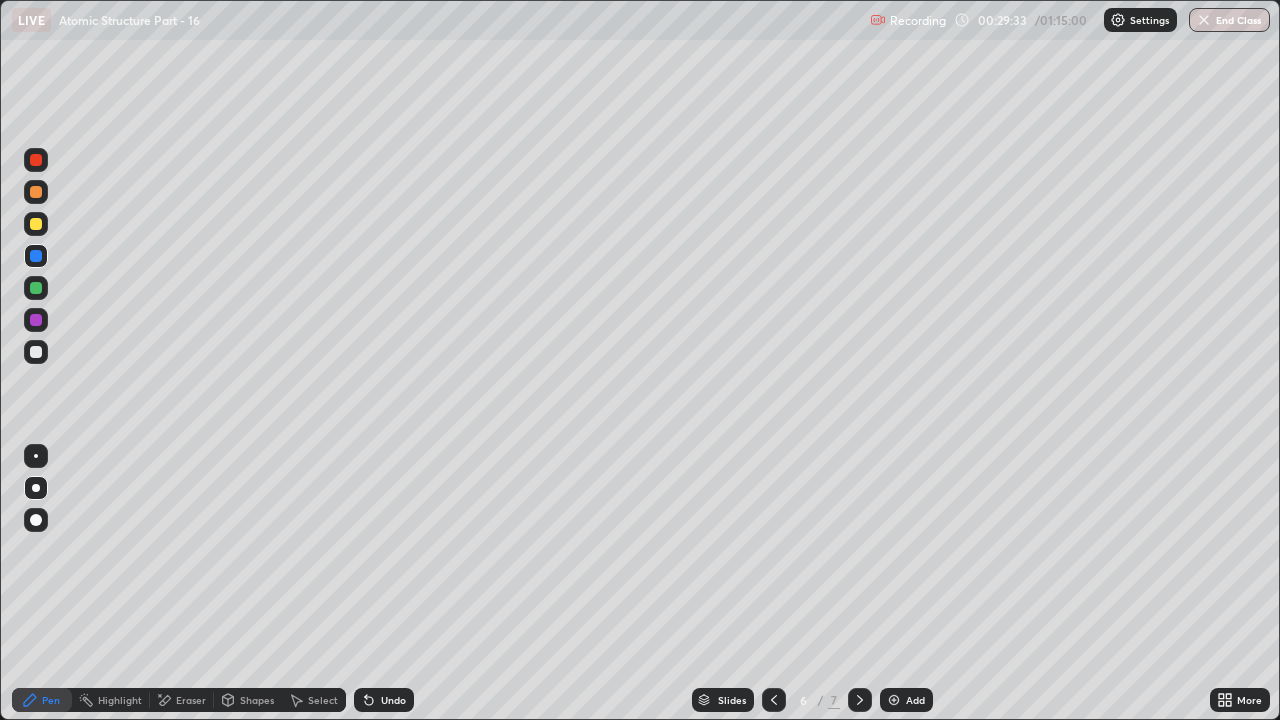 click at bounding box center (36, 352) 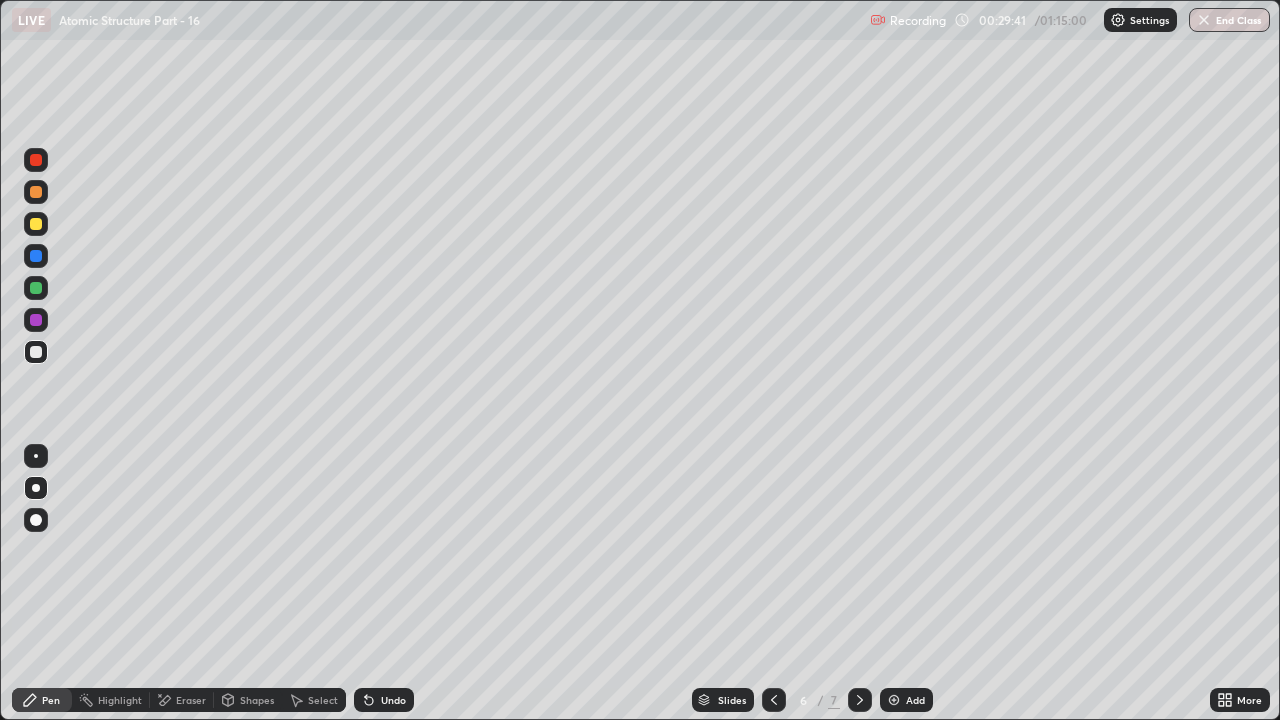 click at bounding box center (774, 700) 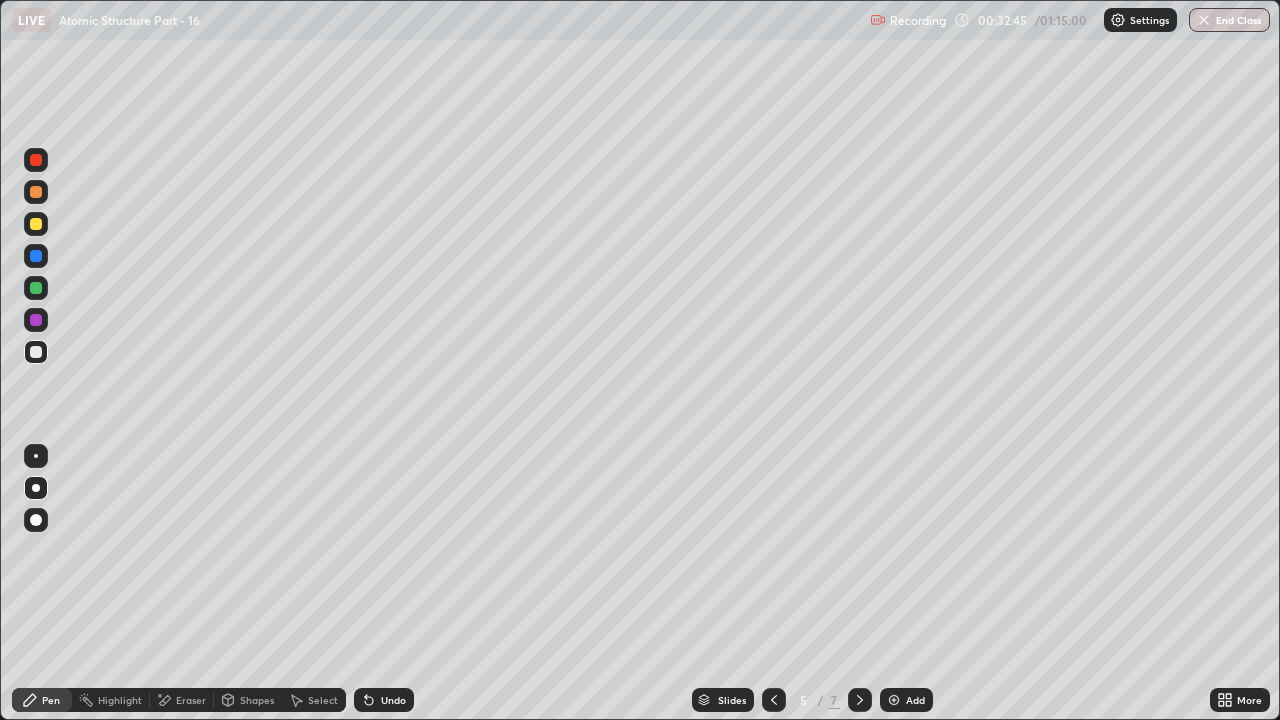 click 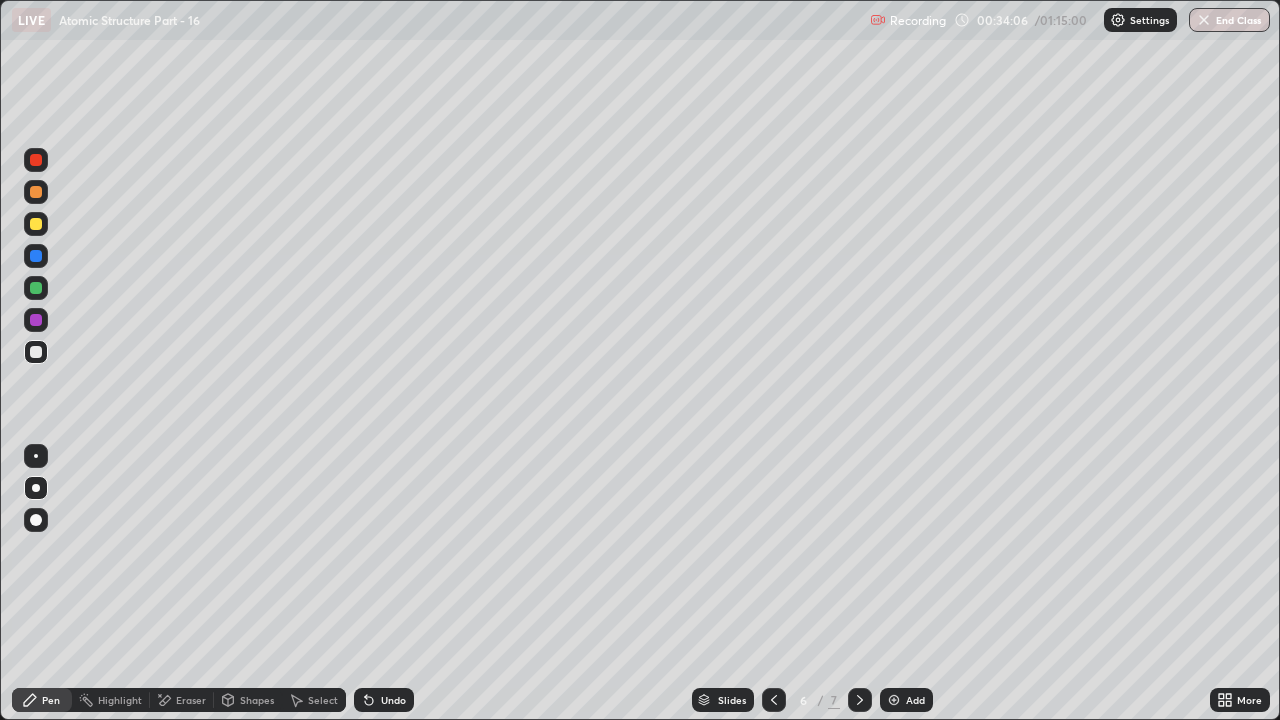 click 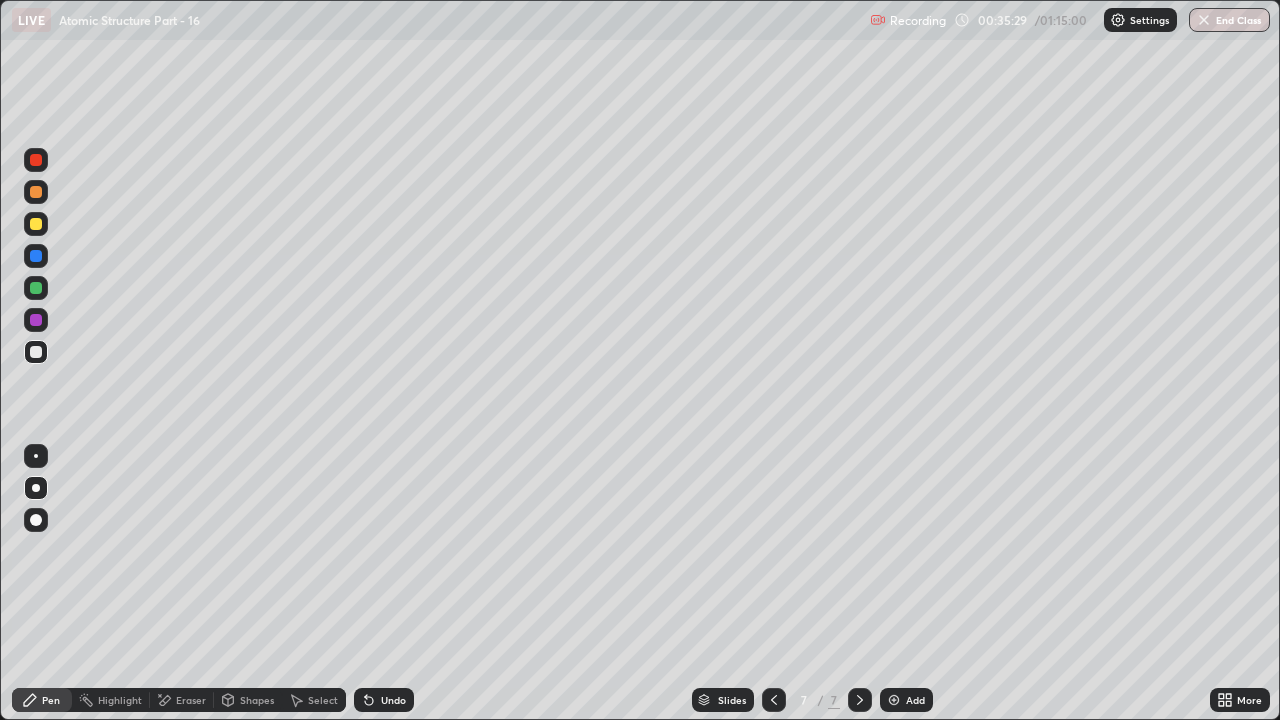 click at bounding box center [36, 288] 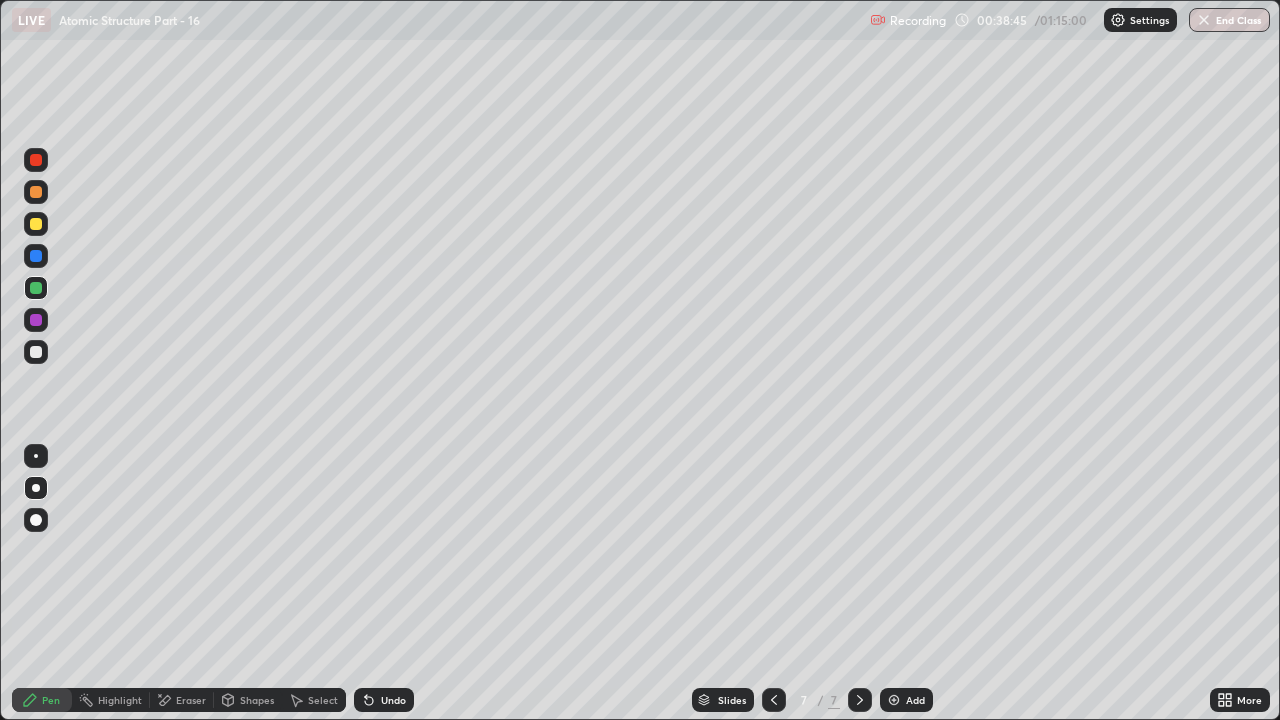 click at bounding box center [894, 700] 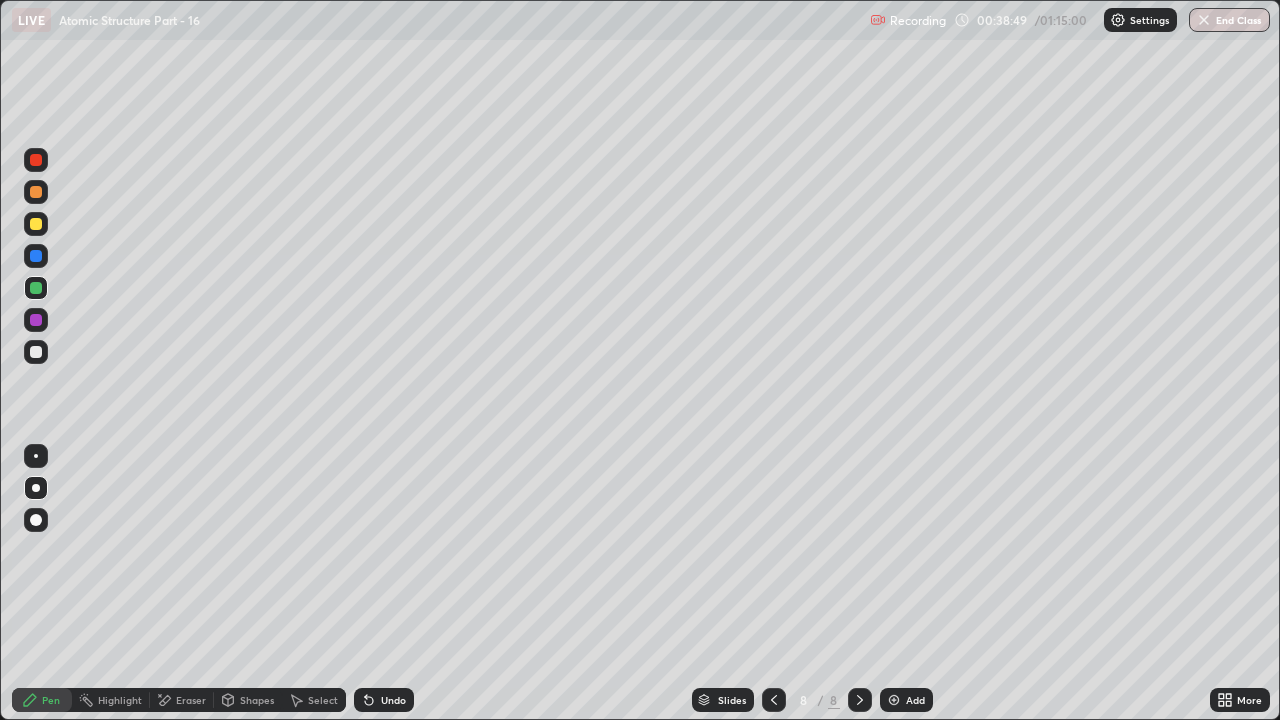 click at bounding box center (36, 352) 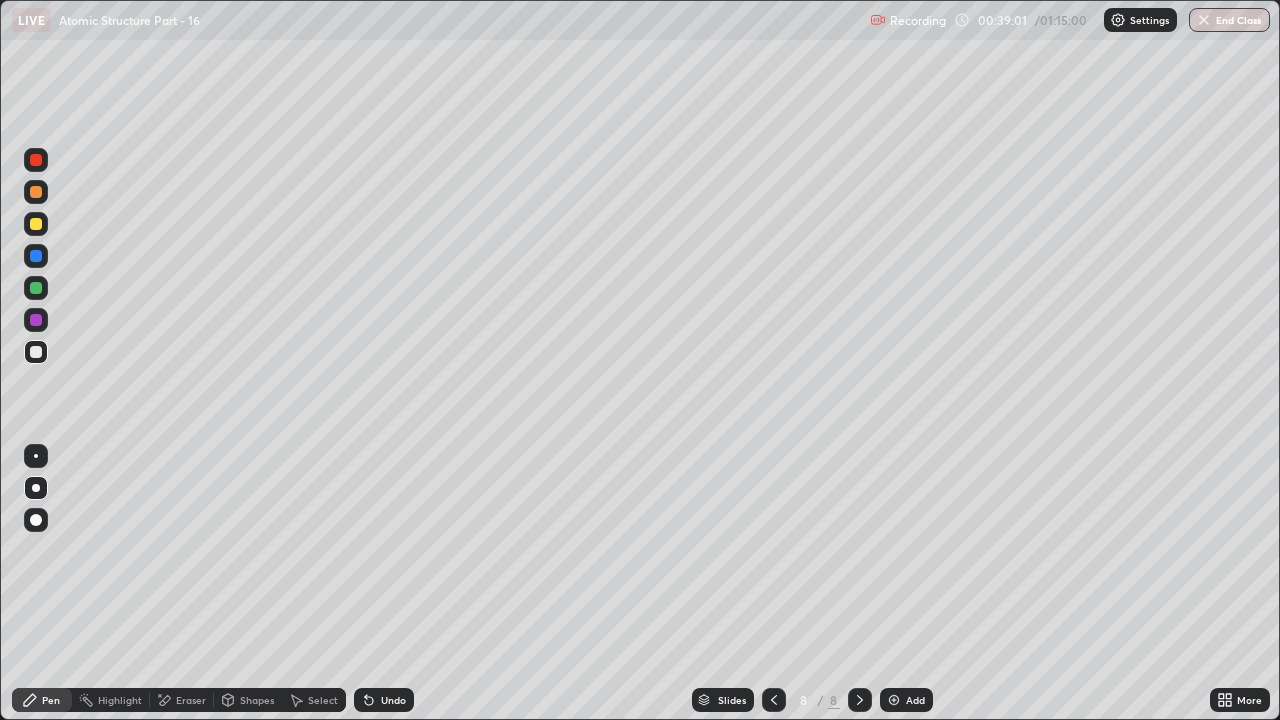 click at bounding box center (36, 224) 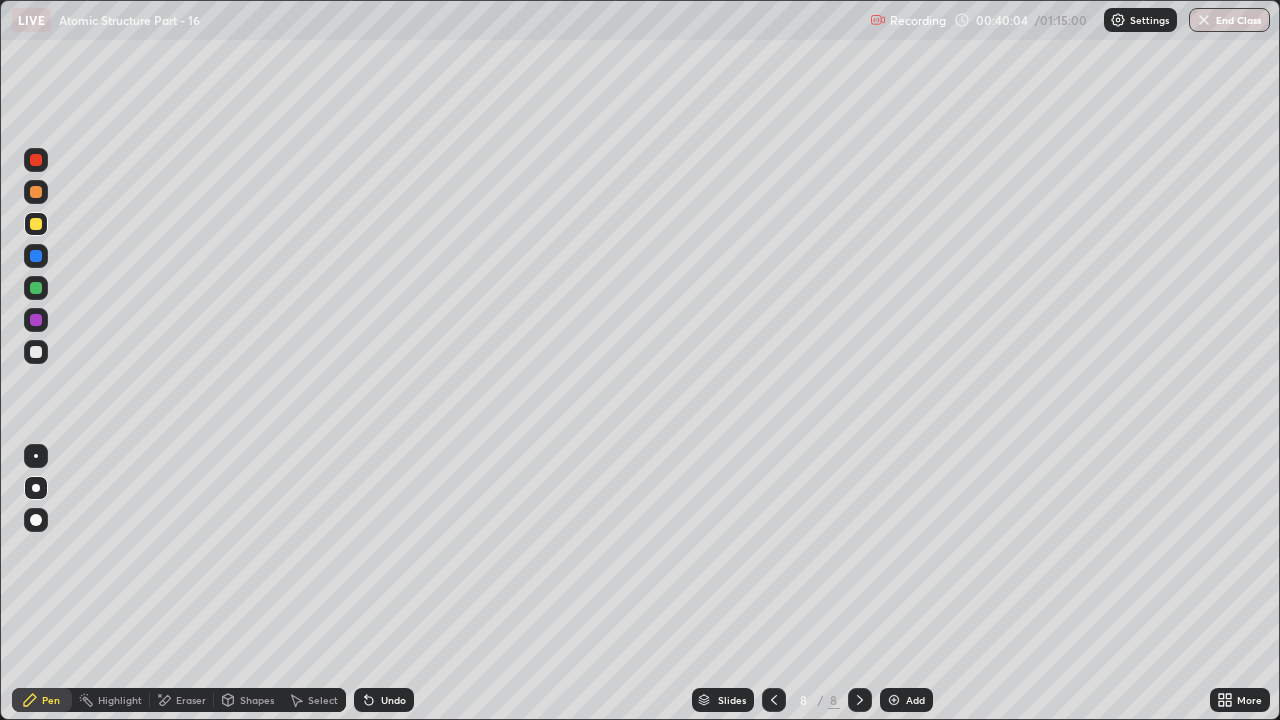 click on "Undo" at bounding box center [393, 700] 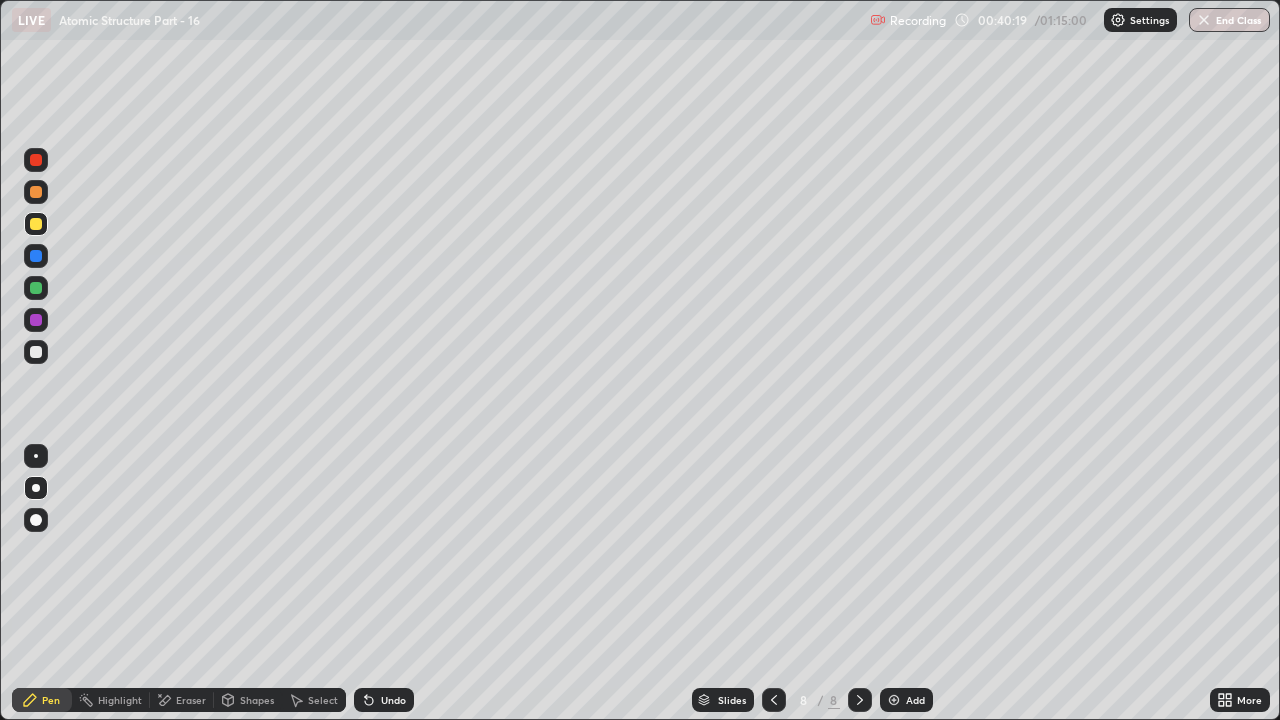 click on "Undo" at bounding box center [393, 700] 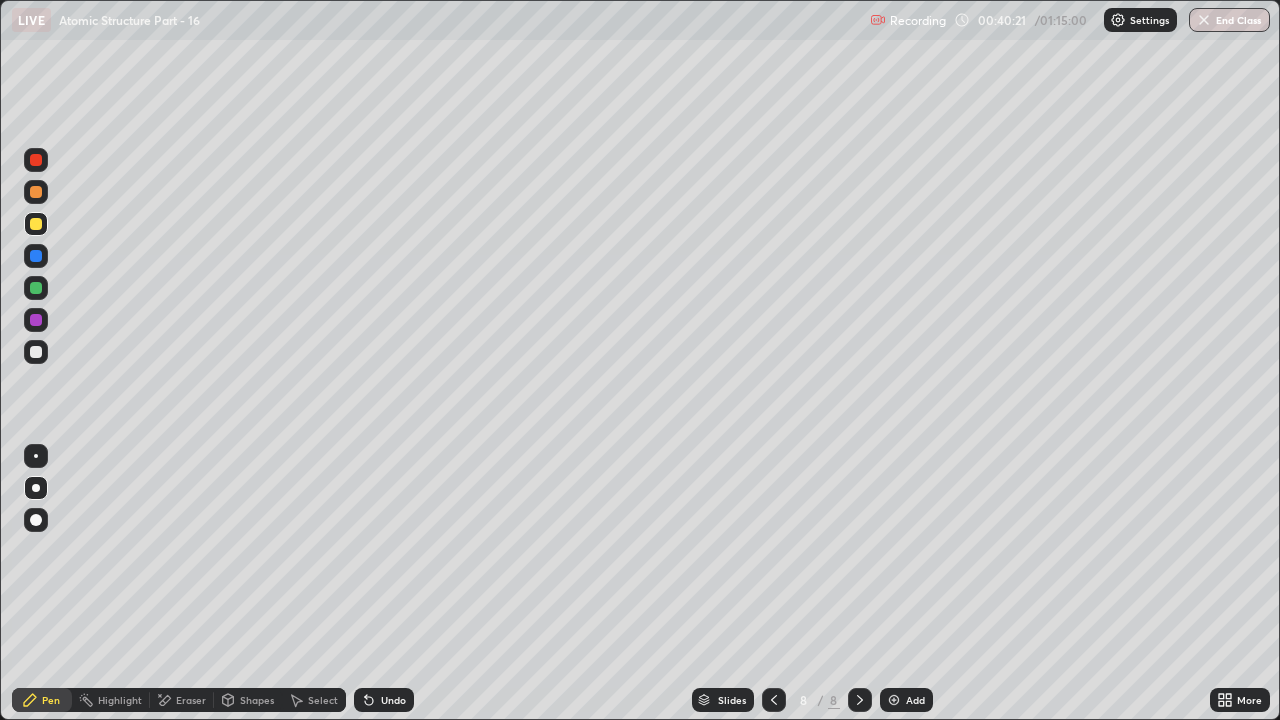 click on "Undo" at bounding box center (384, 700) 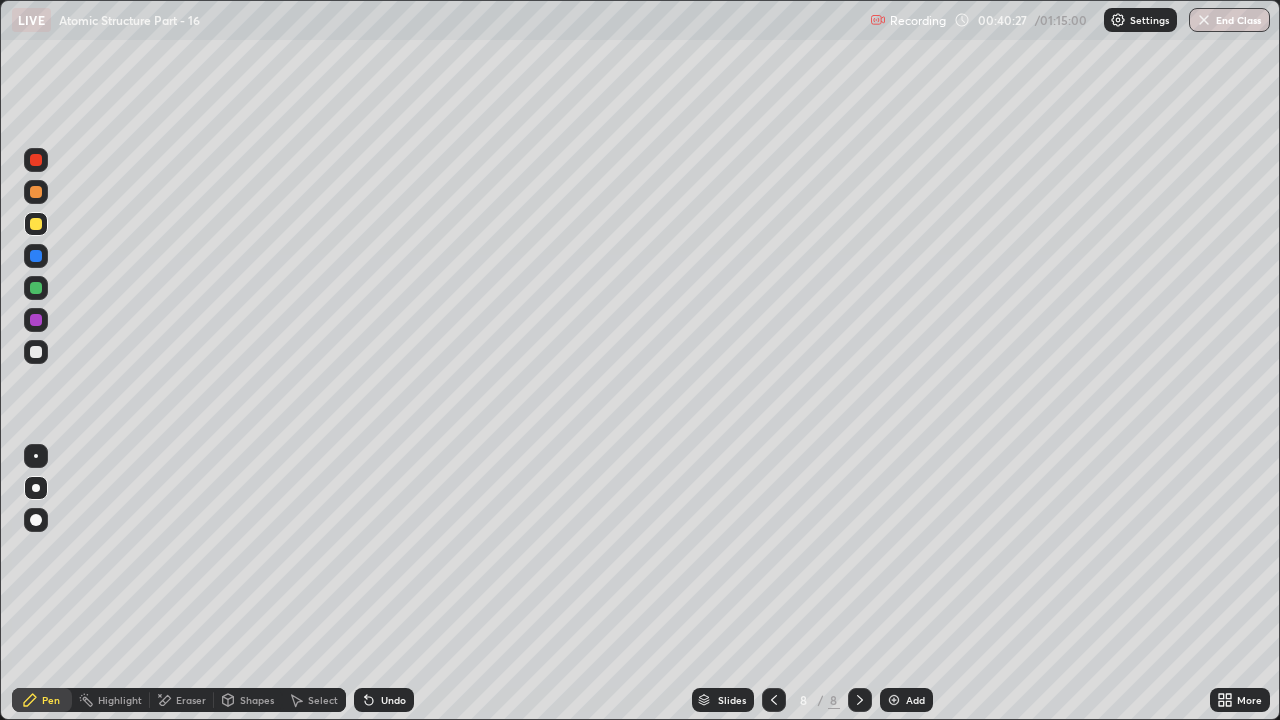 click on "Select" at bounding box center (323, 700) 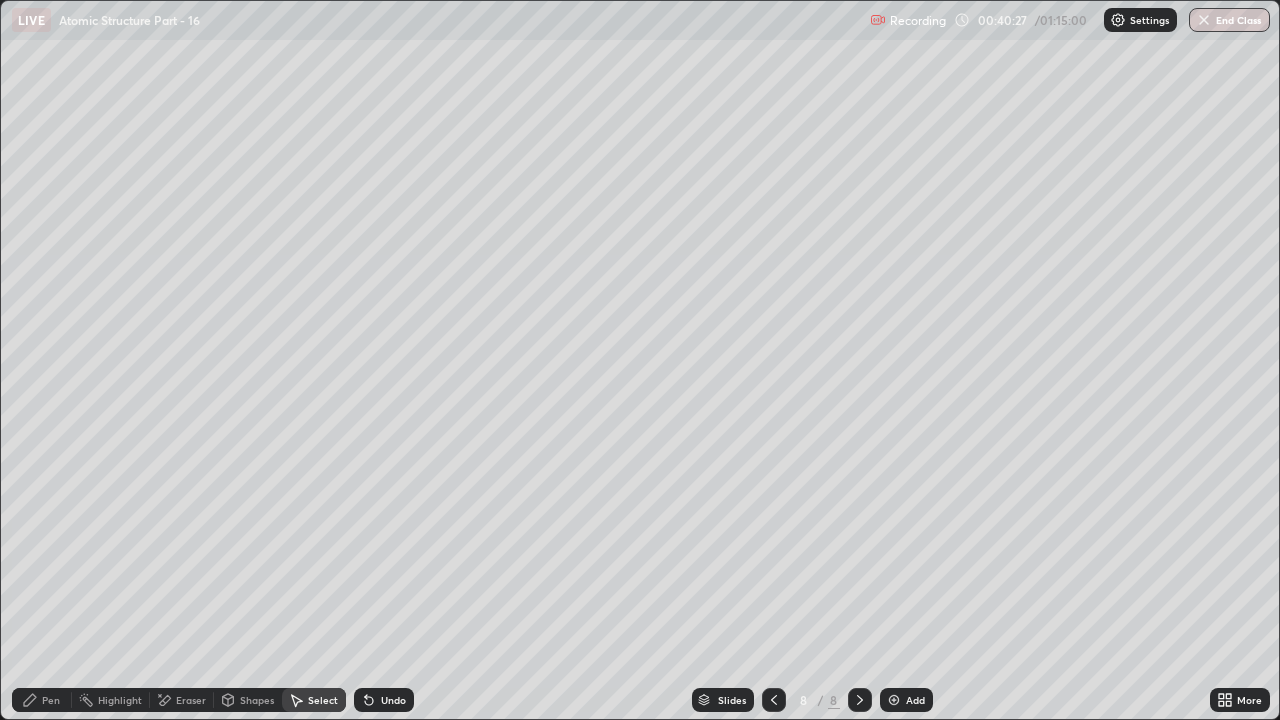 click on "Undo" at bounding box center (393, 700) 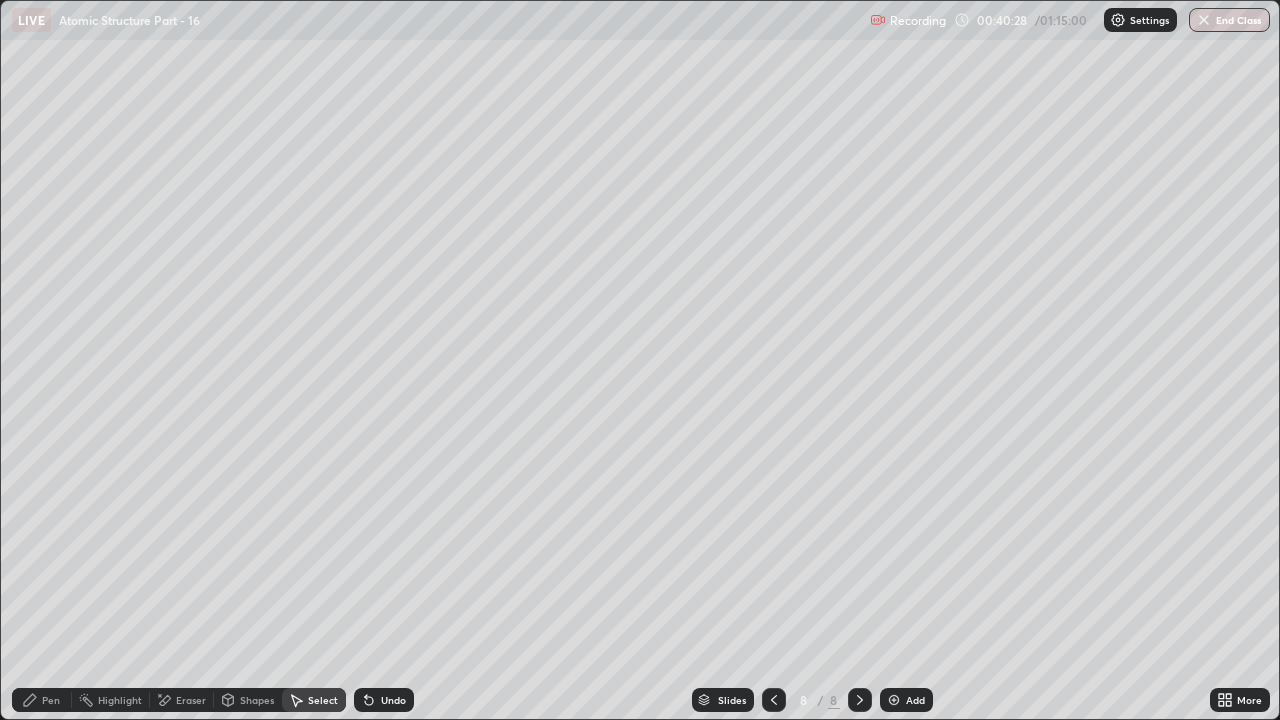 click on "Undo" at bounding box center [393, 700] 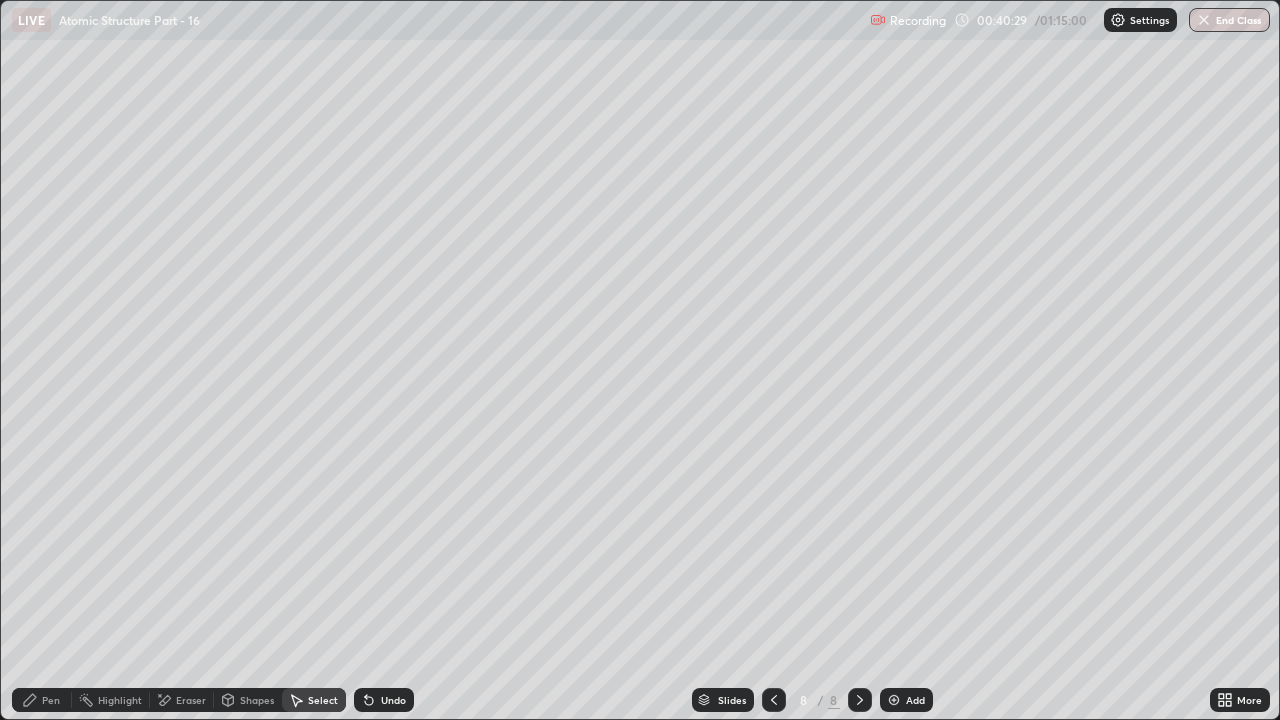 click on "Undo" at bounding box center (384, 700) 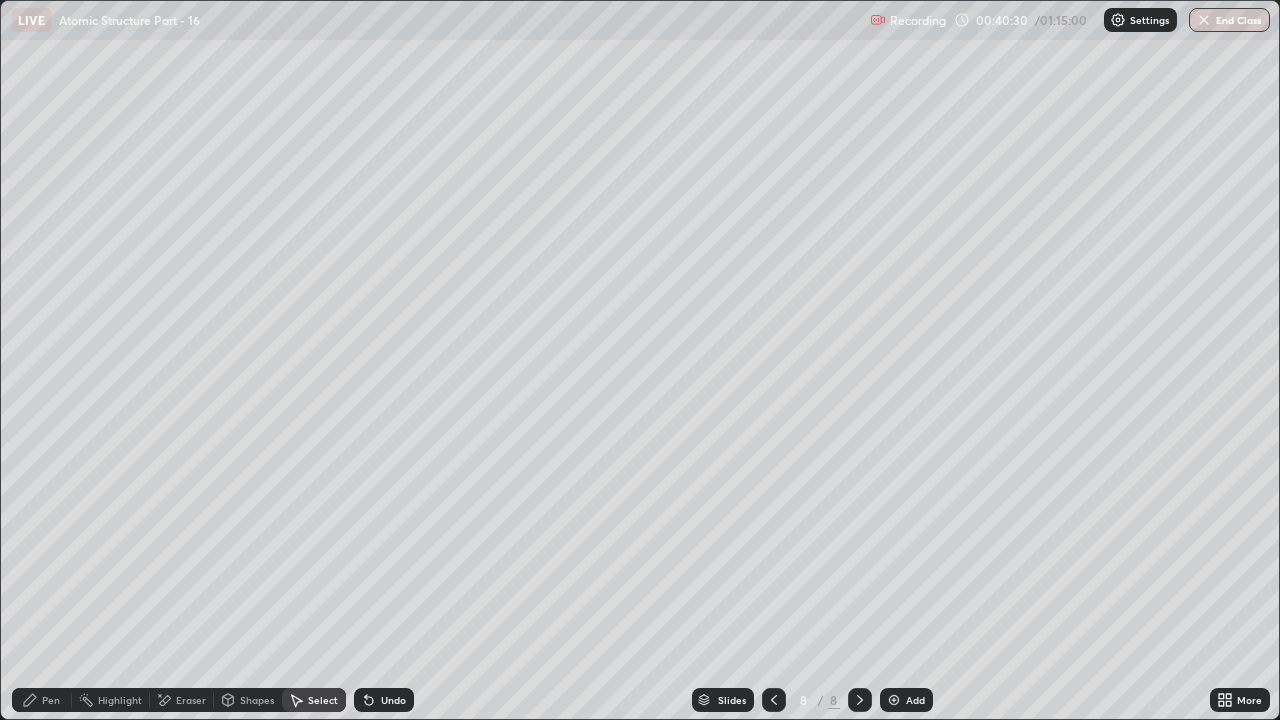 click on "Undo" at bounding box center (393, 700) 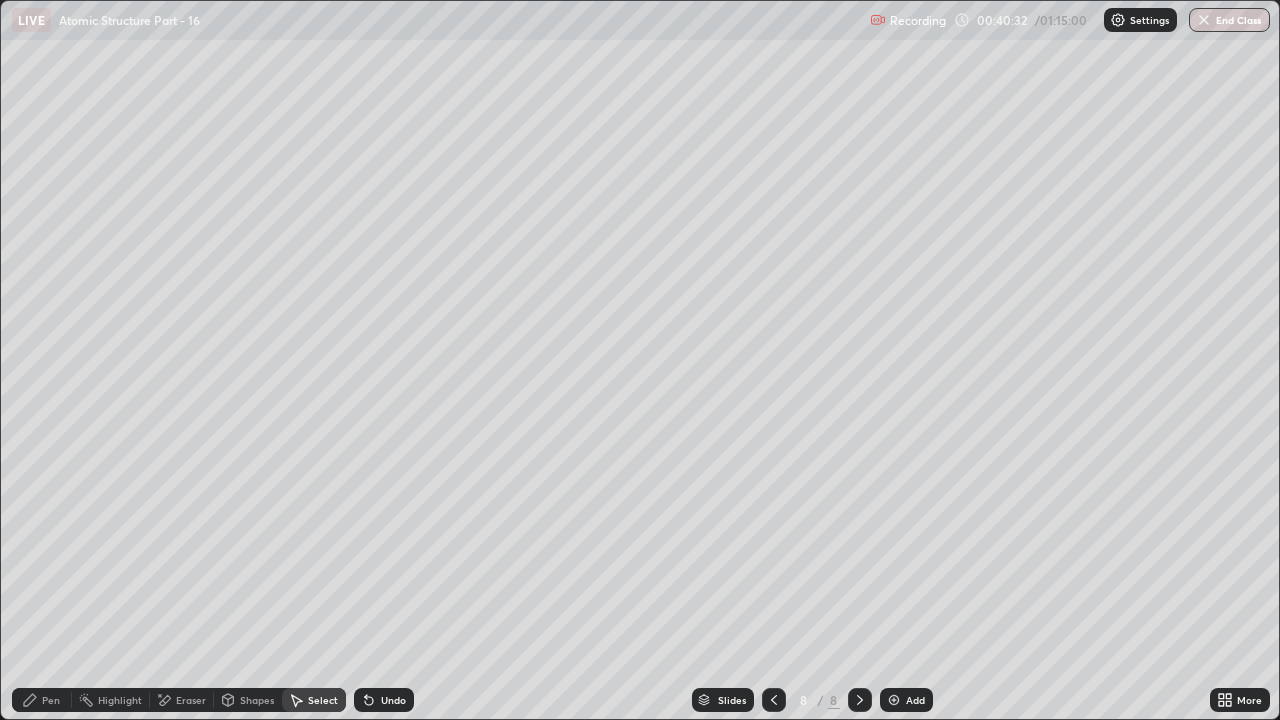 click on "Pen" at bounding box center [51, 700] 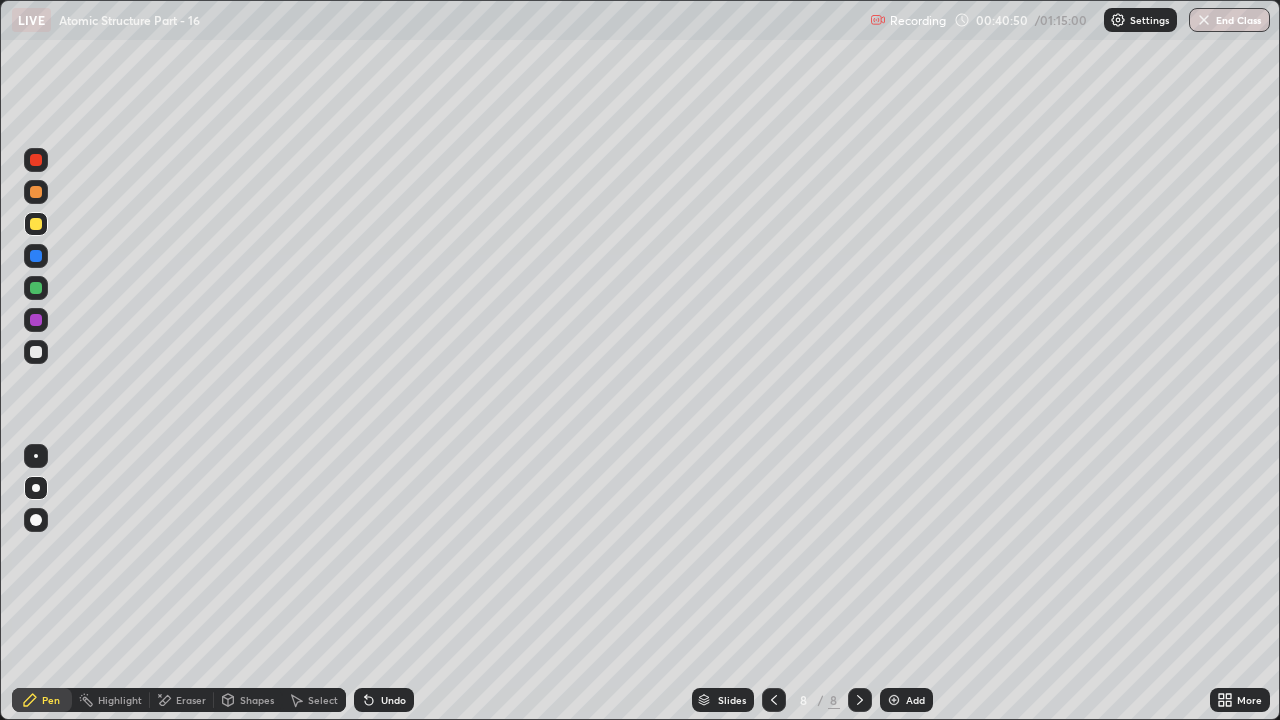click at bounding box center [36, 256] 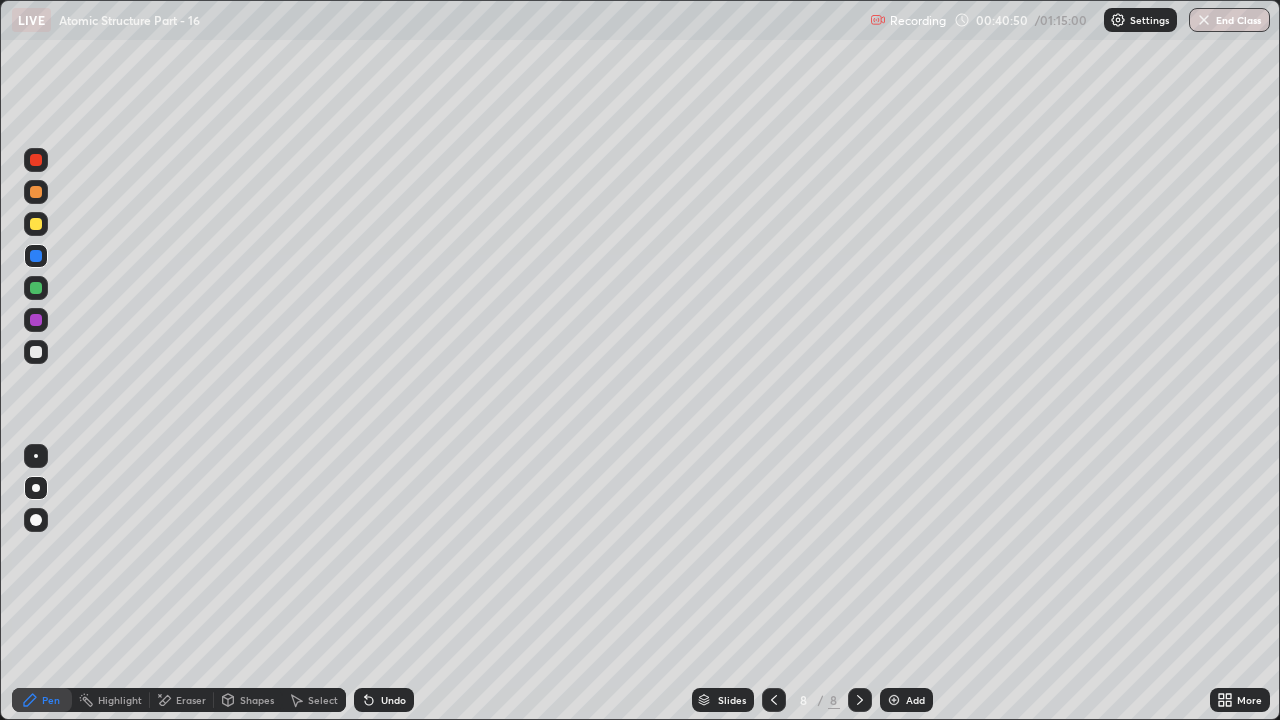 click at bounding box center (36, 288) 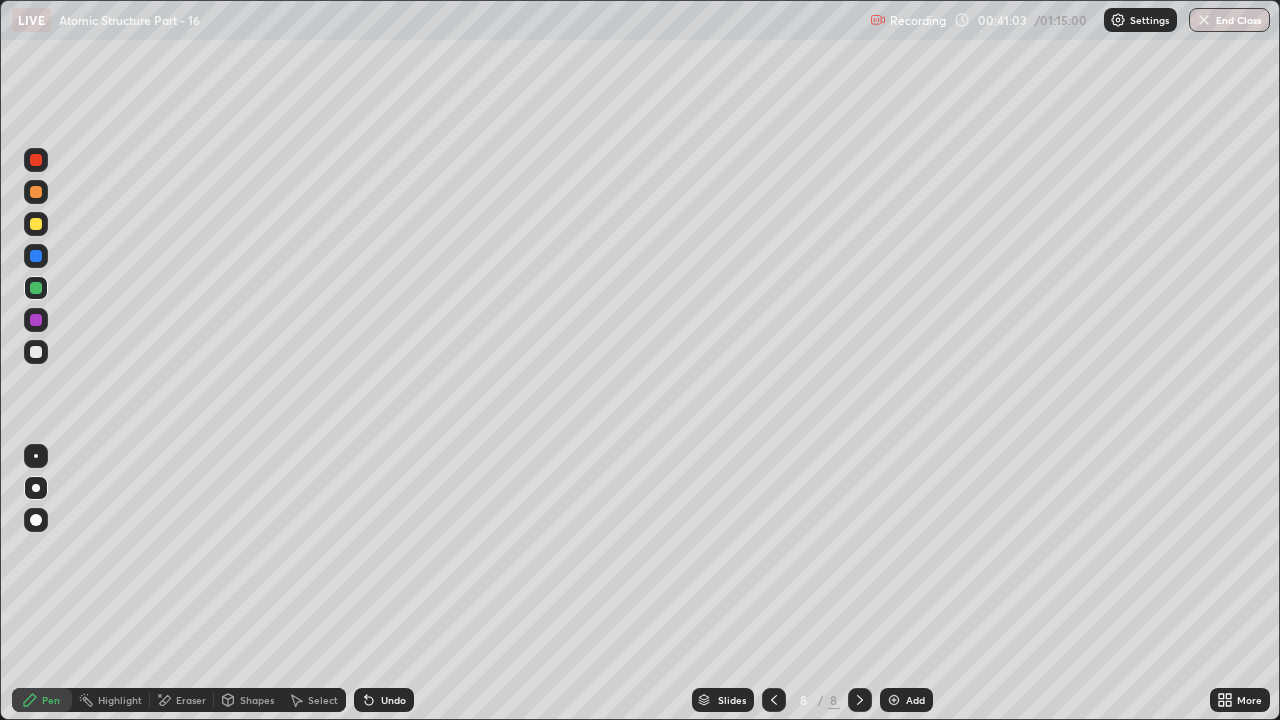click at bounding box center (894, 700) 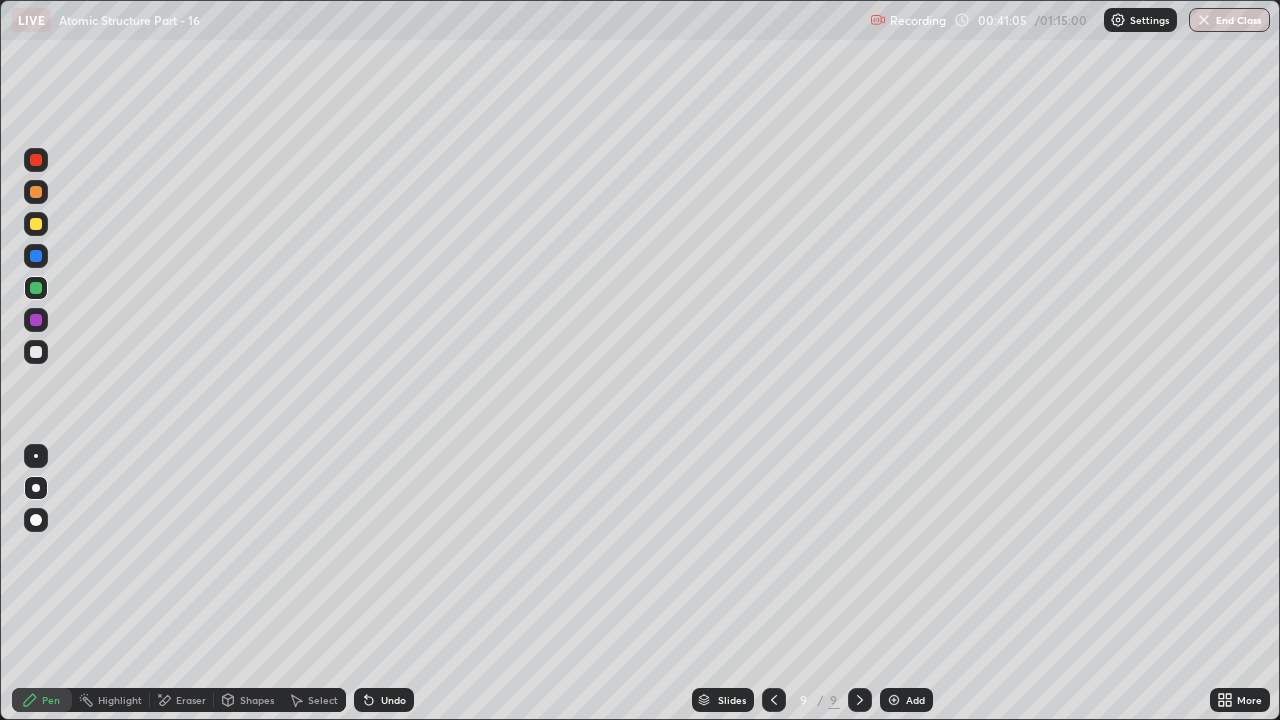 click at bounding box center [36, 256] 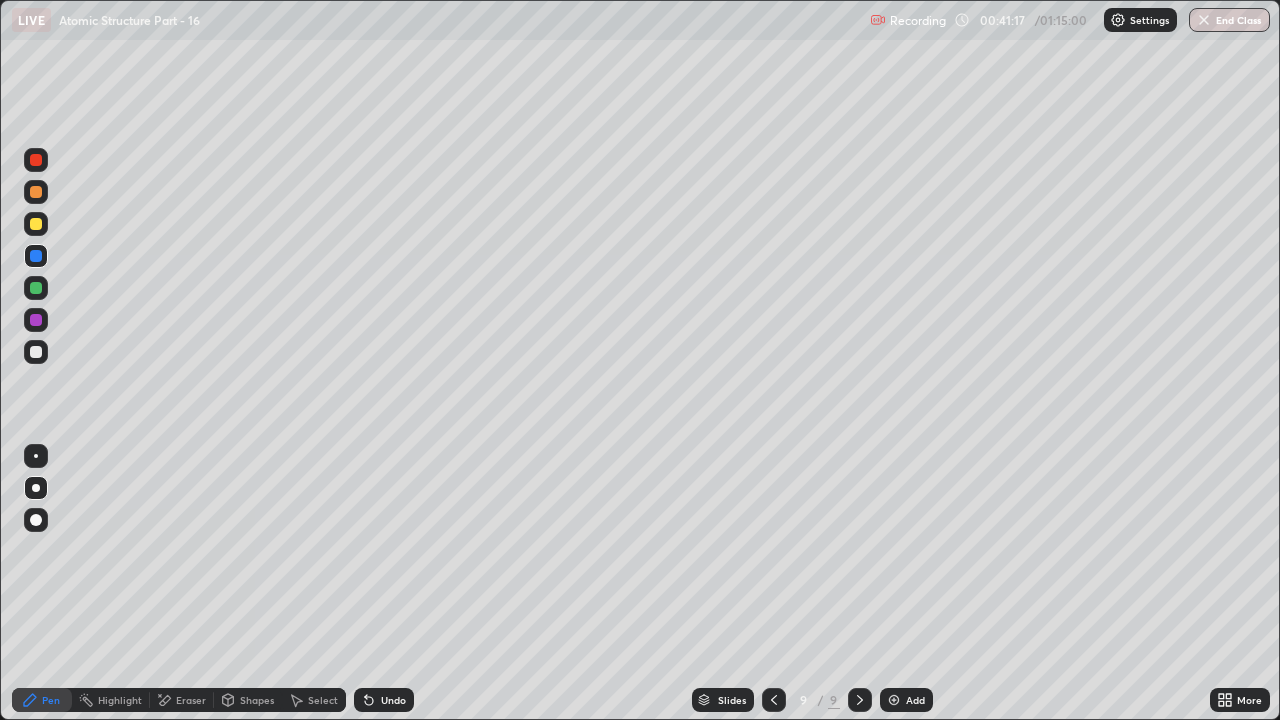 click at bounding box center (36, 192) 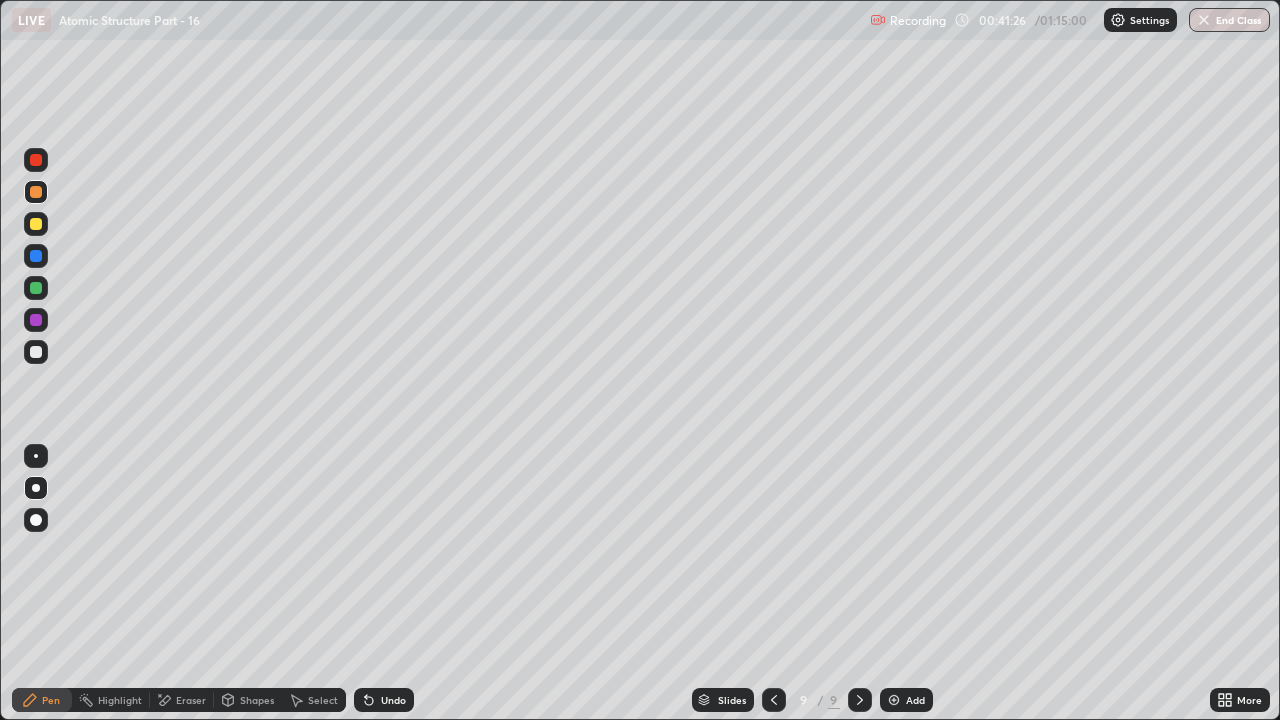 click on "Undo" at bounding box center [393, 700] 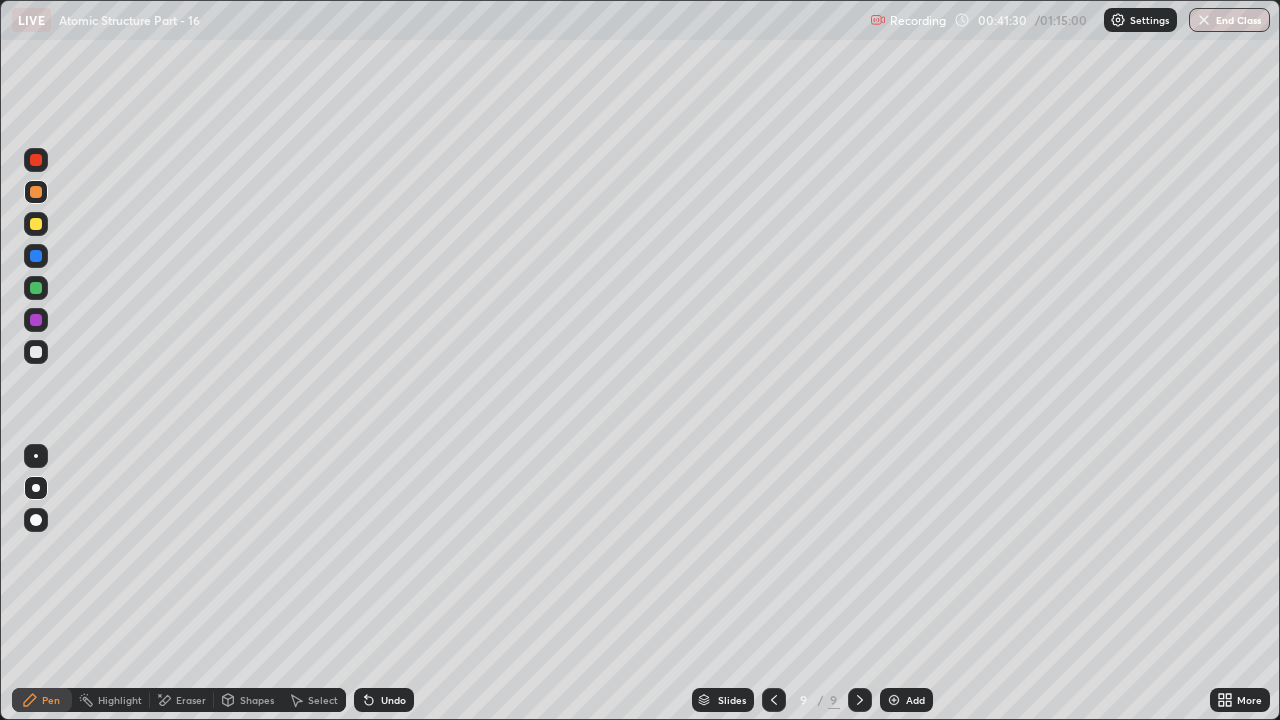 click on "Undo" at bounding box center (393, 700) 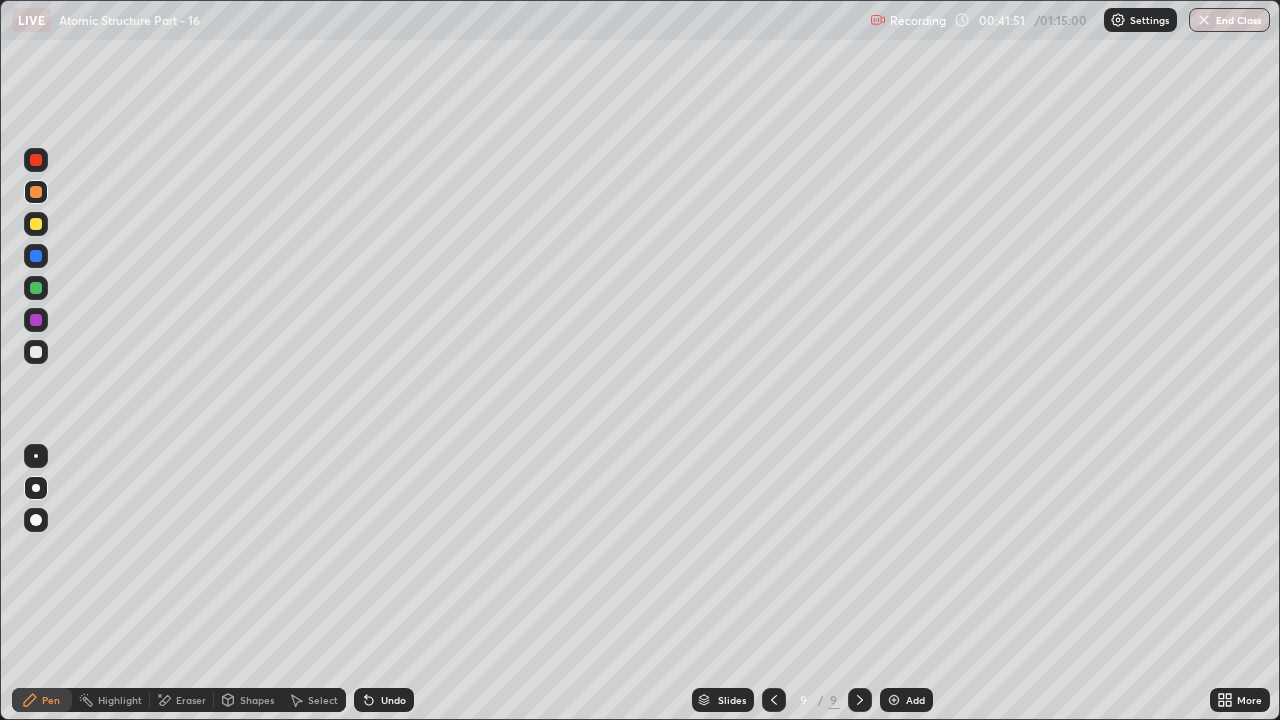 click on "Pen" at bounding box center [42, 700] 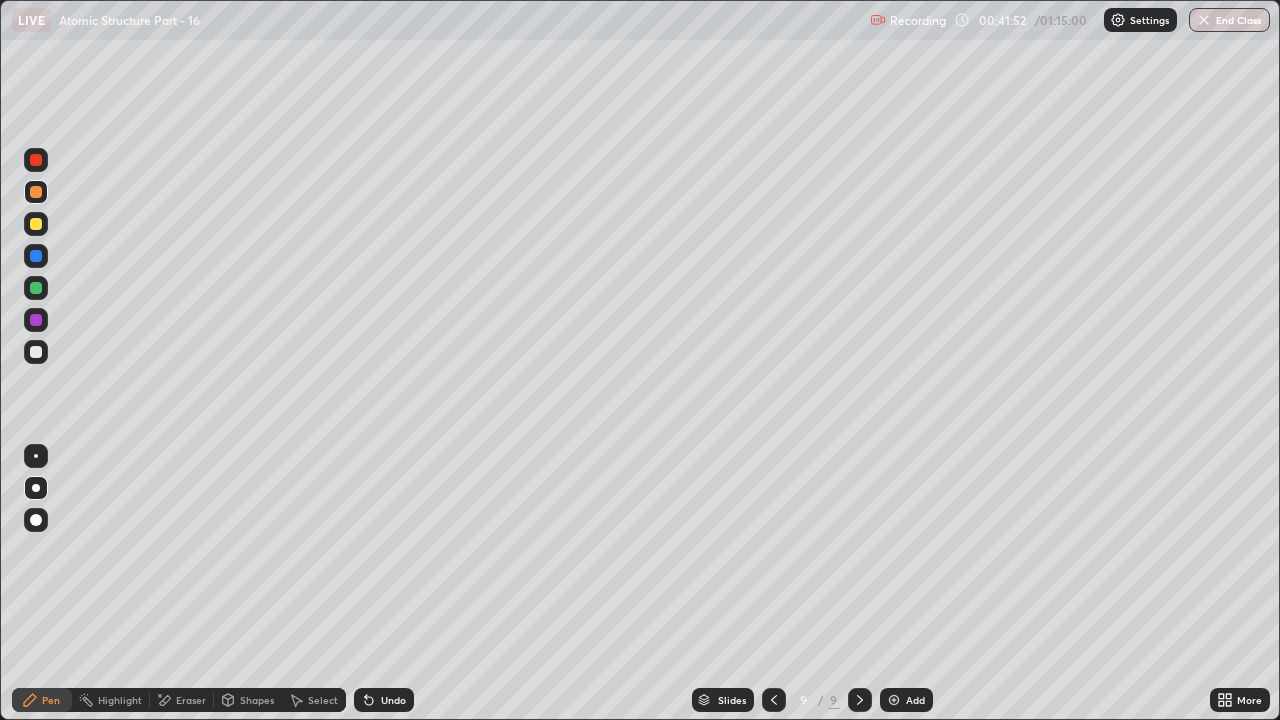 click at bounding box center [36, 352] 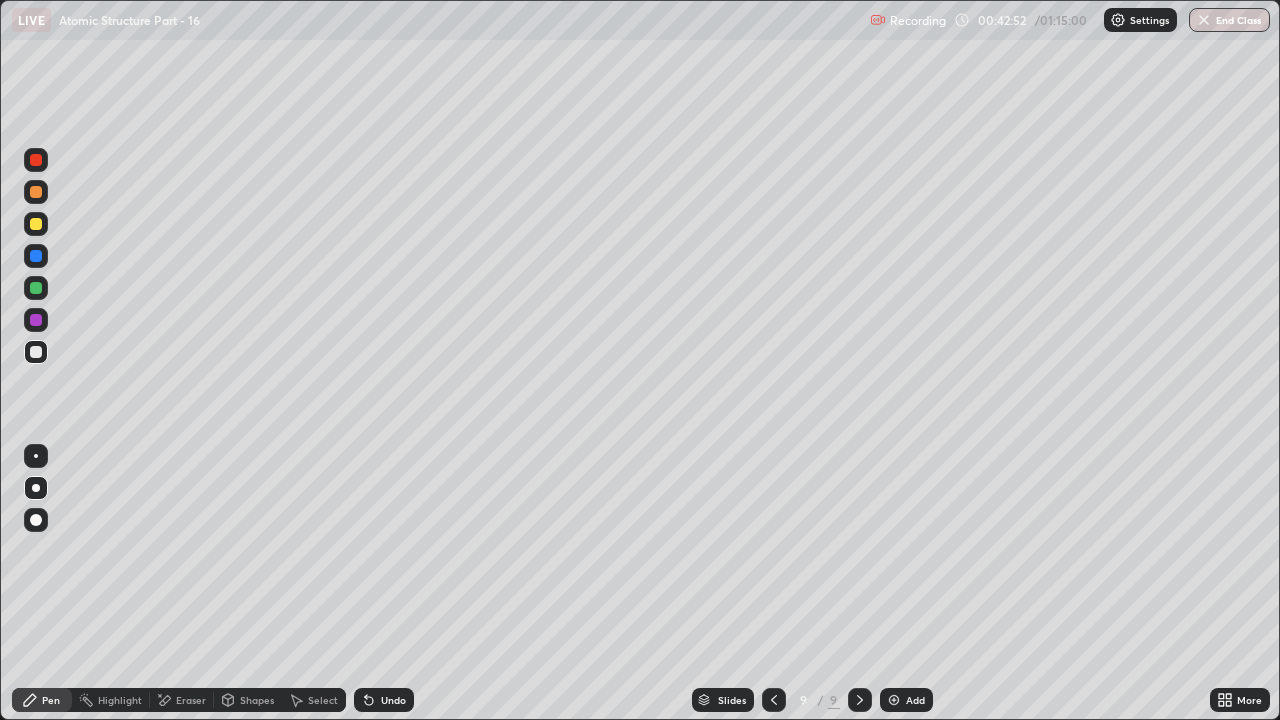 click on "Undo" at bounding box center (393, 700) 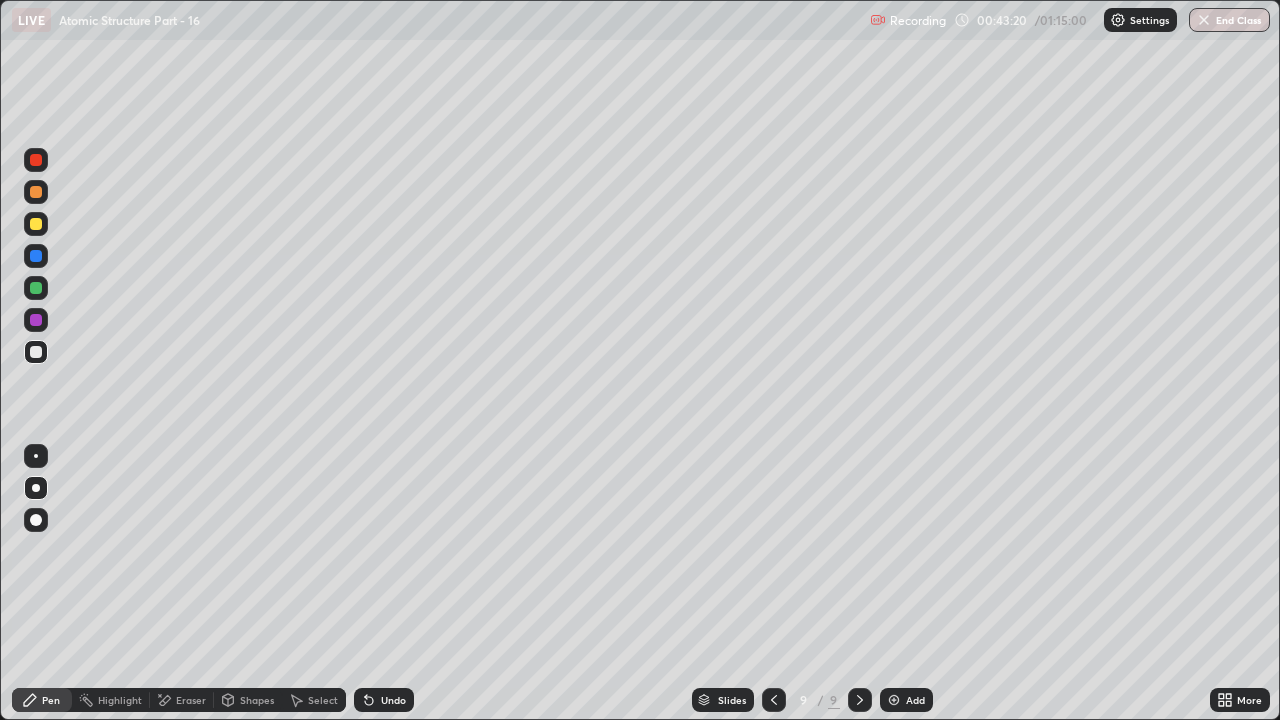 click on "Undo" at bounding box center [393, 700] 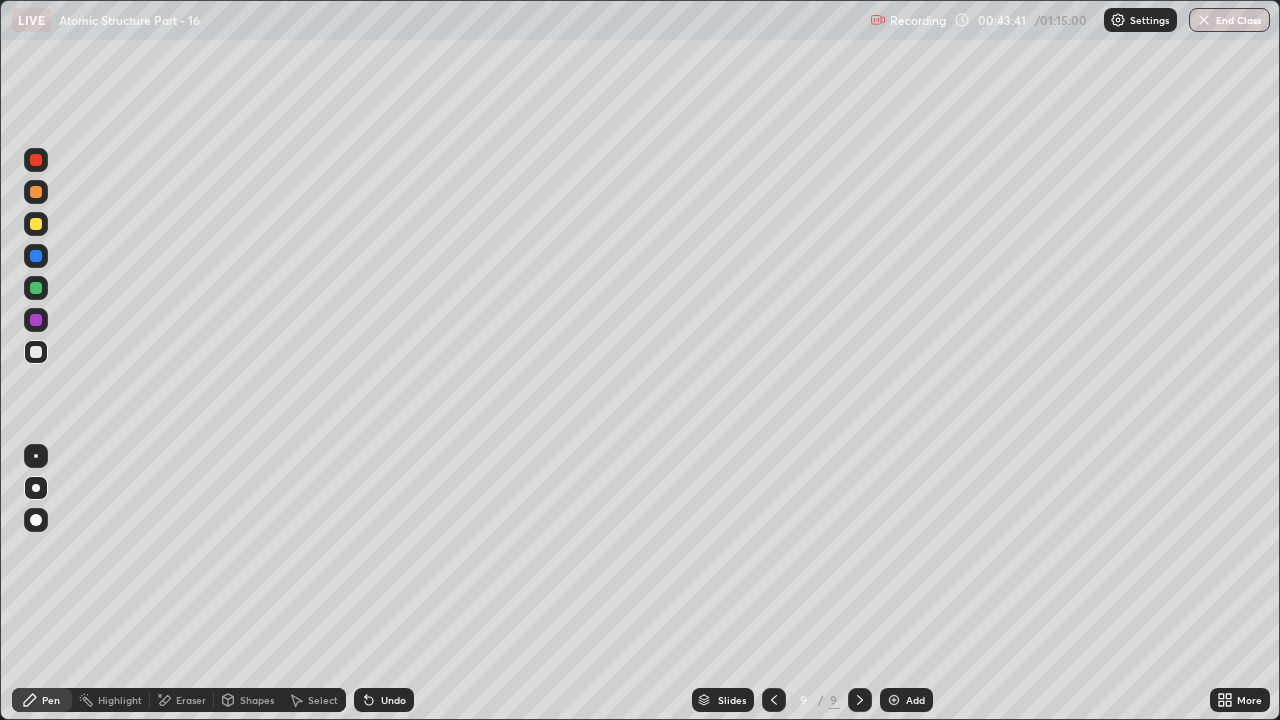 click on "Add" at bounding box center (915, 700) 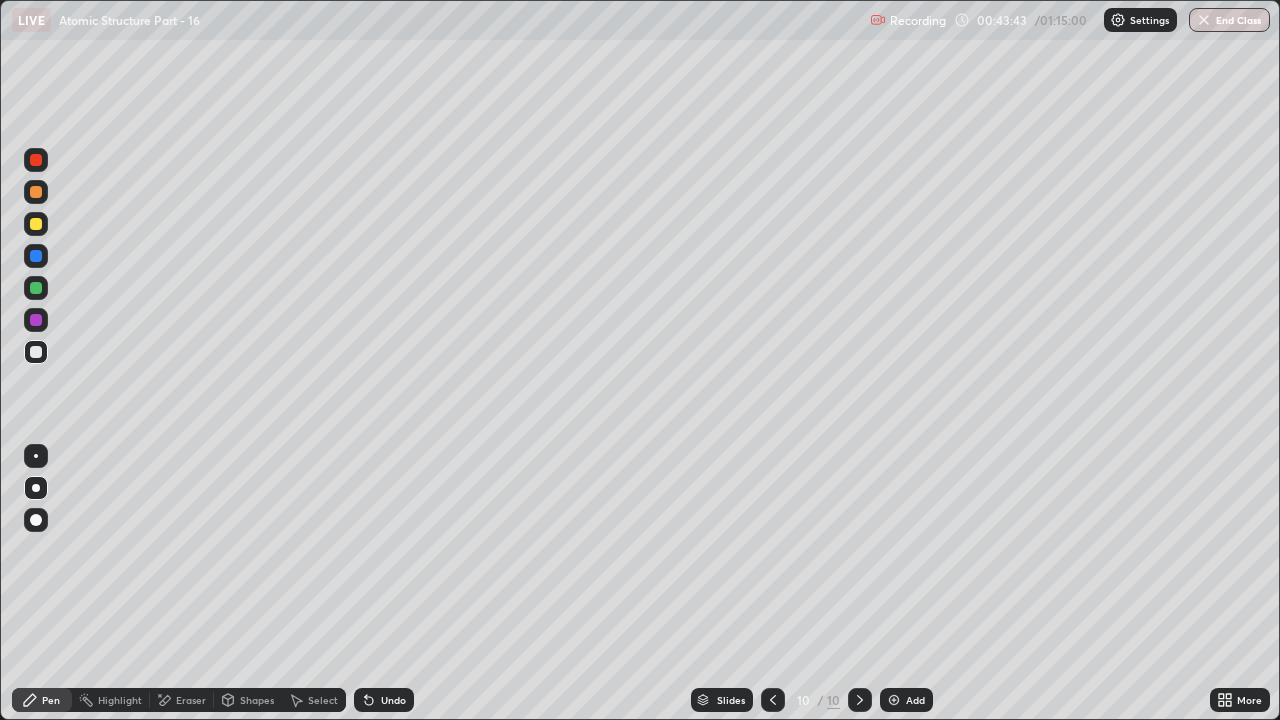 click at bounding box center (36, 224) 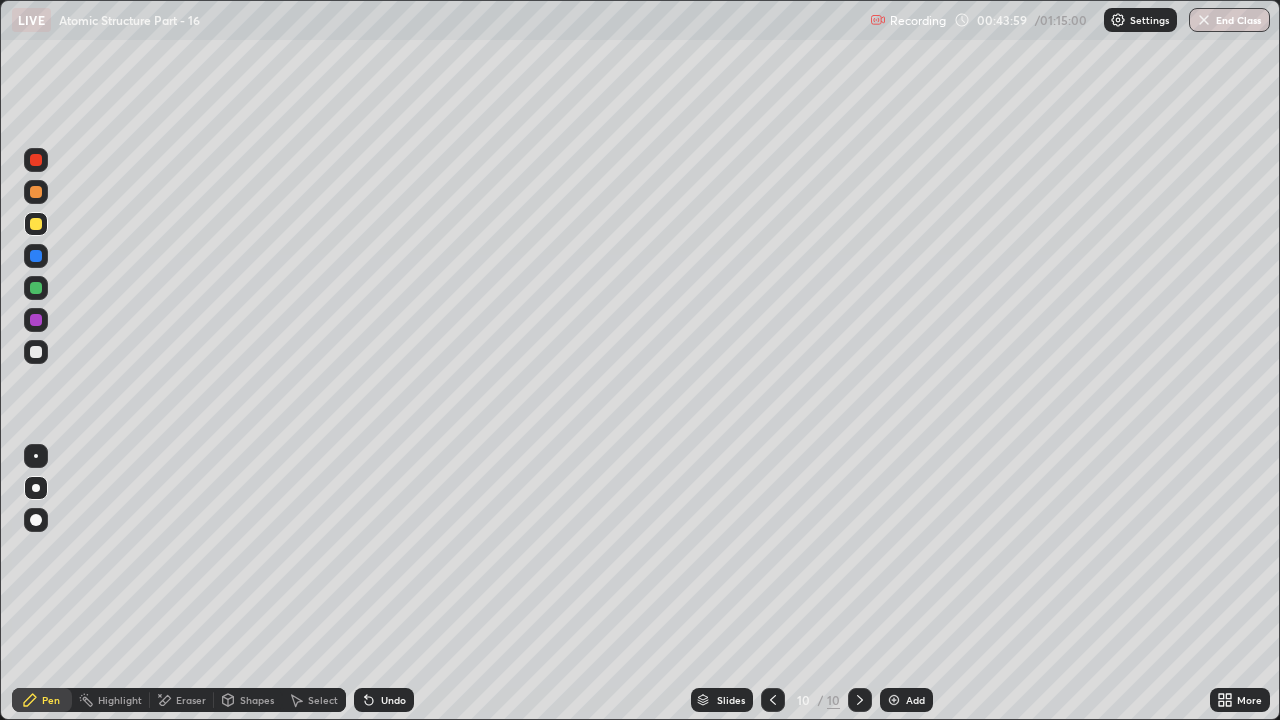 click on "Shapes" at bounding box center (248, 700) 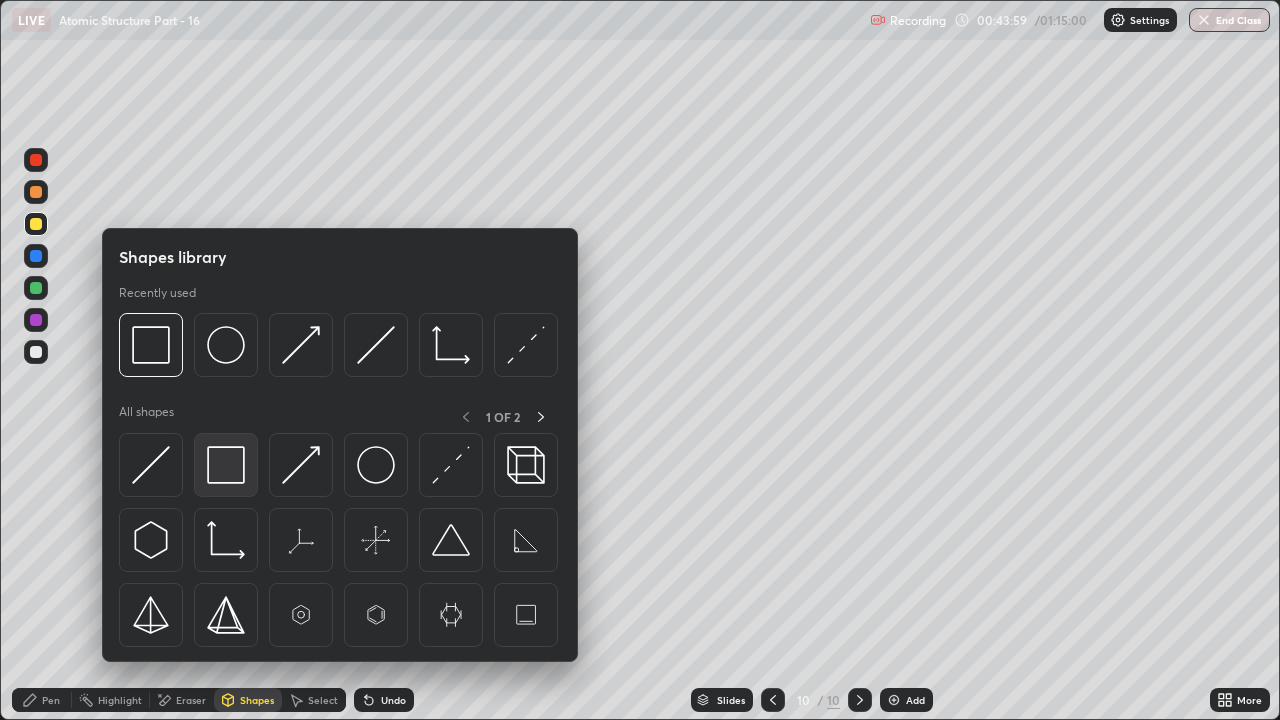 click at bounding box center (226, 465) 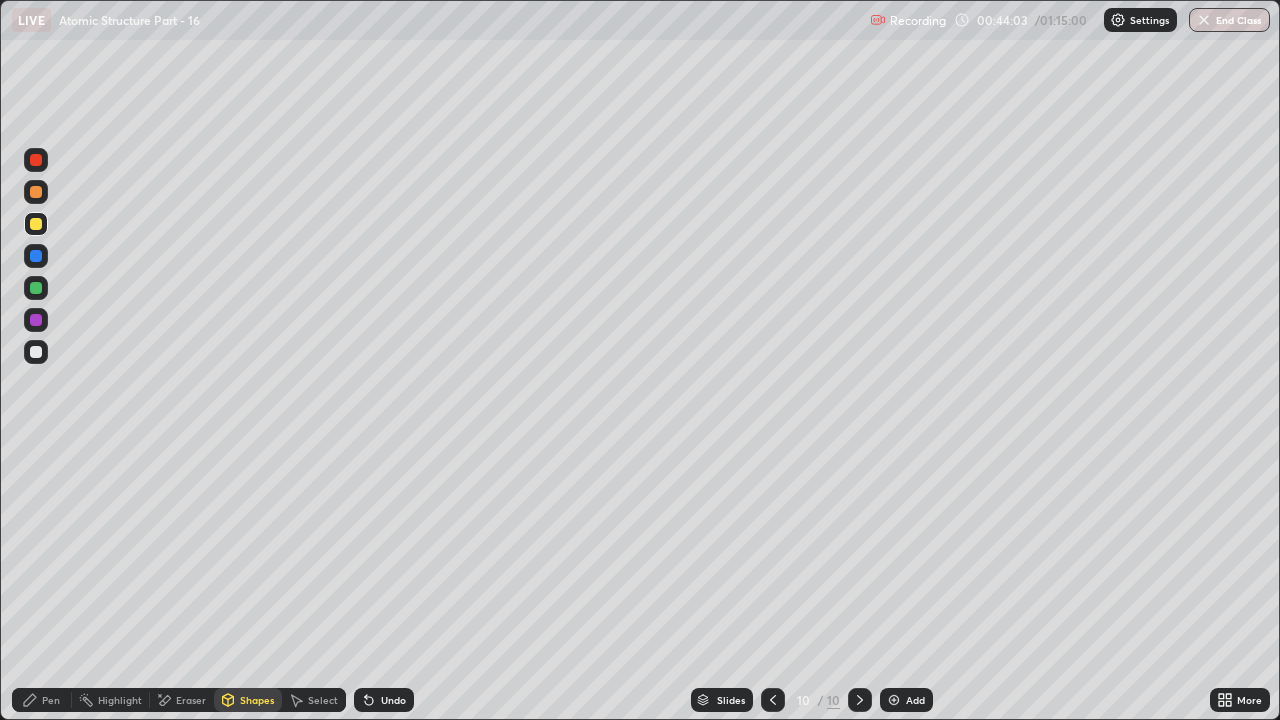 click 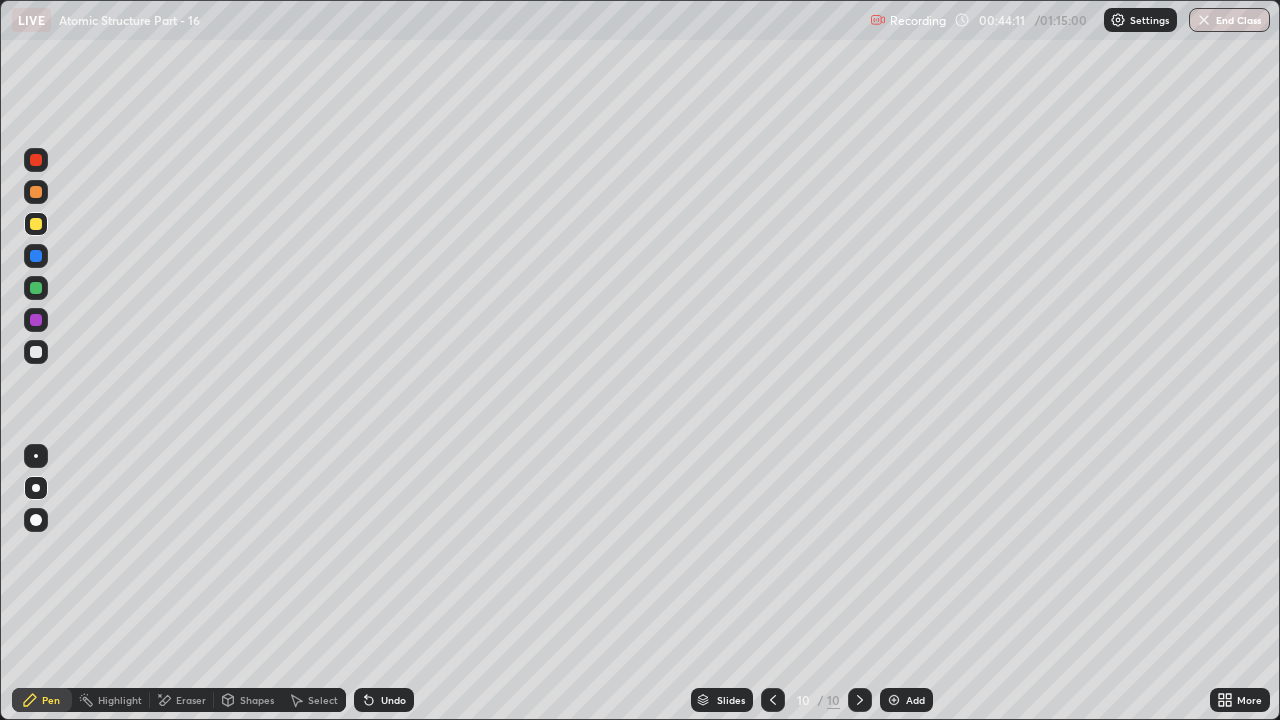 click at bounding box center (36, 256) 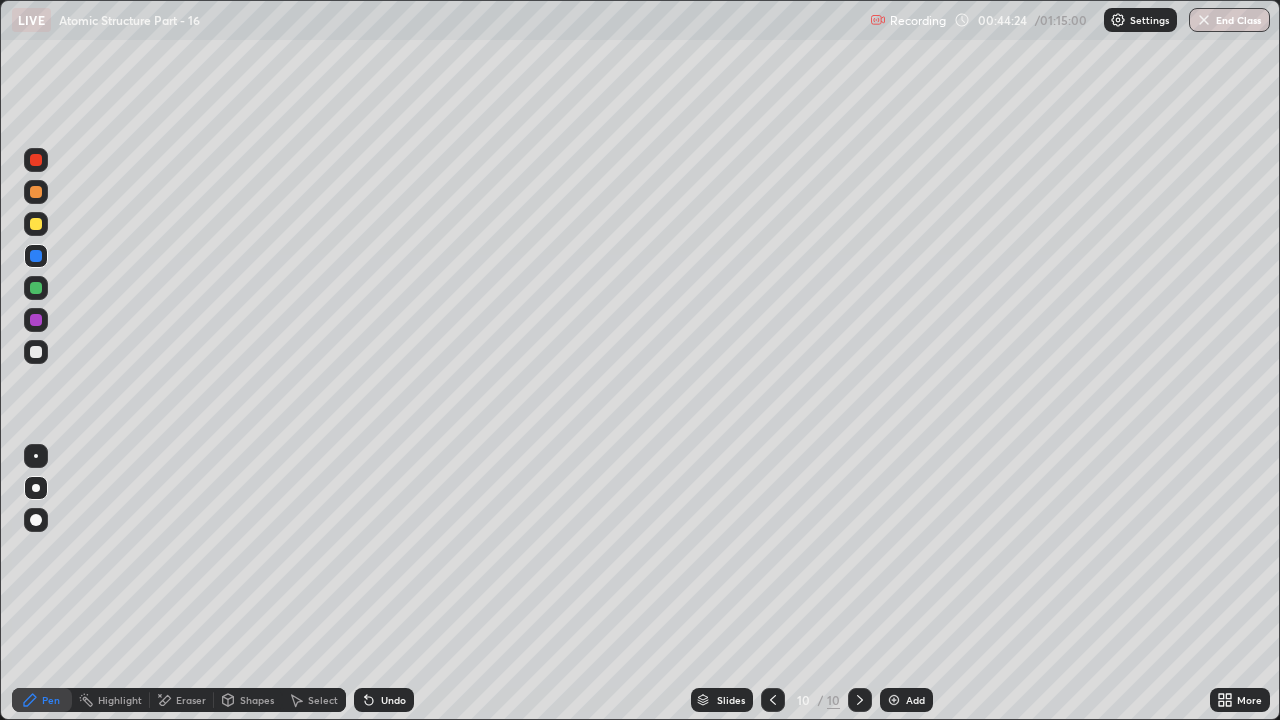 click at bounding box center [36, 352] 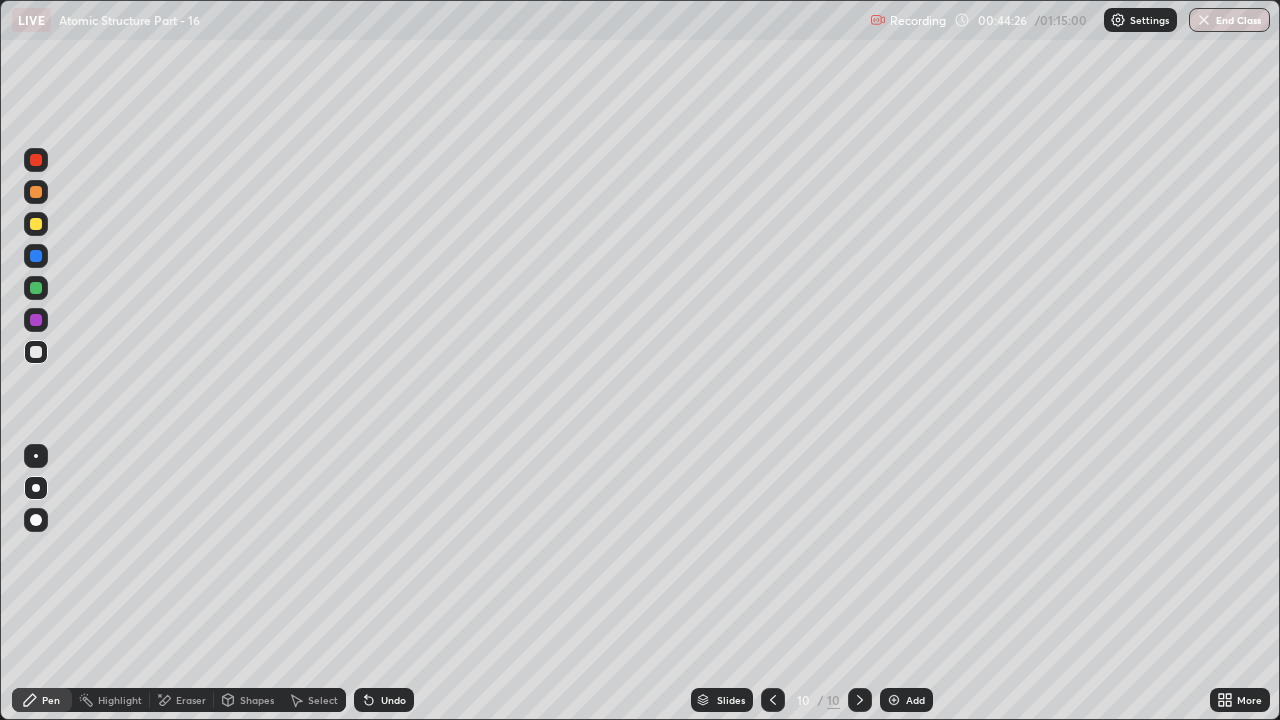 click on "Undo" at bounding box center (384, 700) 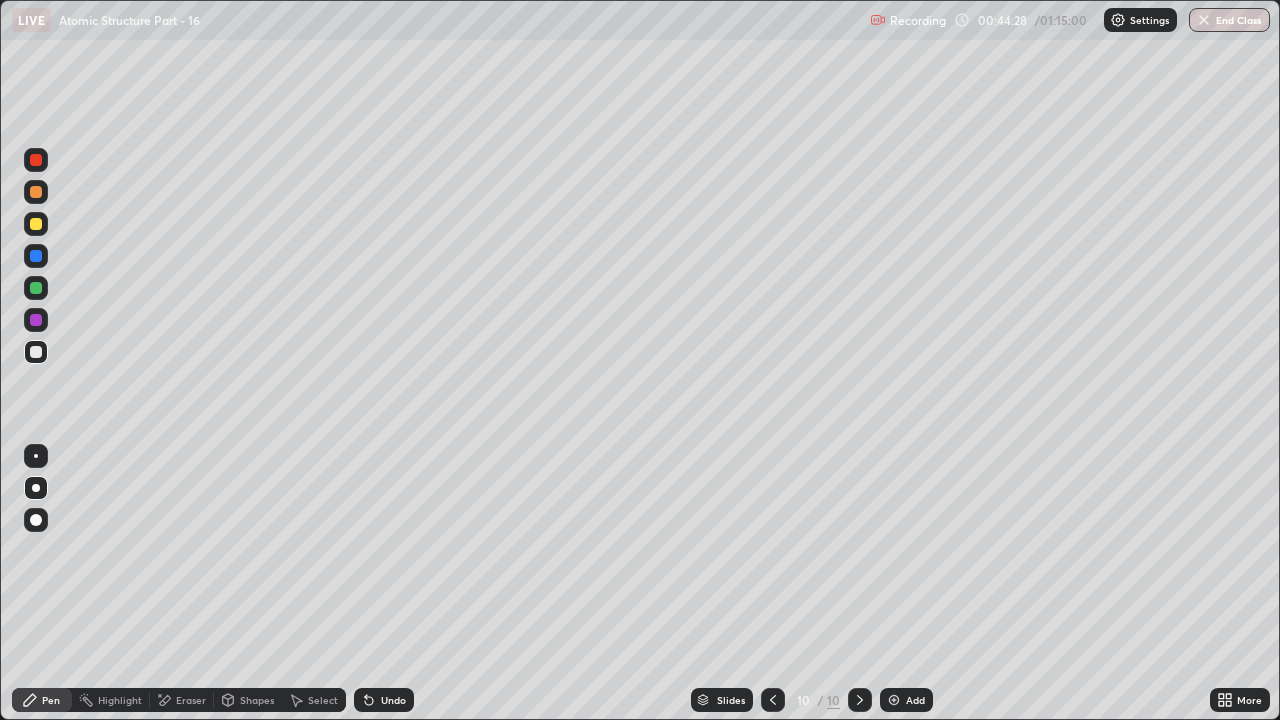 click on "Undo" at bounding box center [384, 700] 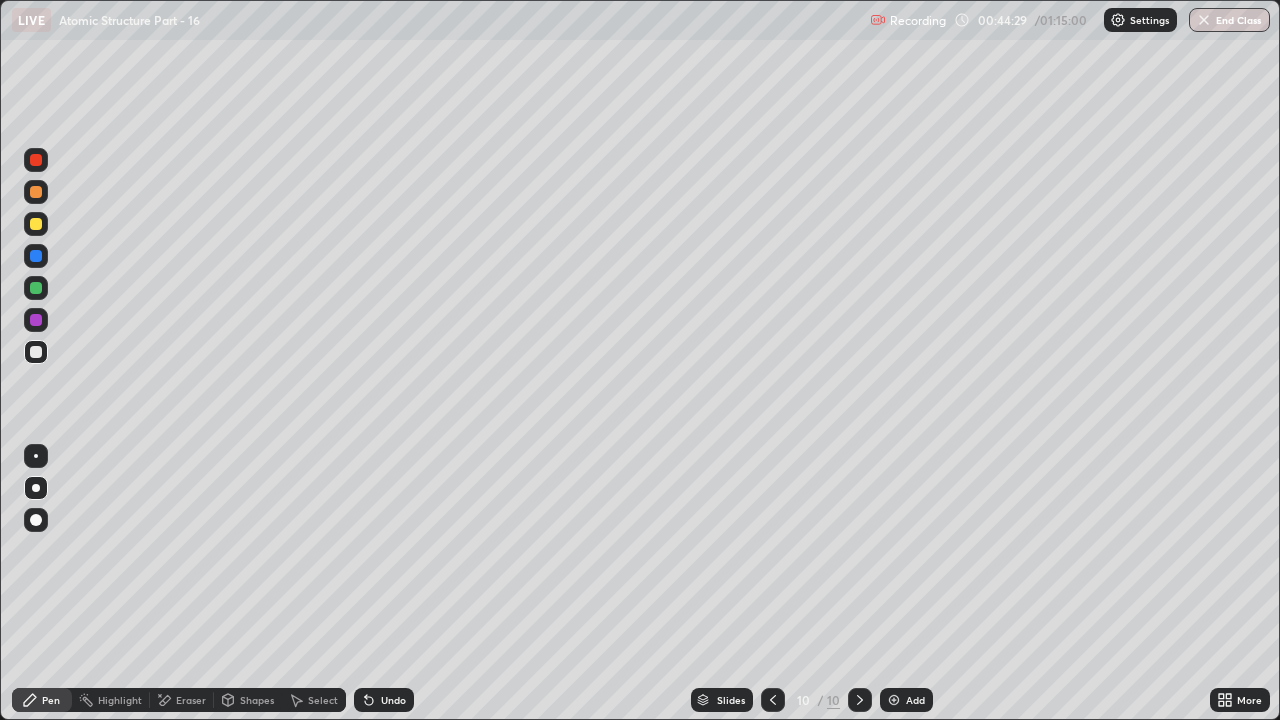 click on "Undo" at bounding box center [384, 700] 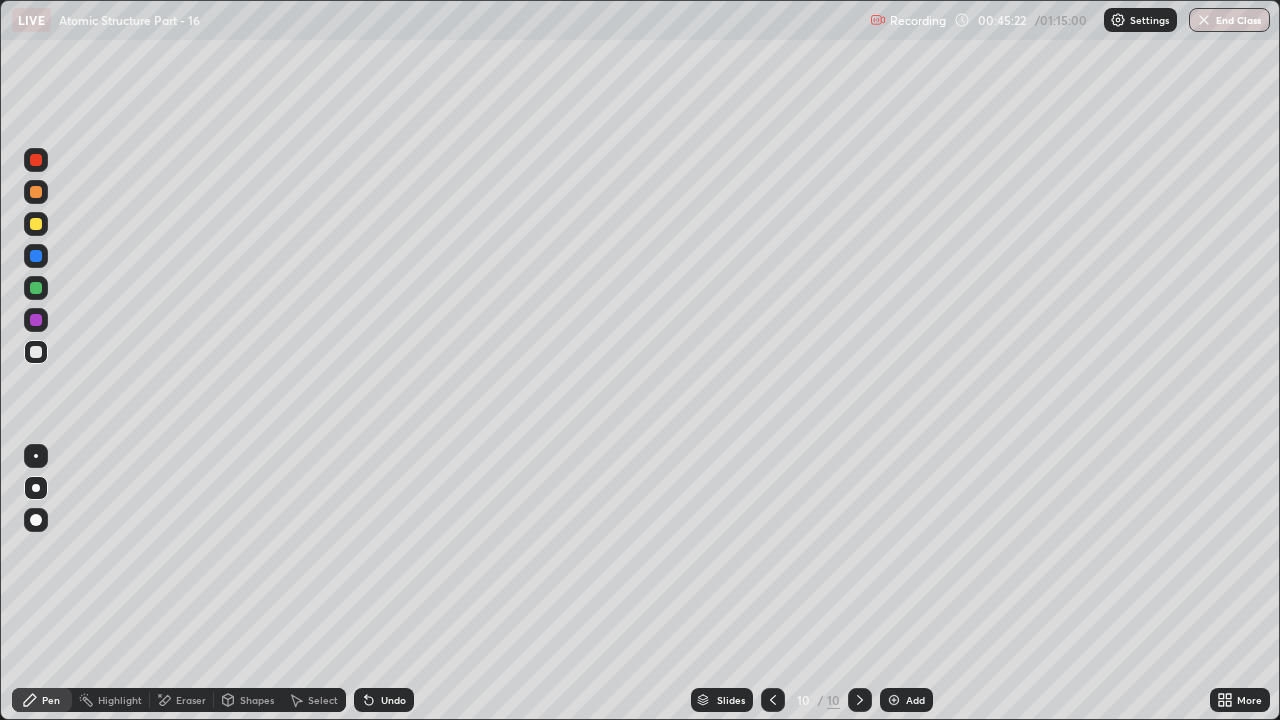 click on "Shapes" at bounding box center (257, 700) 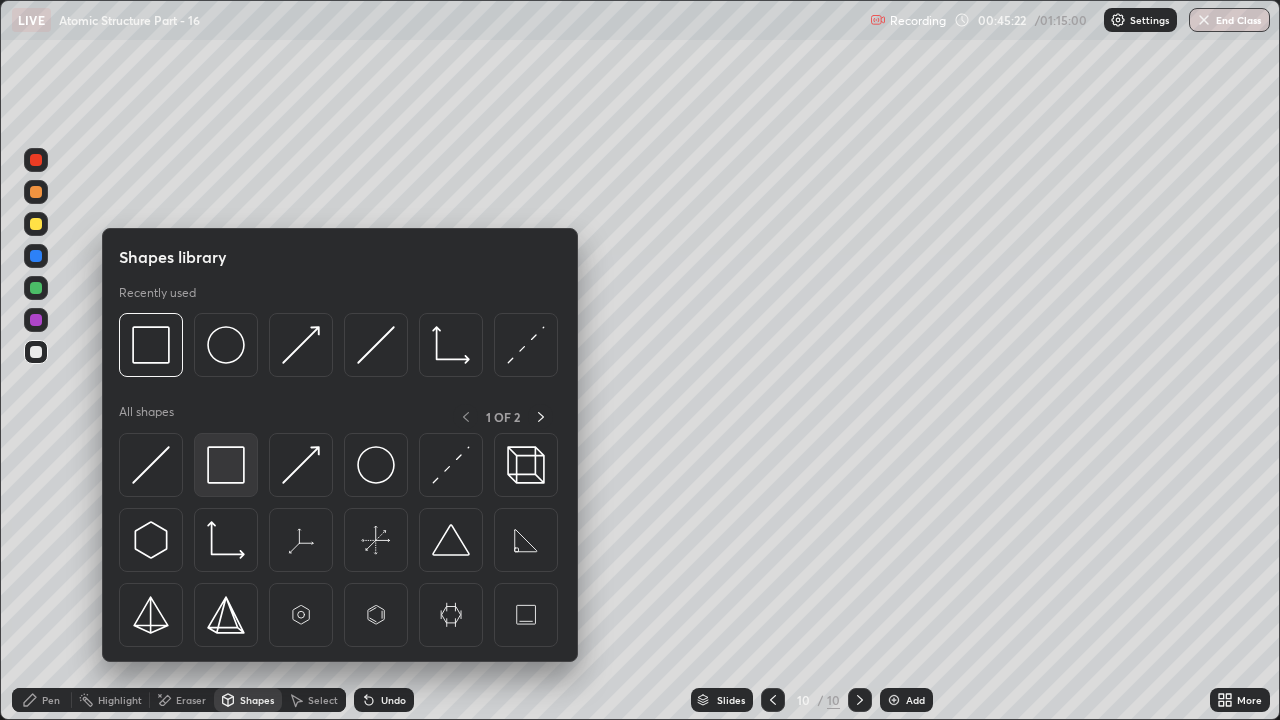 click at bounding box center [226, 465] 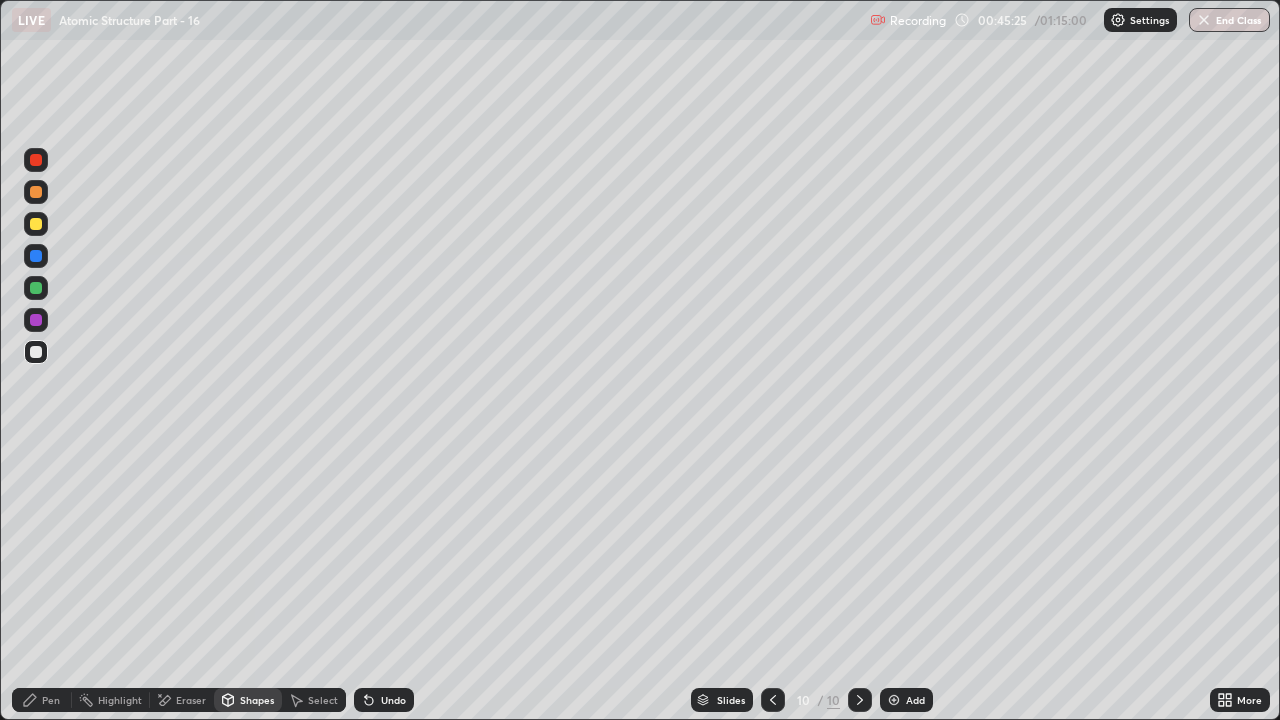 click at bounding box center (36, 320) 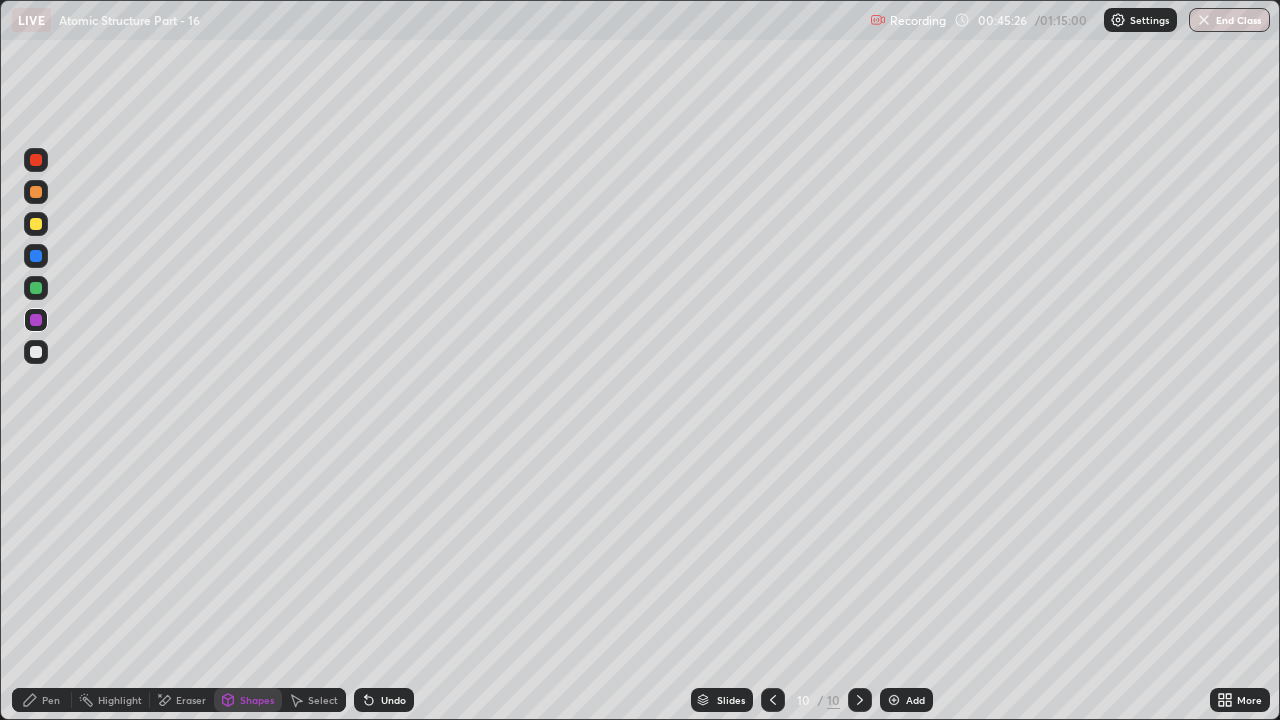 click on "Undo" at bounding box center (393, 700) 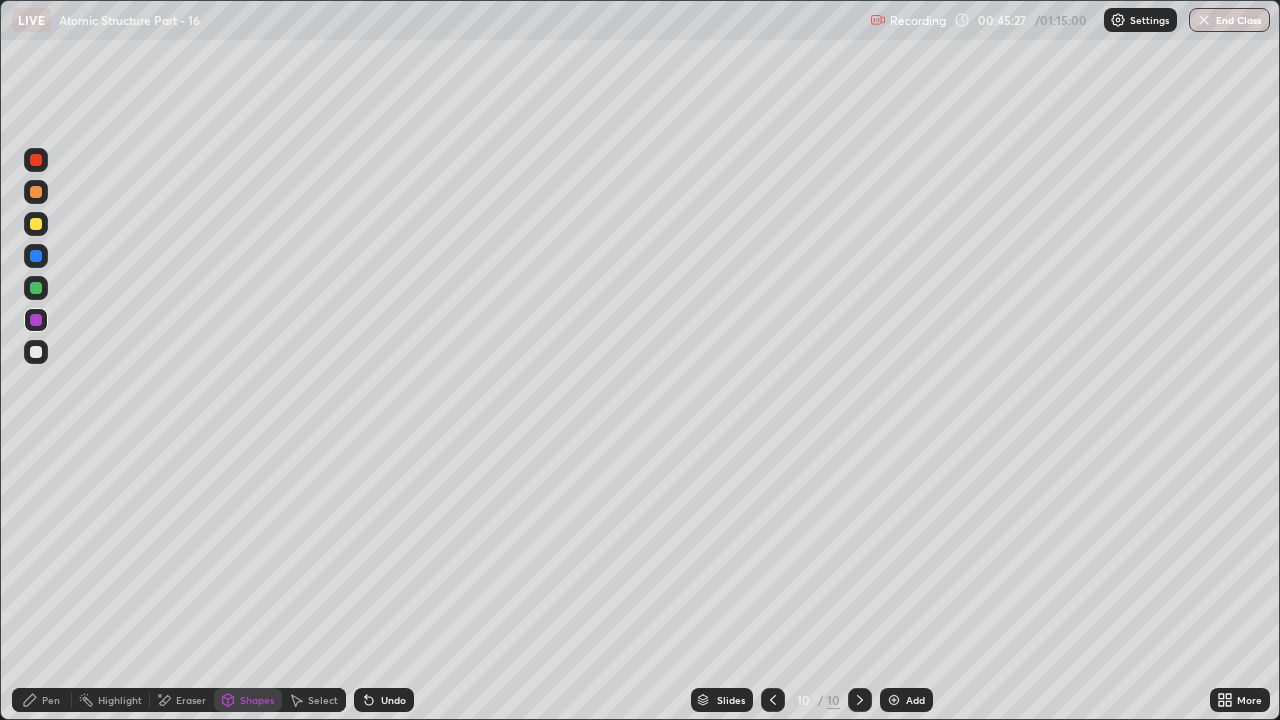 click 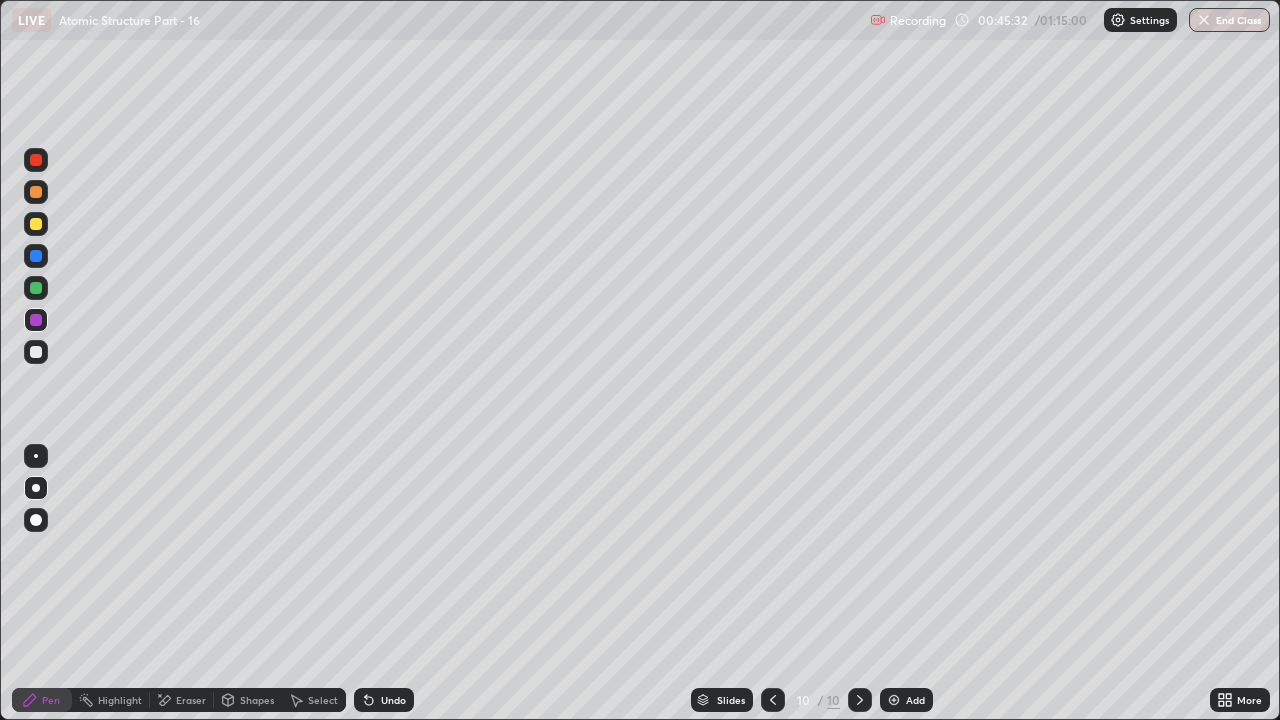 click at bounding box center [36, 352] 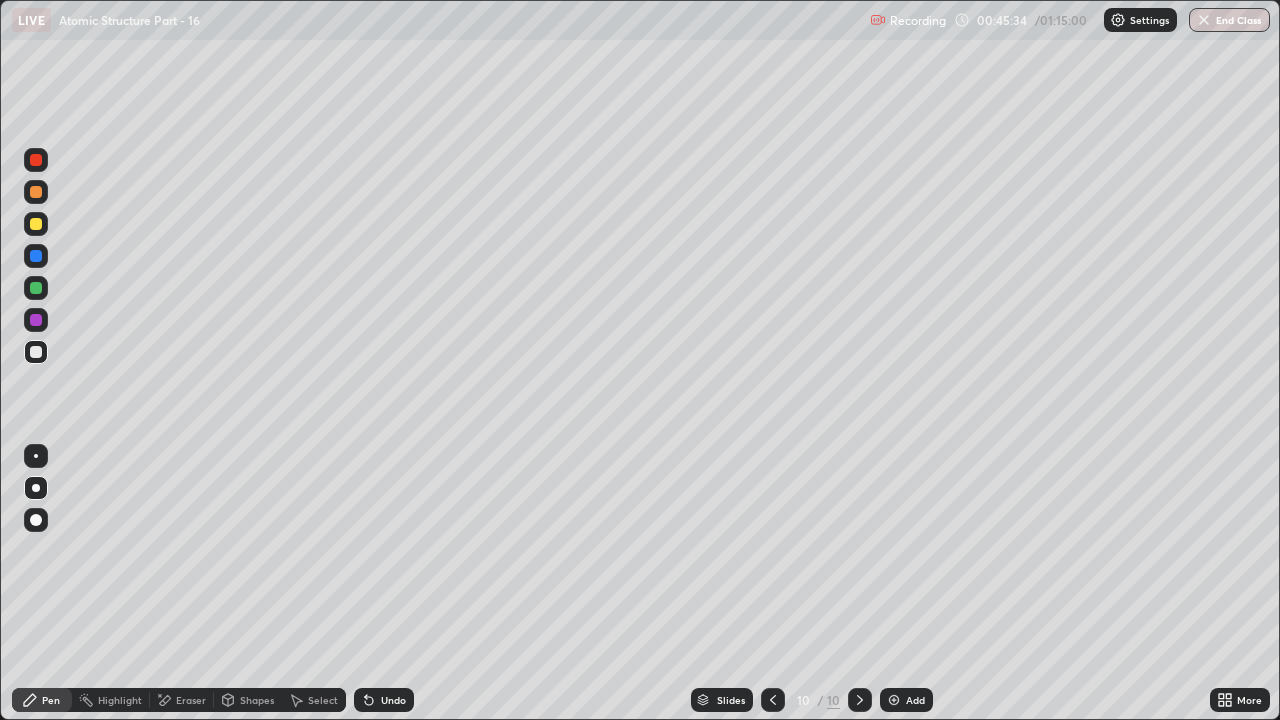 click on "Undo" at bounding box center [393, 700] 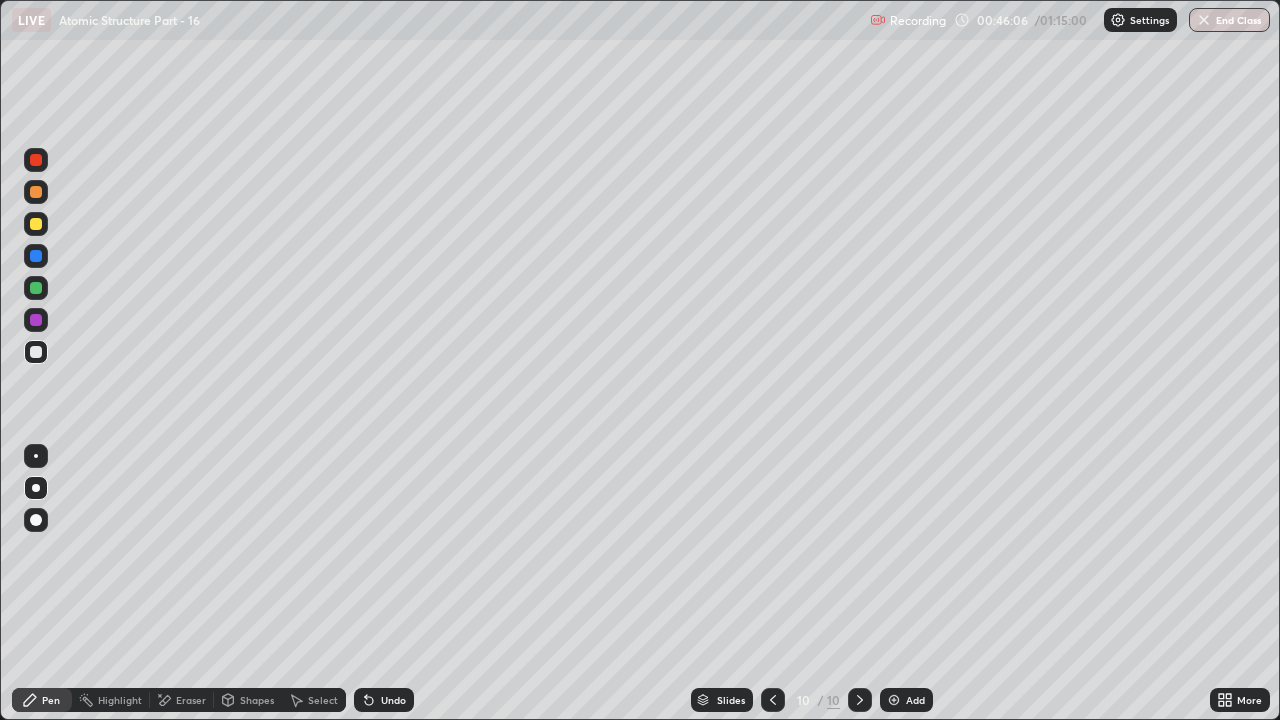click on "Undo" at bounding box center [393, 700] 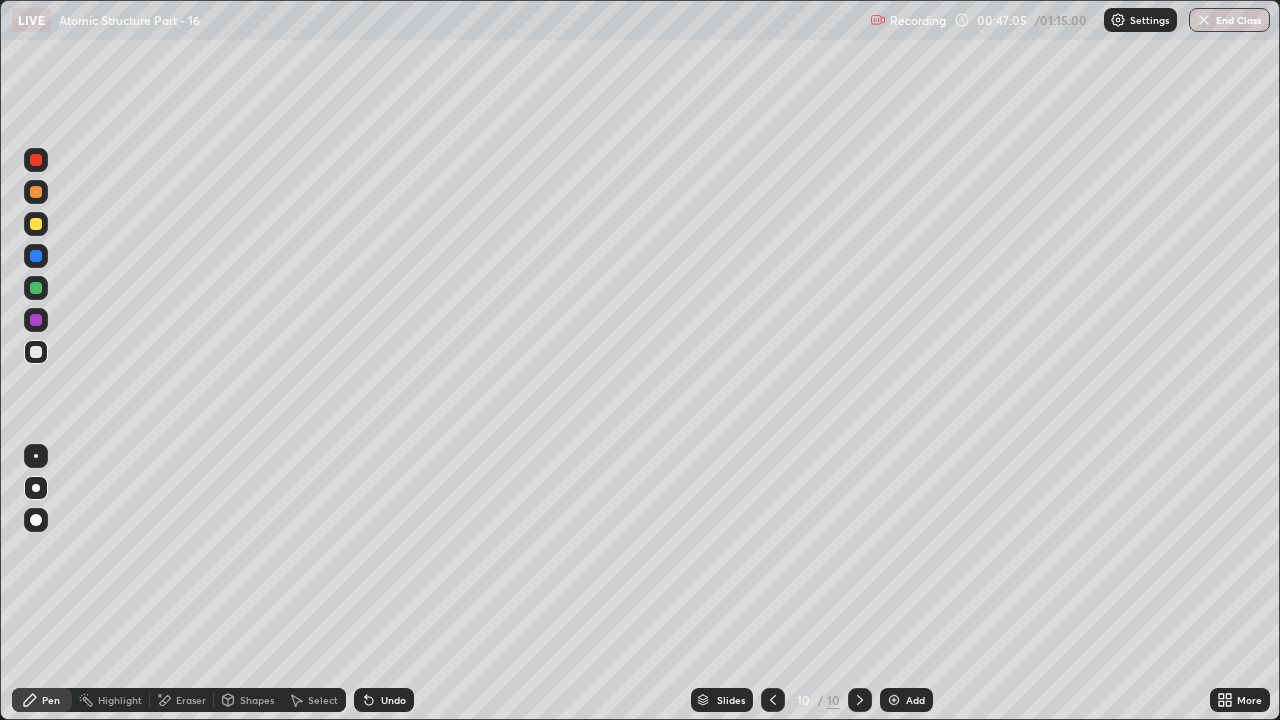 click on "Undo" at bounding box center [393, 700] 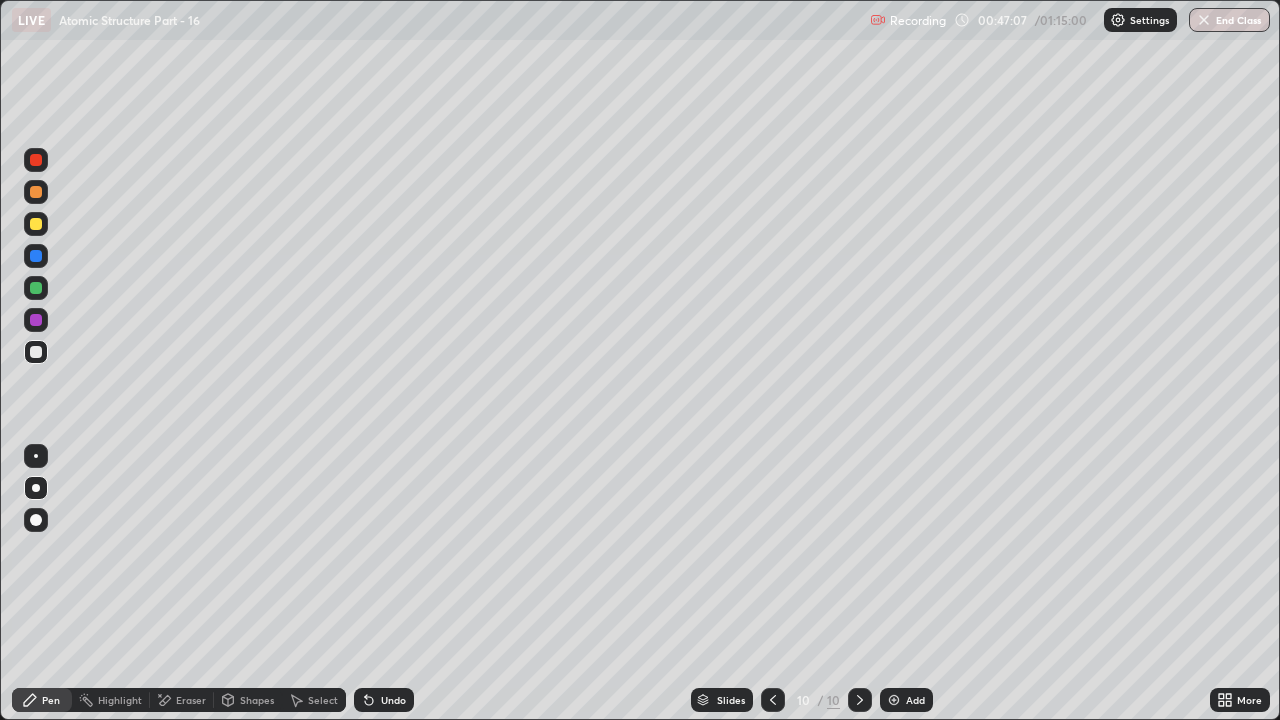 click on "Undo" at bounding box center [384, 700] 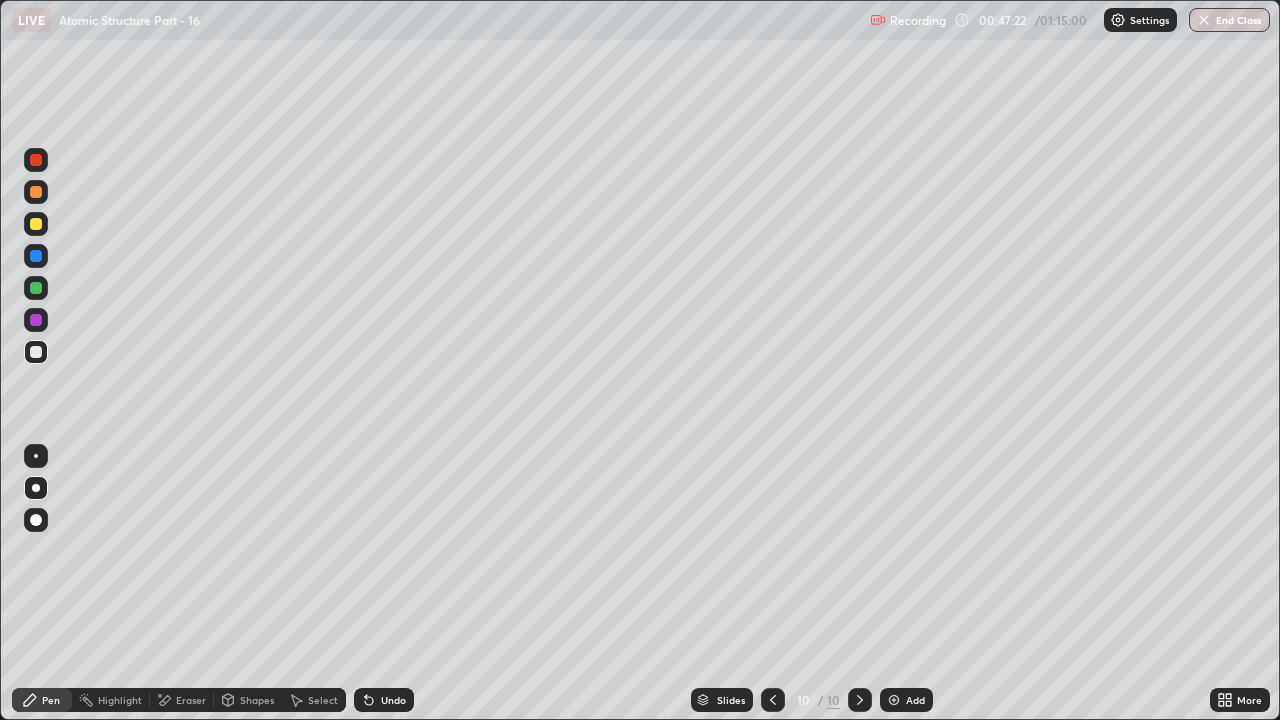 click on "Undo" at bounding box center (393, 700) 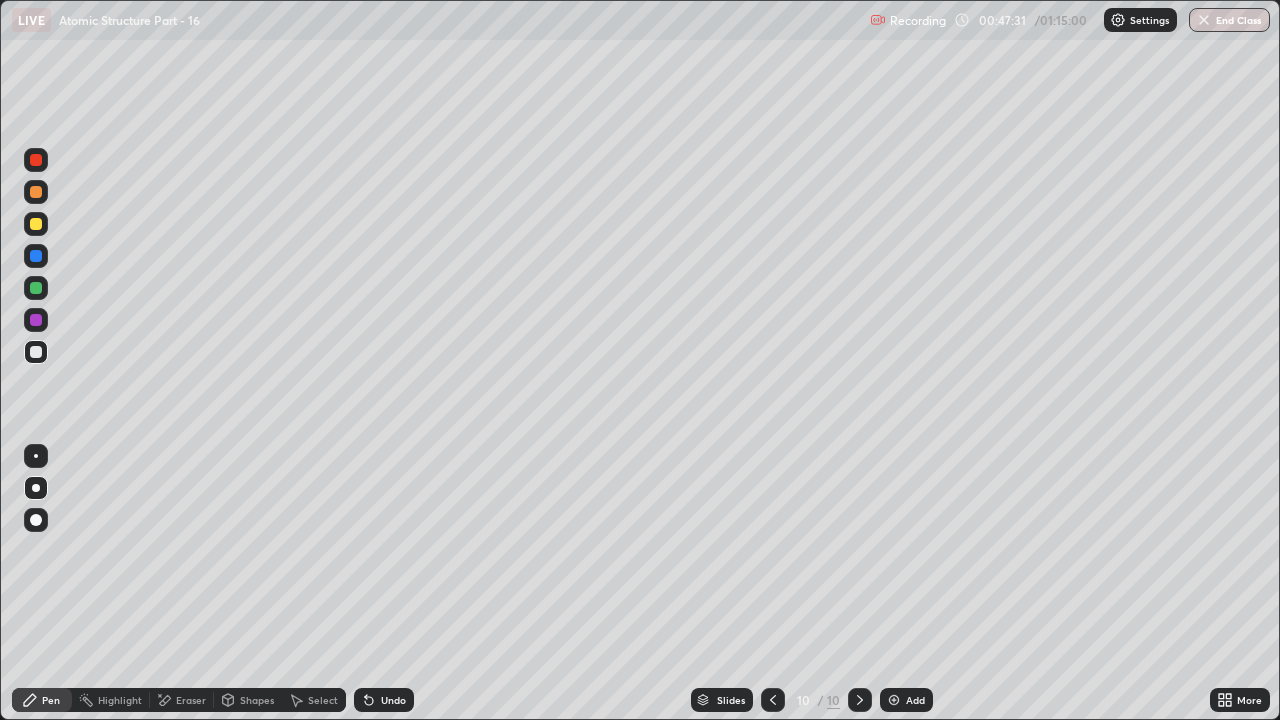 click 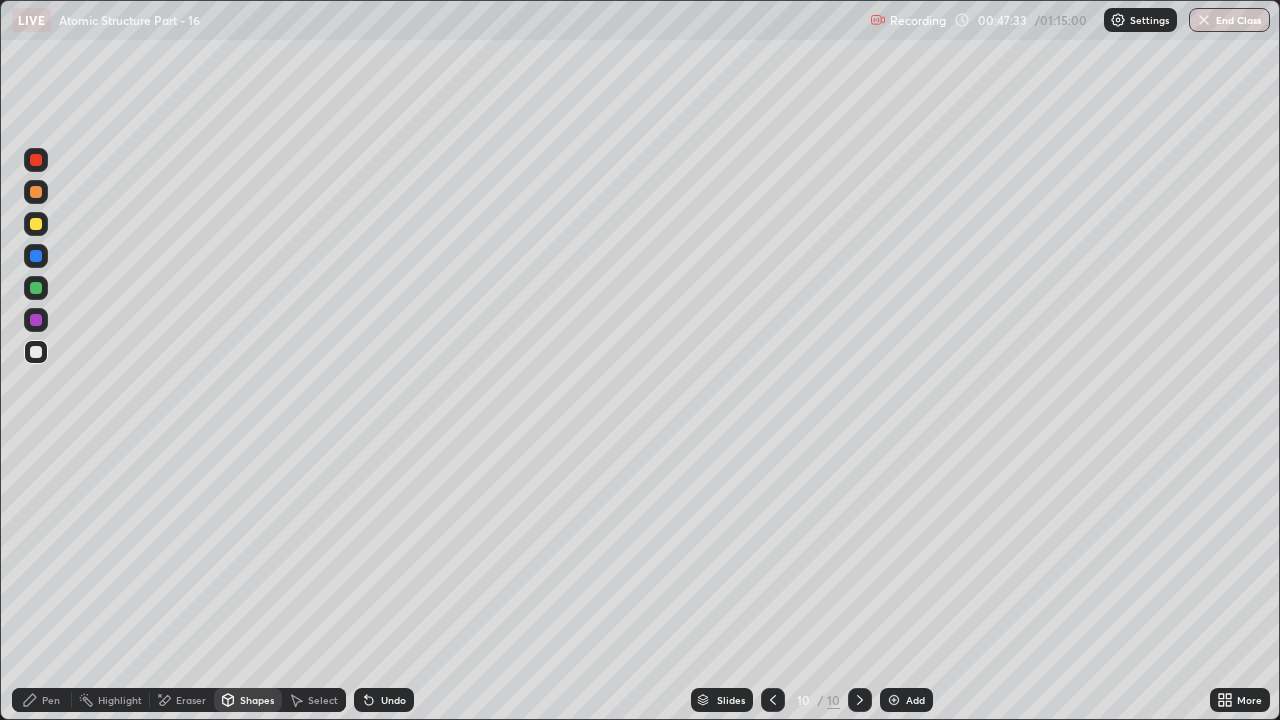 click on "Pen" at bounding box center (42, 700) 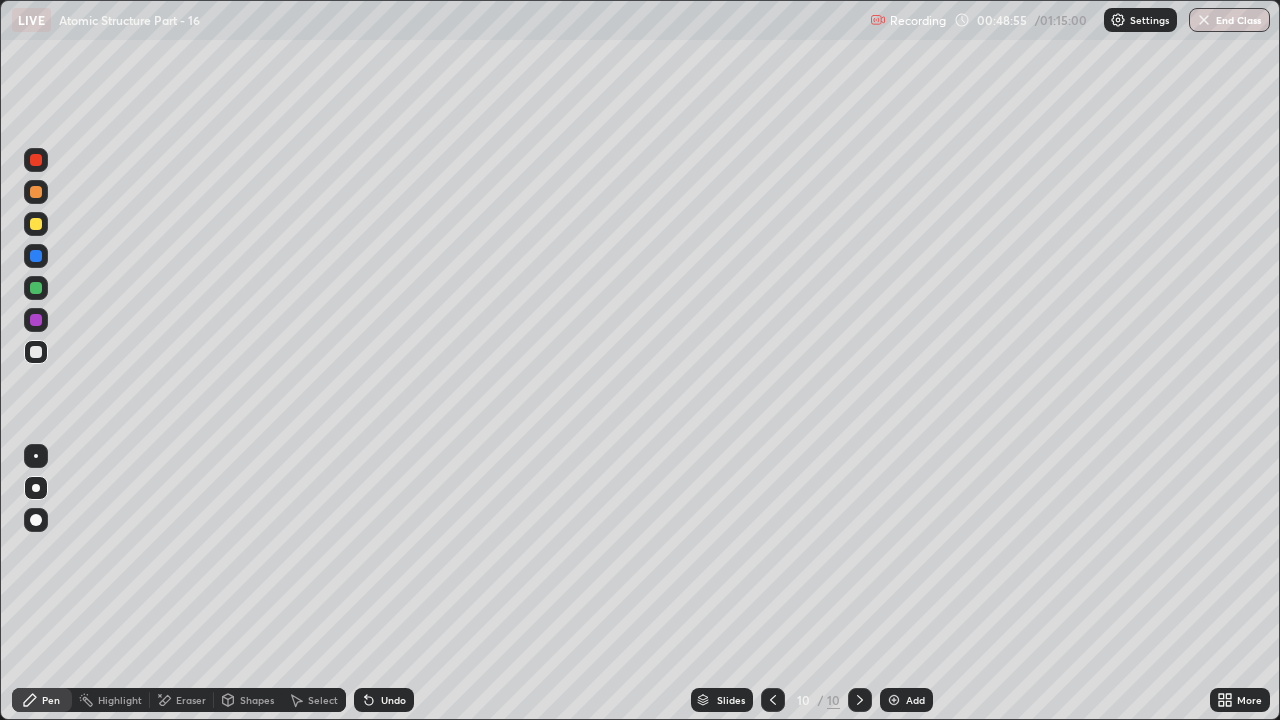 click on "Undo" at bounding box center [393, 700] 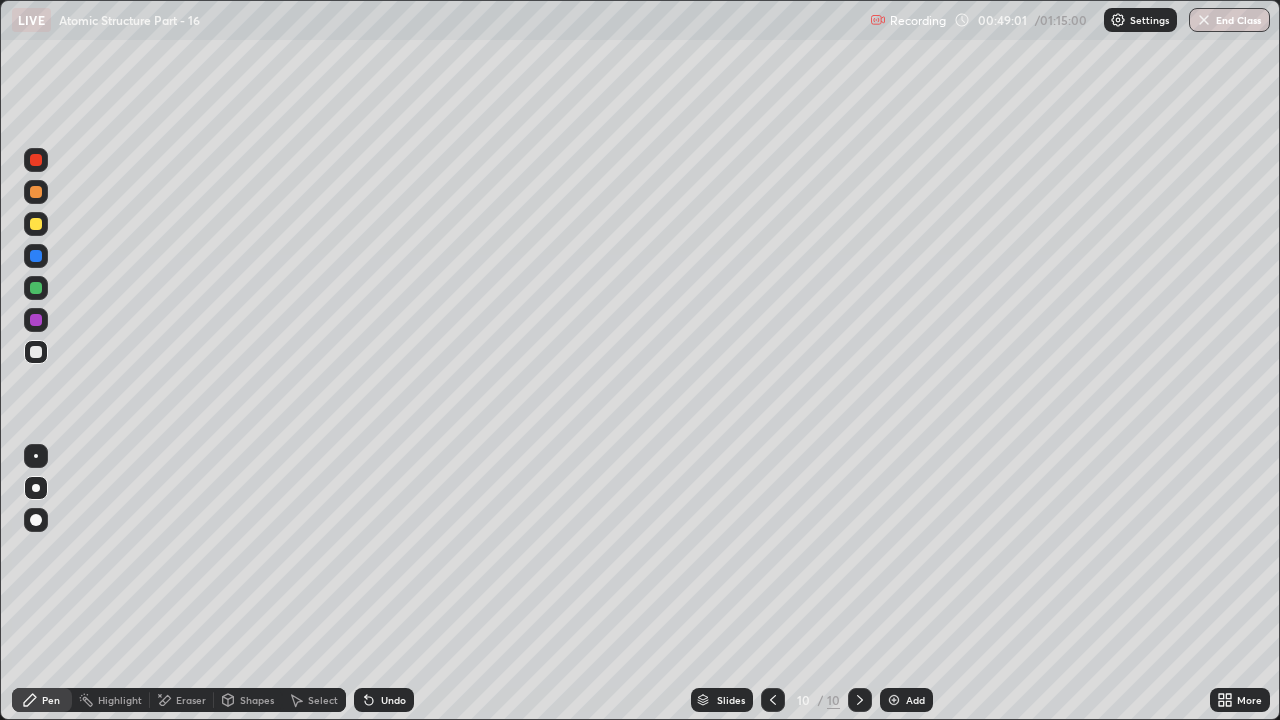 click on "Undo" at bounding box center (393, 700) 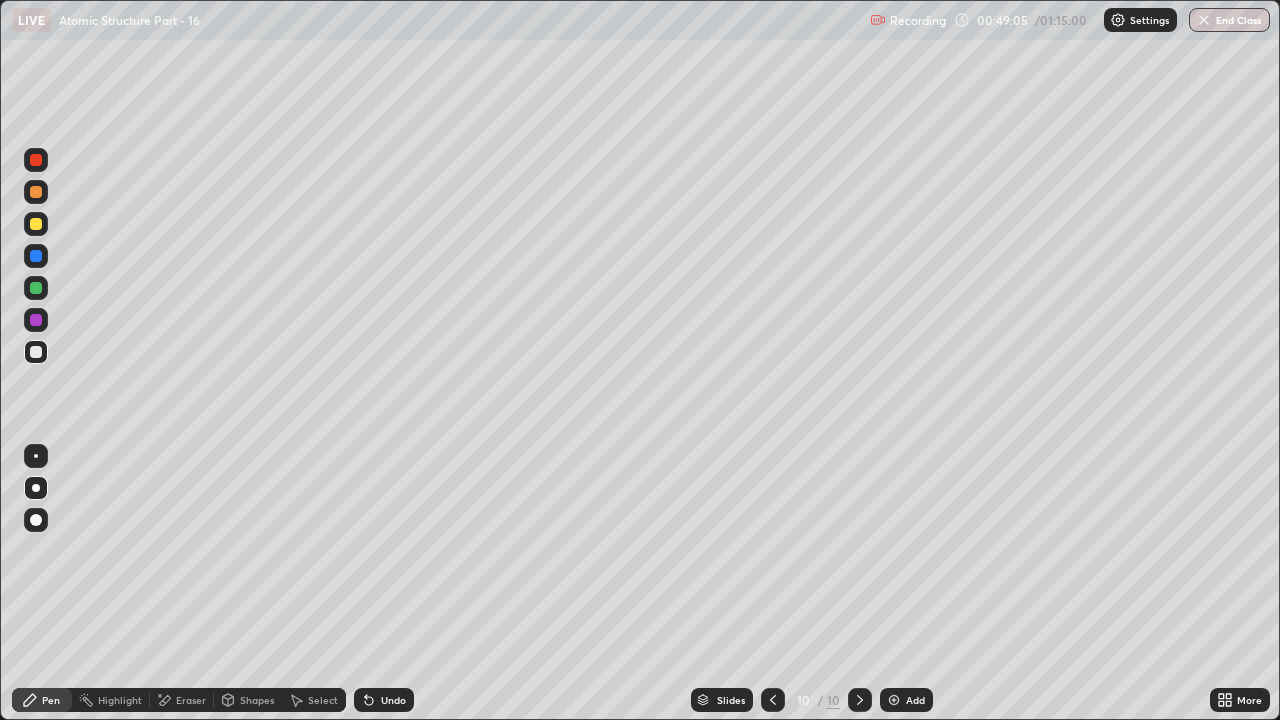 click on "Undo" at bounding box center [393, 700] 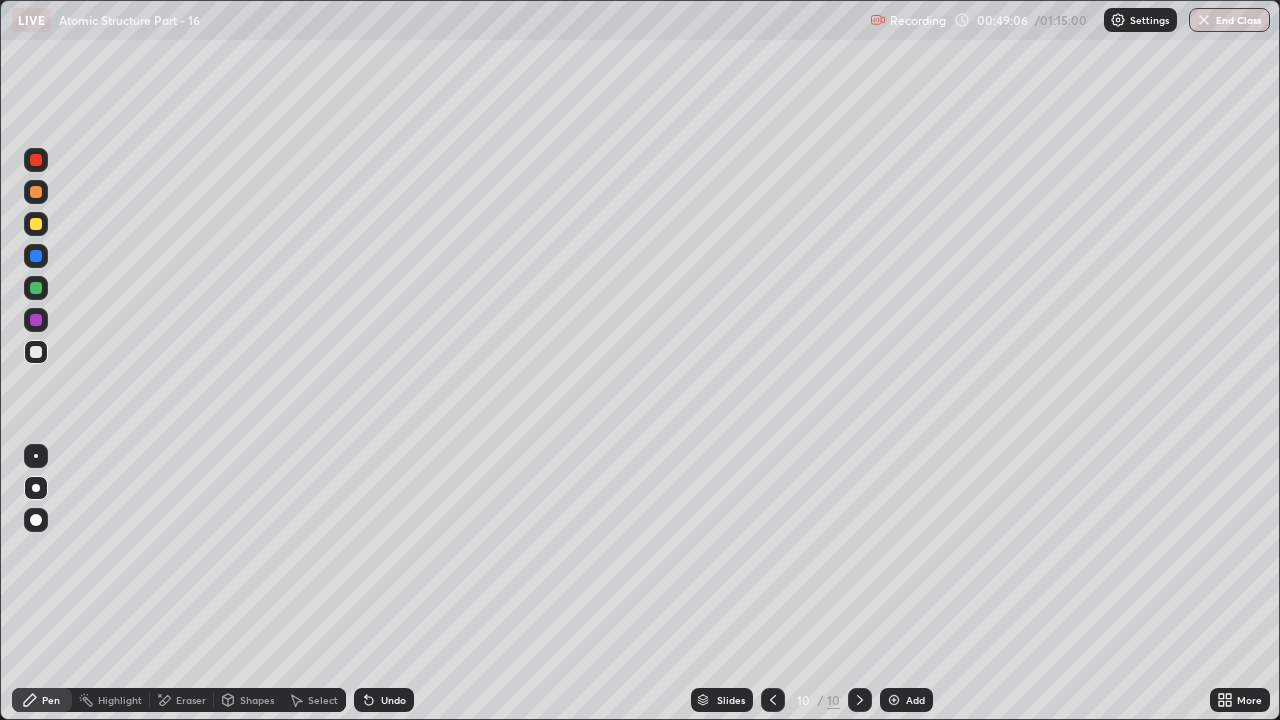 click on "Undo" at bounding box center (393, 700) 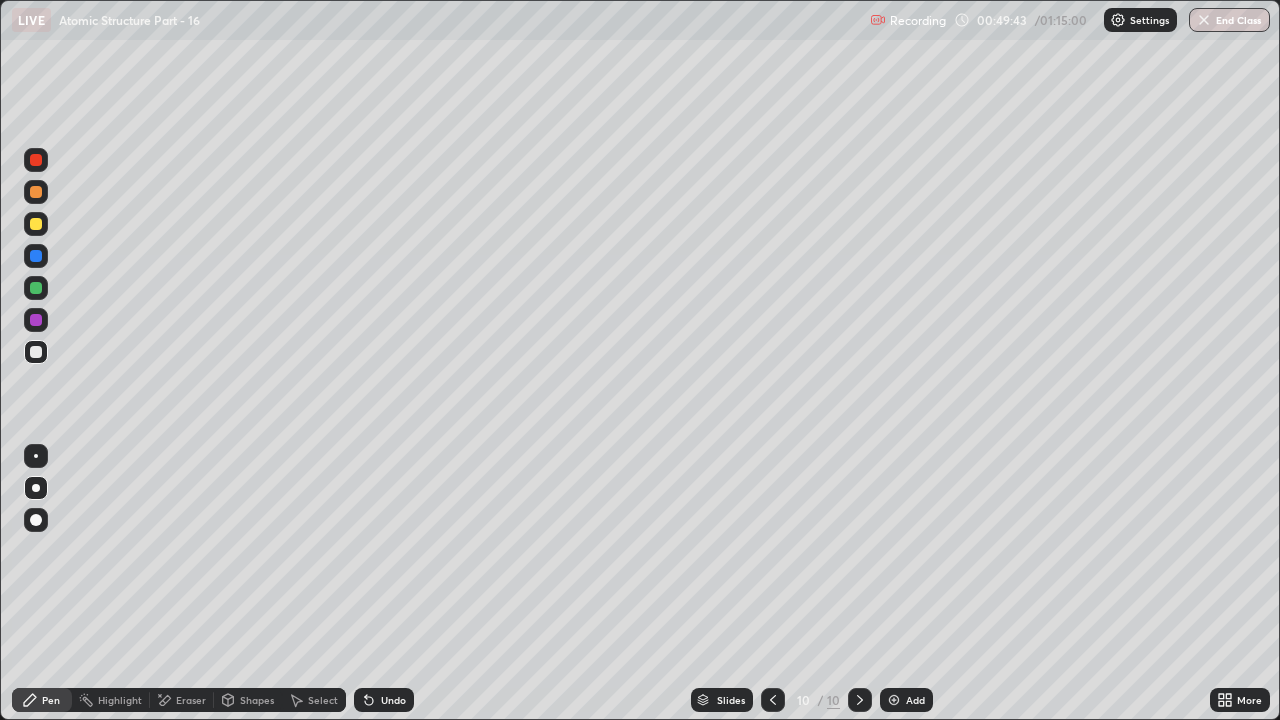 click on "Add" at bounding box center [915, 700] 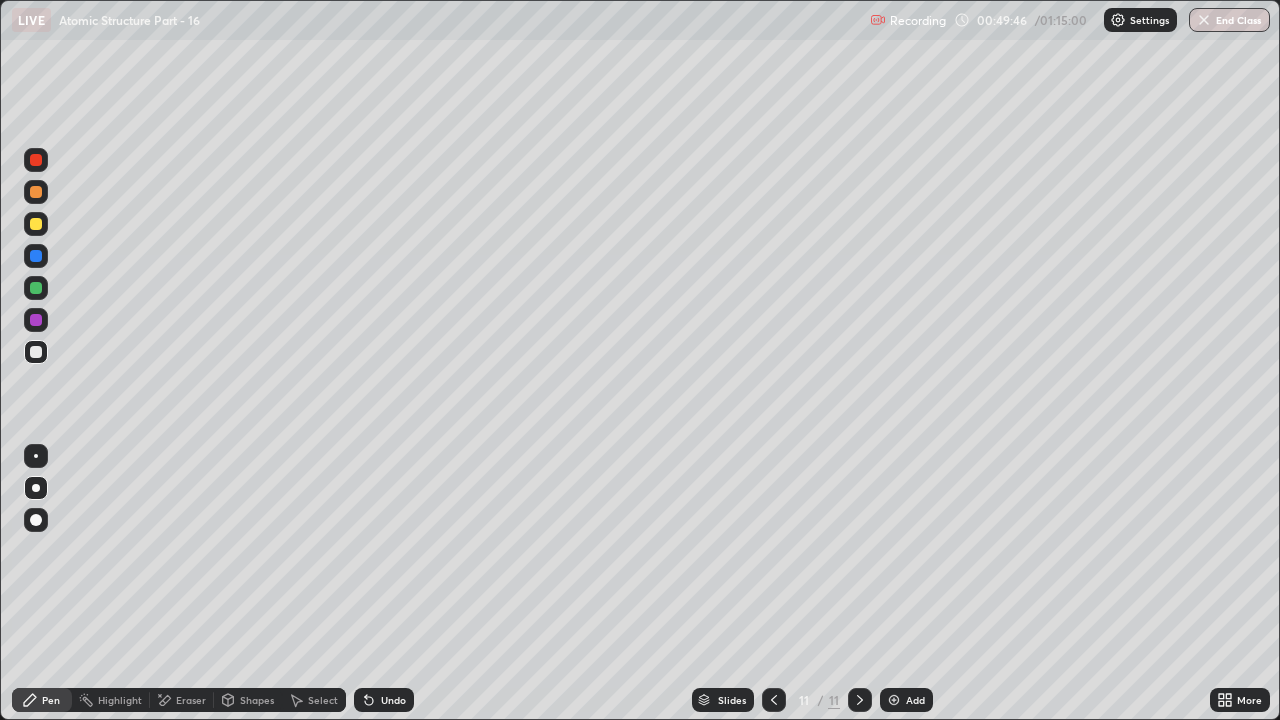 click at bounding box center (36, 224) 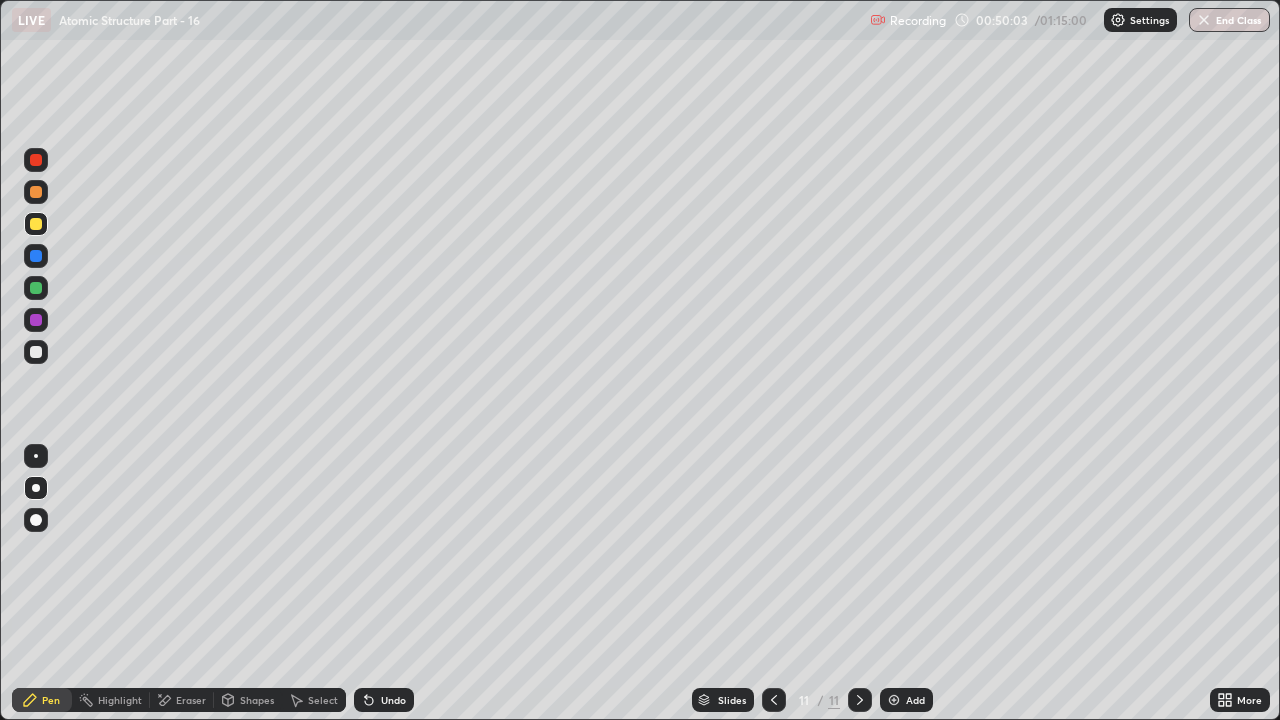 click on "Shapes" at bounding box center [248, 700] 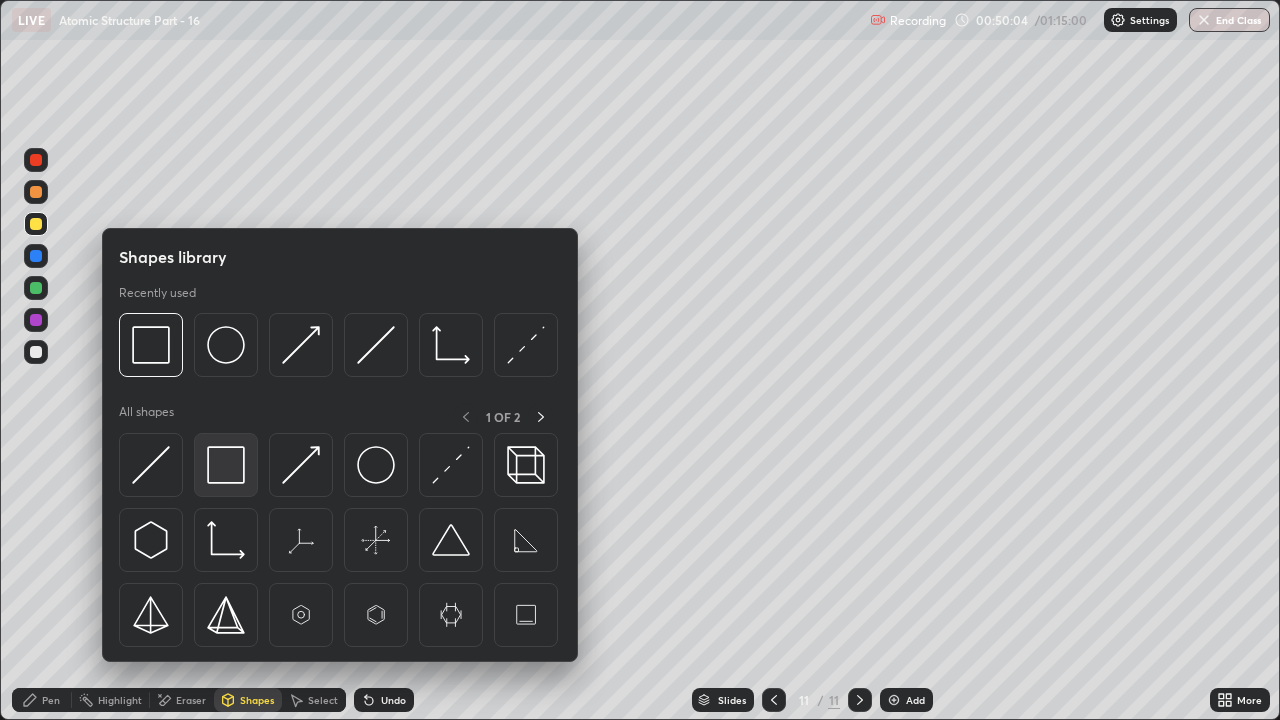 click at bounding box center (226, 465) 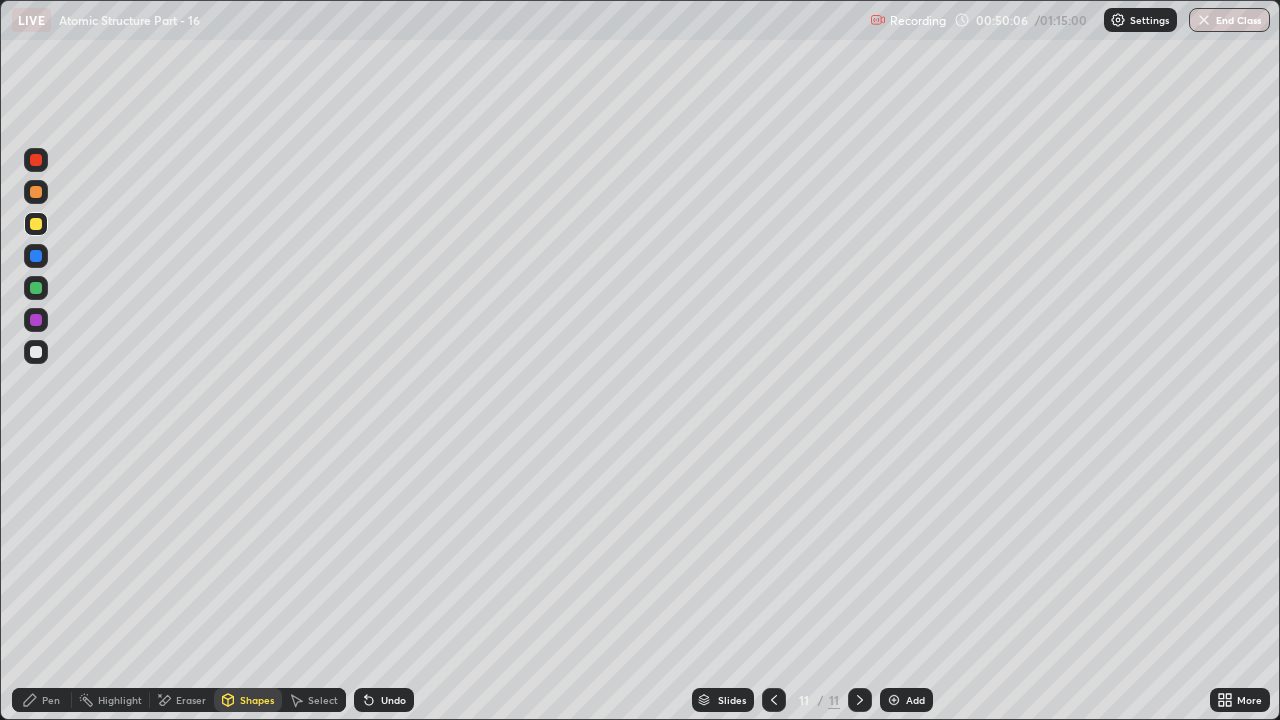 click 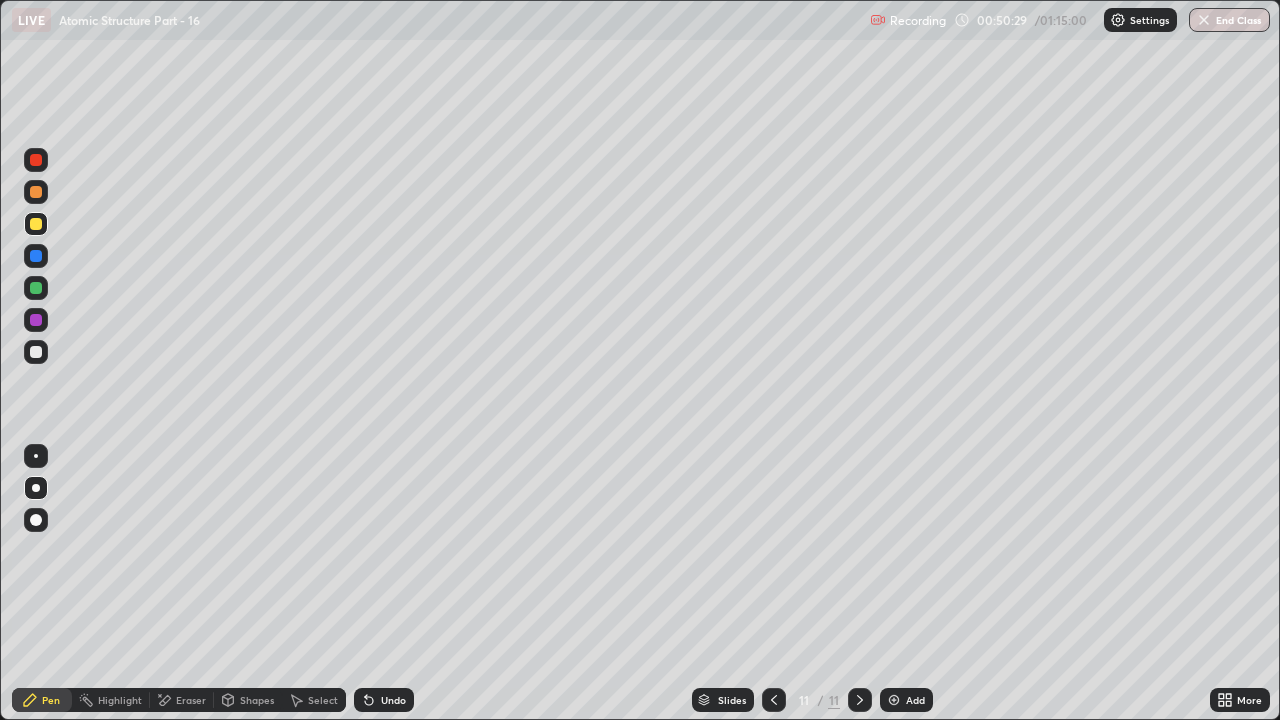 click on "Shapes" at bounding box center [257, 700] 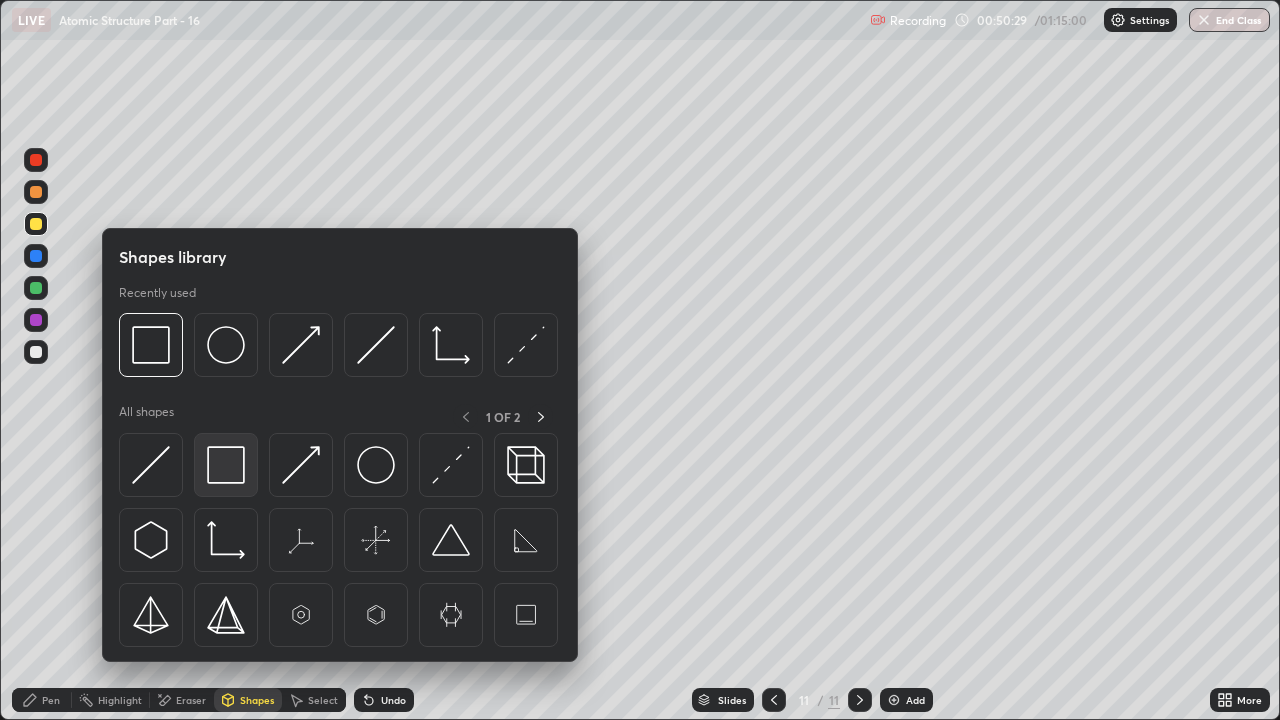 click at bounding box center [226, 465] 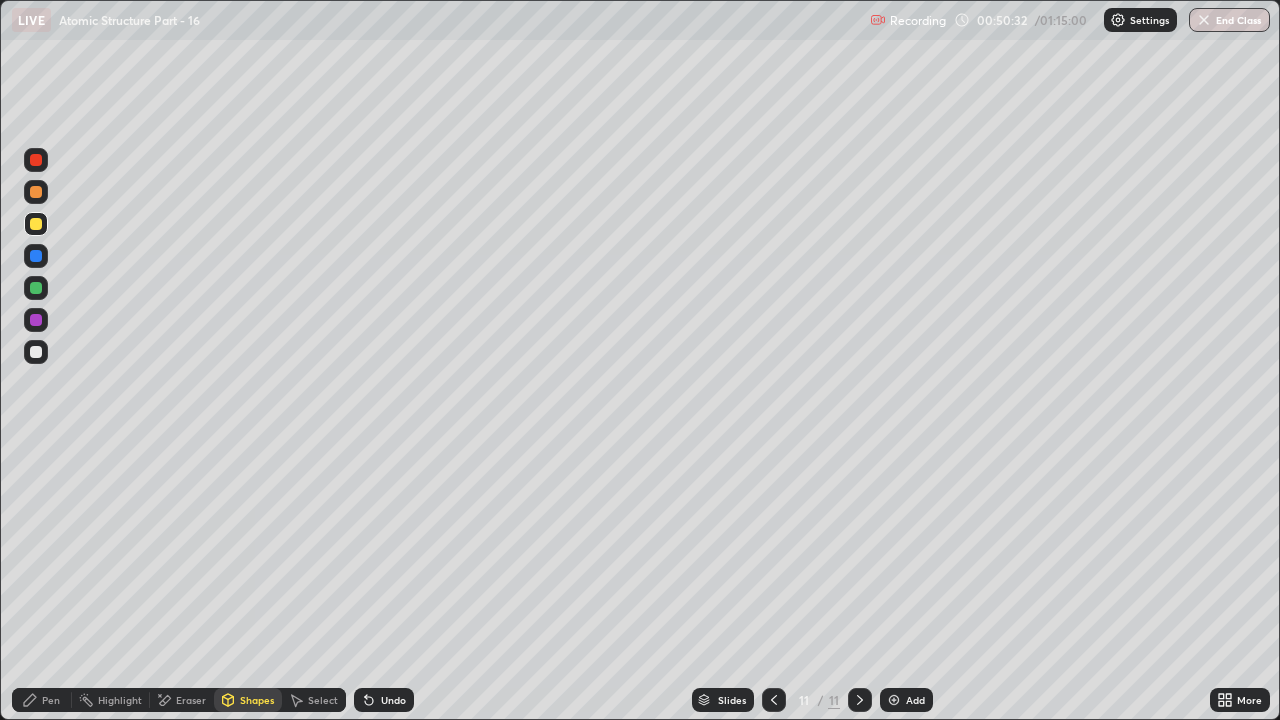 click on "Pen" at bounding box center (42, 700) 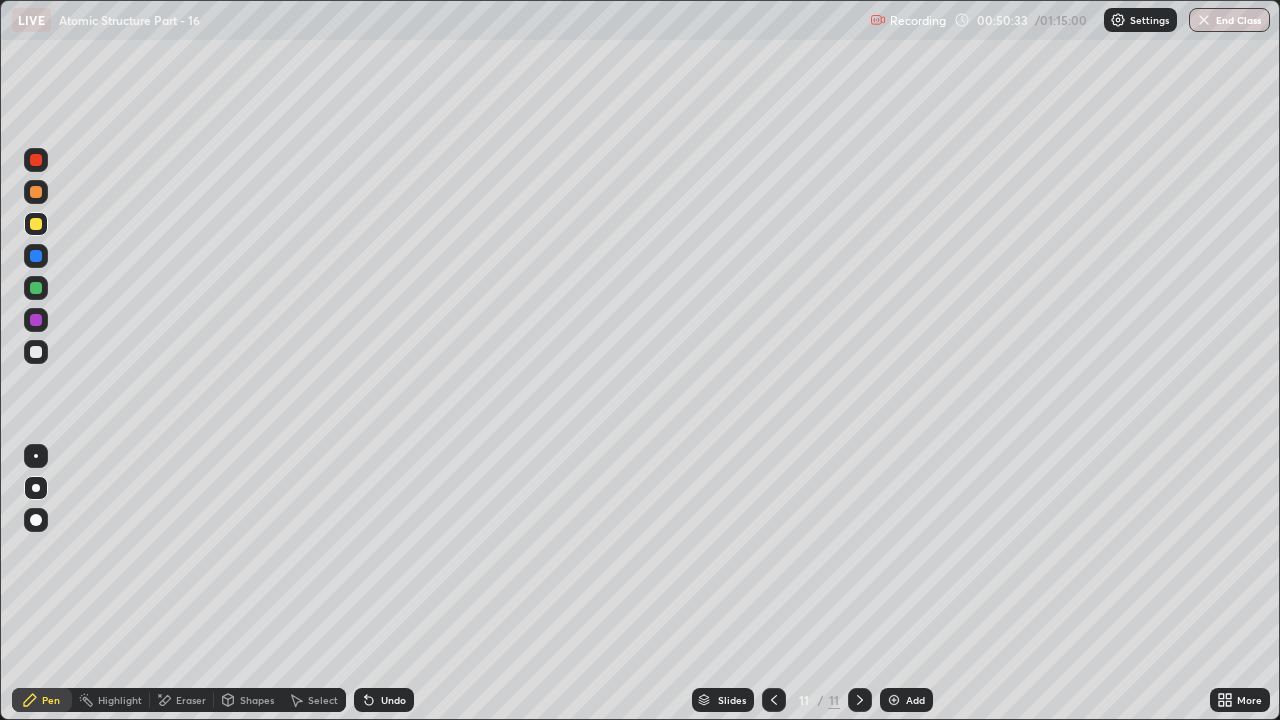click 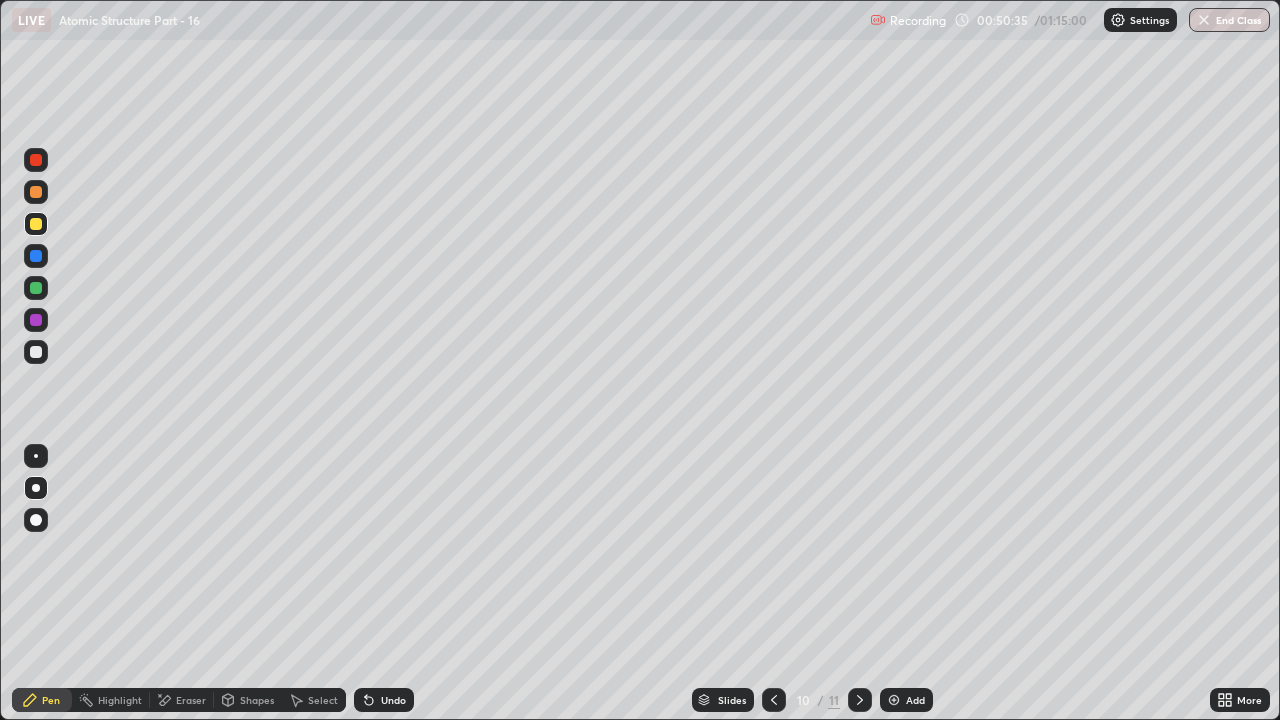 click at bounding box center (36, 288) 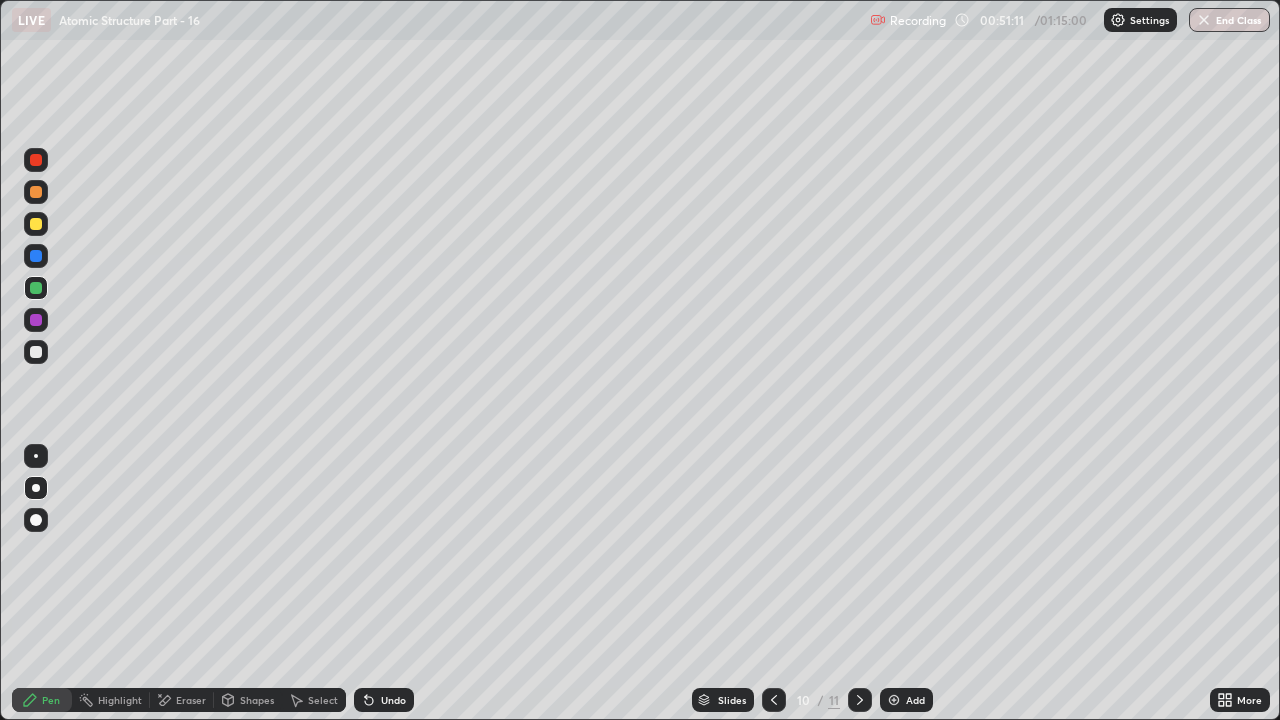 click 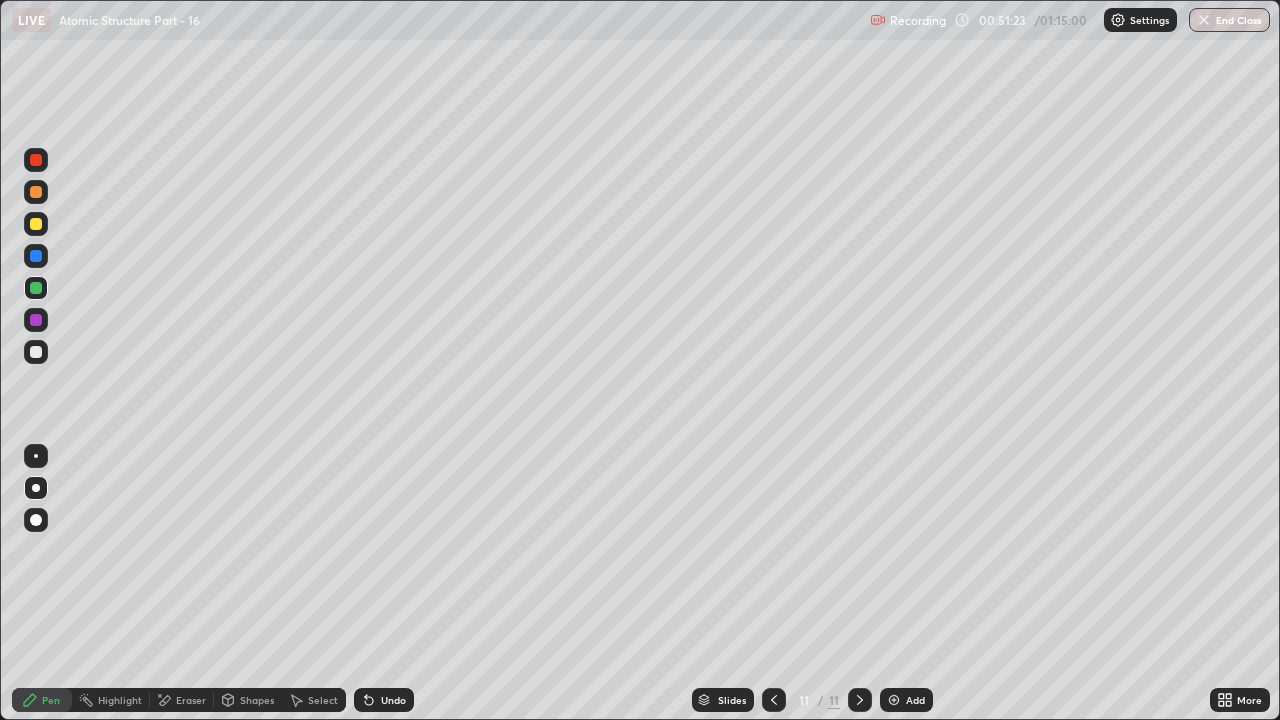 click on "Undo" at bounding box center [393, 700] 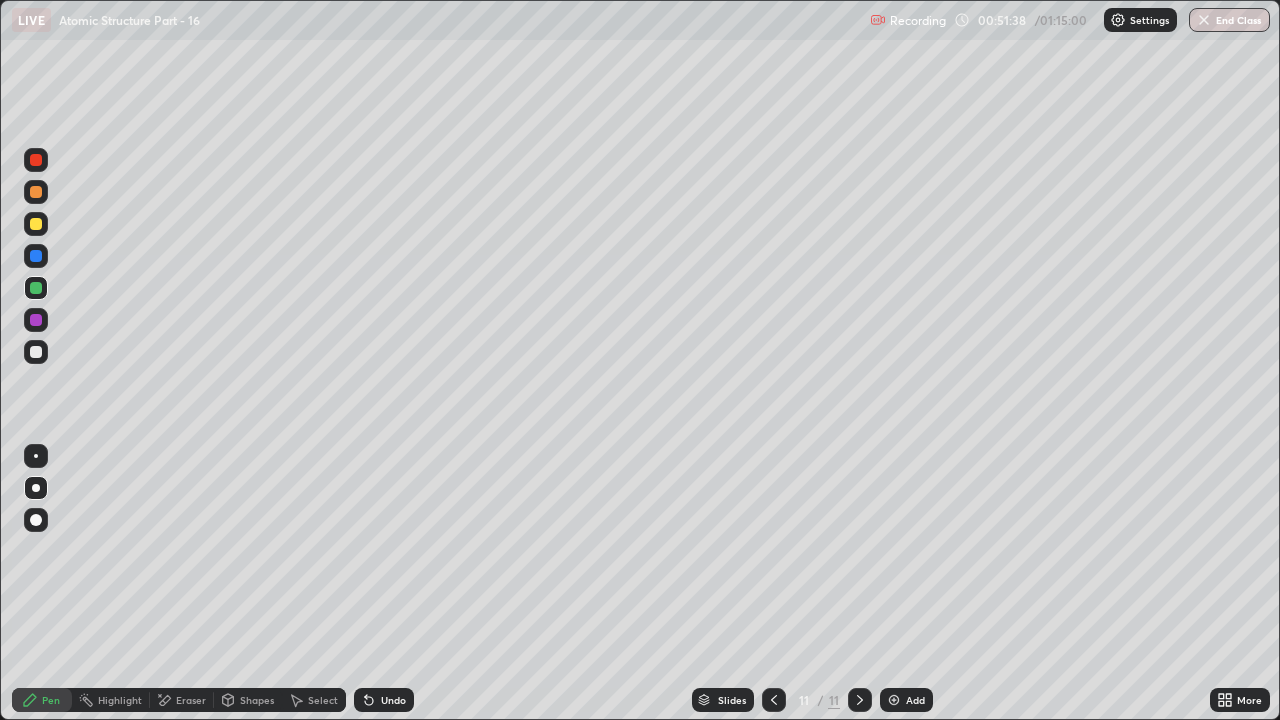 click on "Eraser" at bounding box center [191, 700] 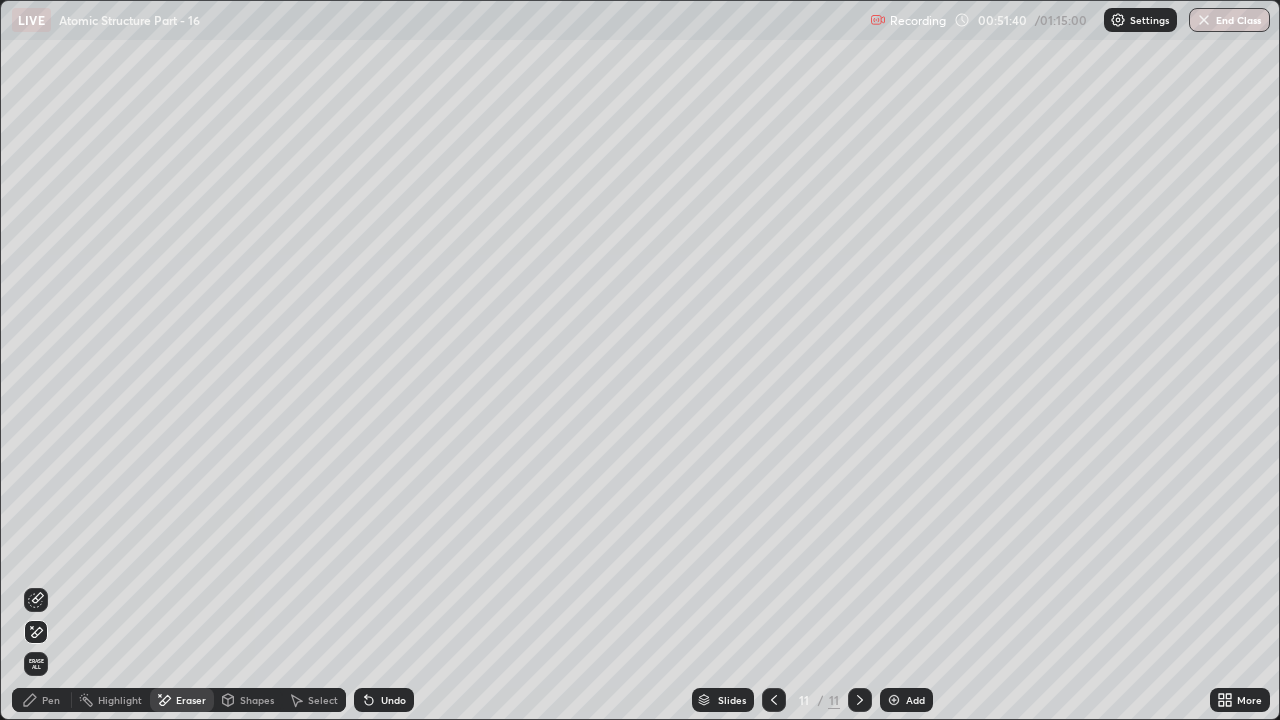 click on "Pen" at bounding box center (42, 700) 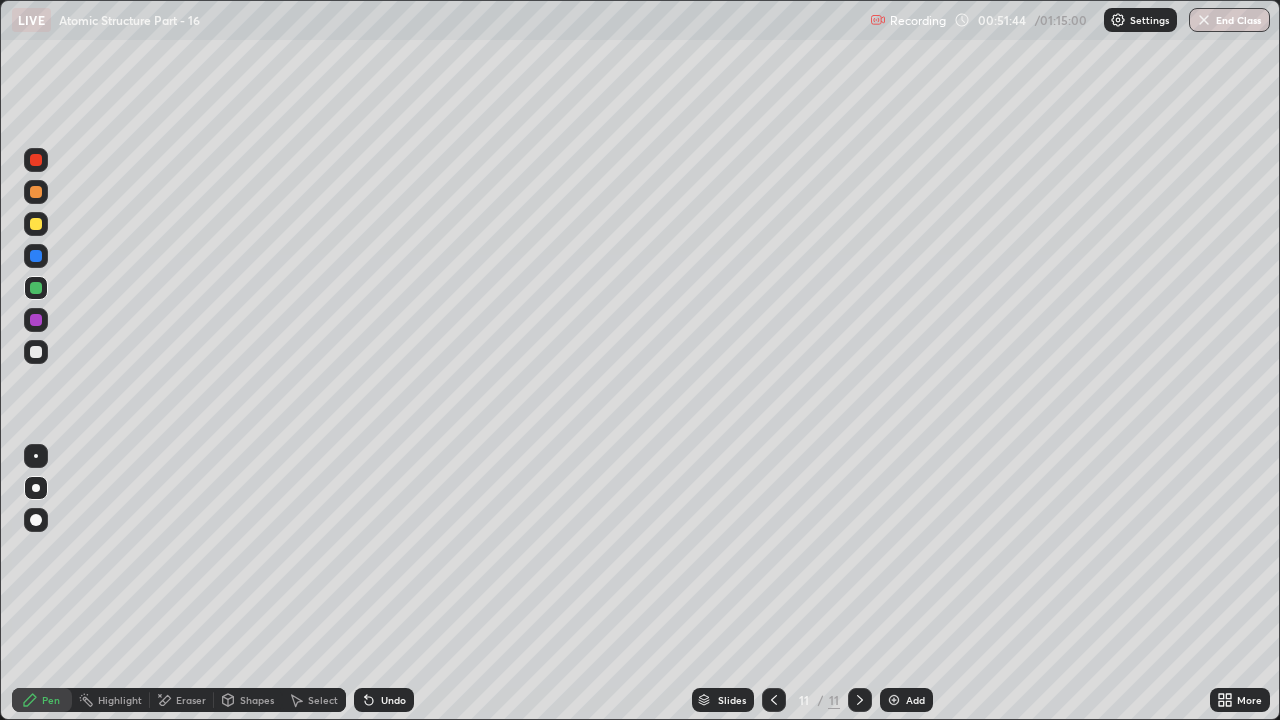 click at bounding box center [36, 352] 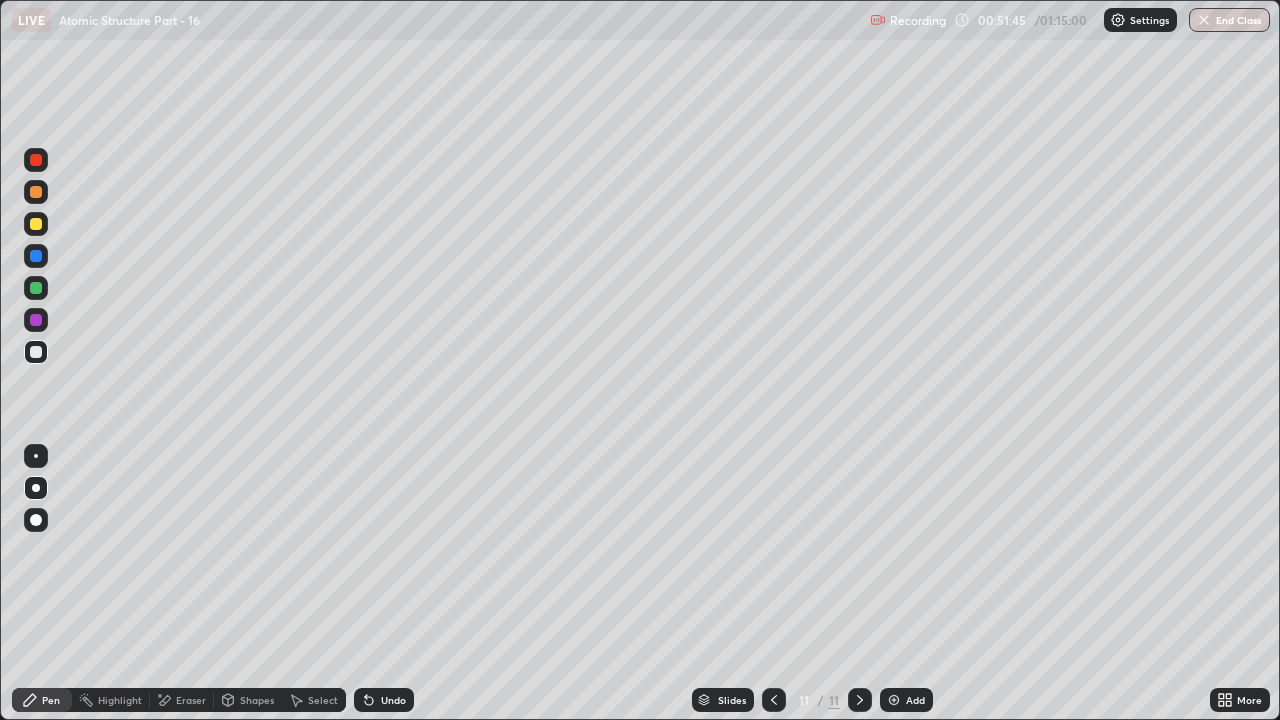 click on "Undo" at bounding box center [393, 700] 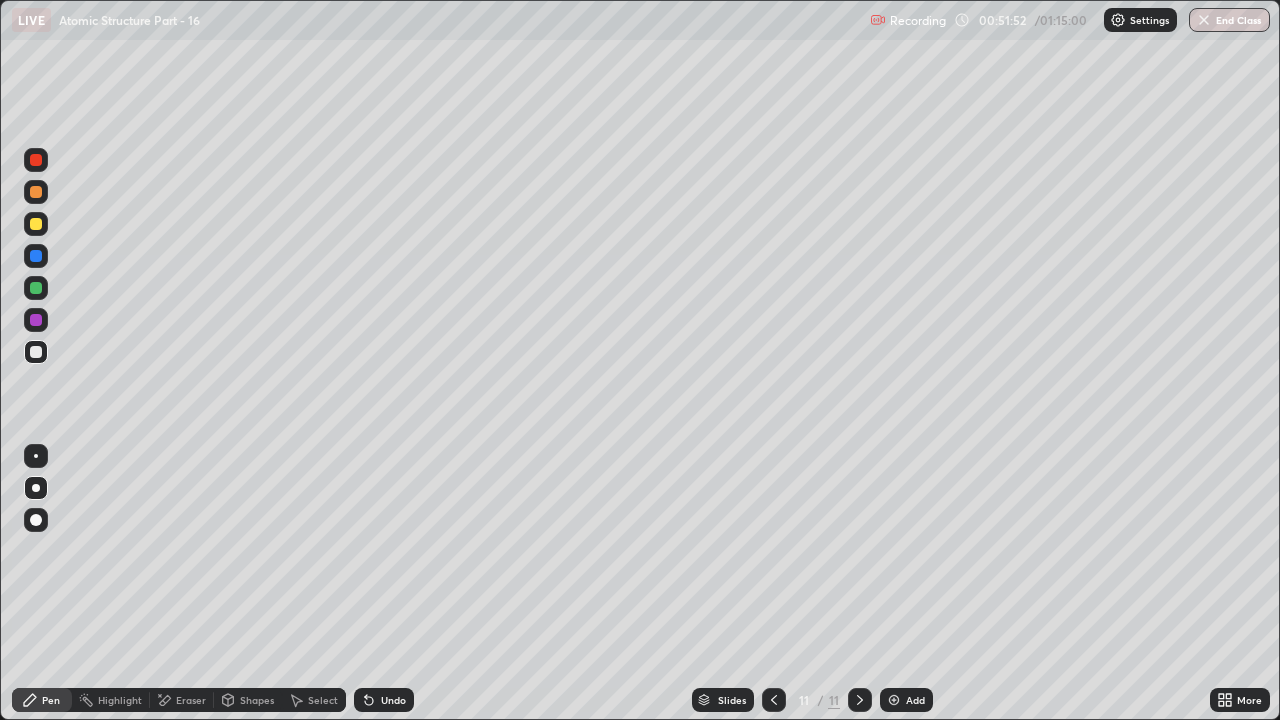 click on "Undo" at bounding box center (384, 700) 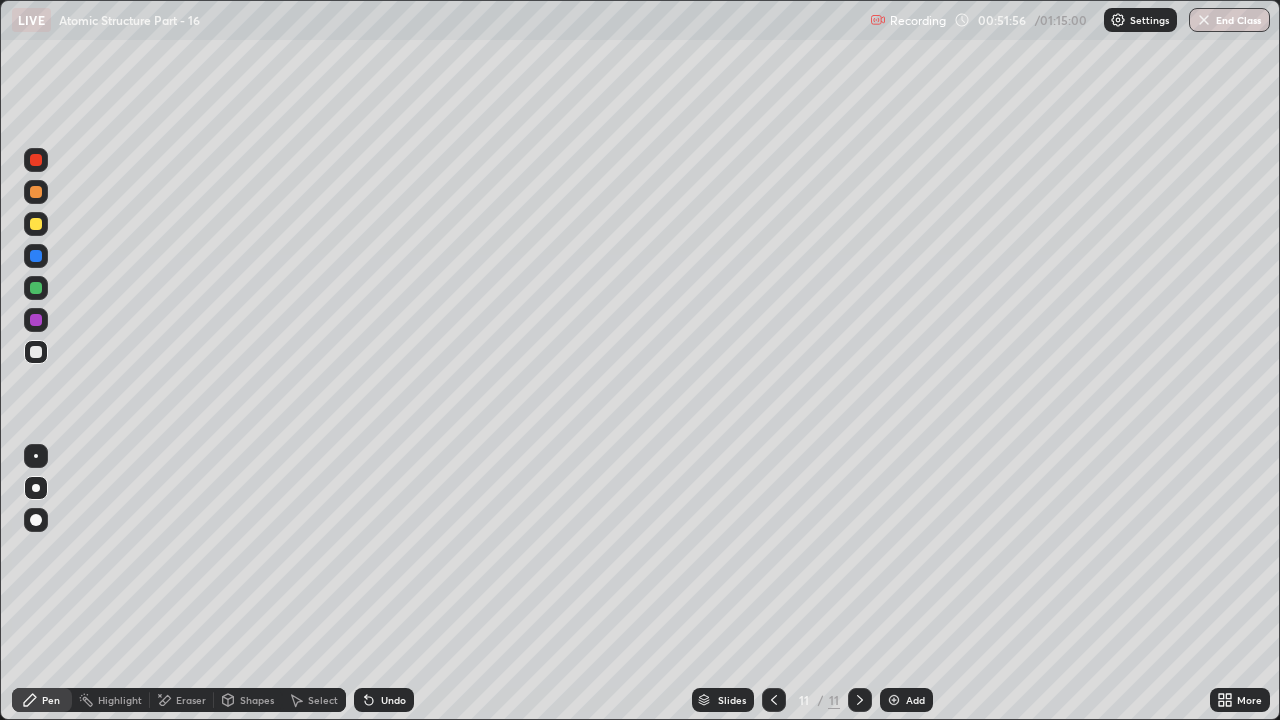click on "Undo" at bounding box center (393, 700) 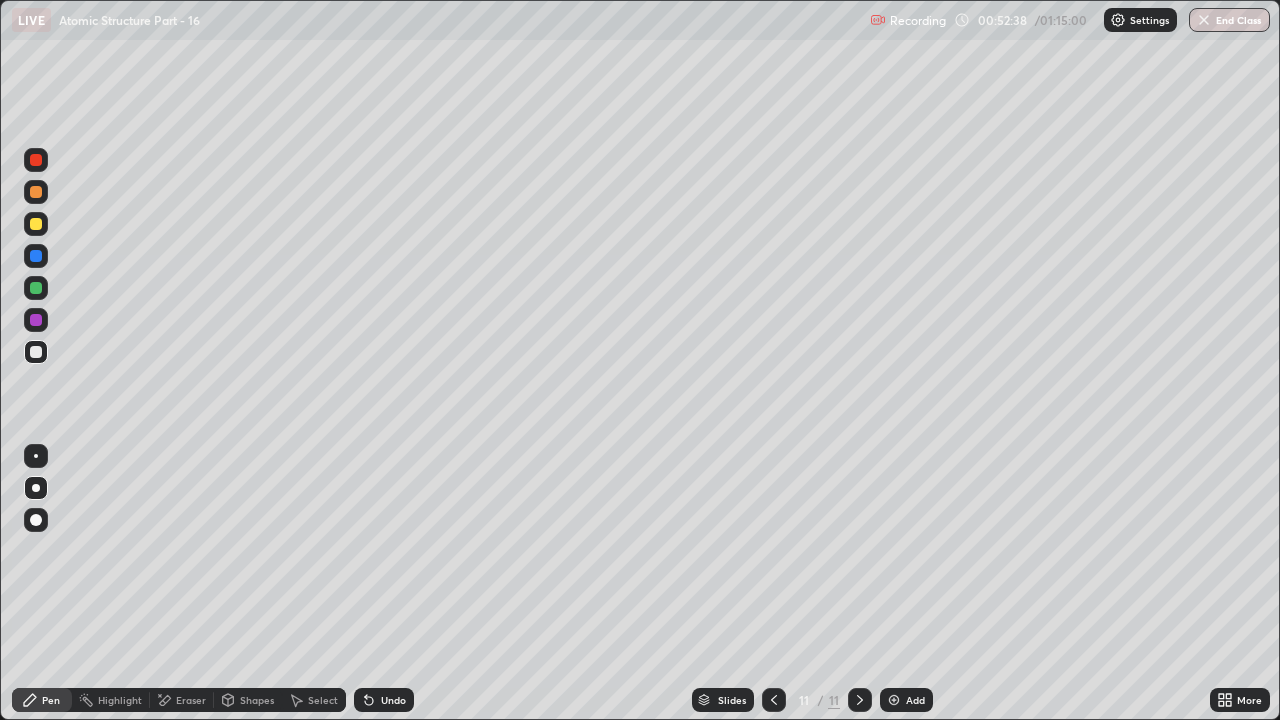 click on "Shapes" at bounding box center [248, 700] 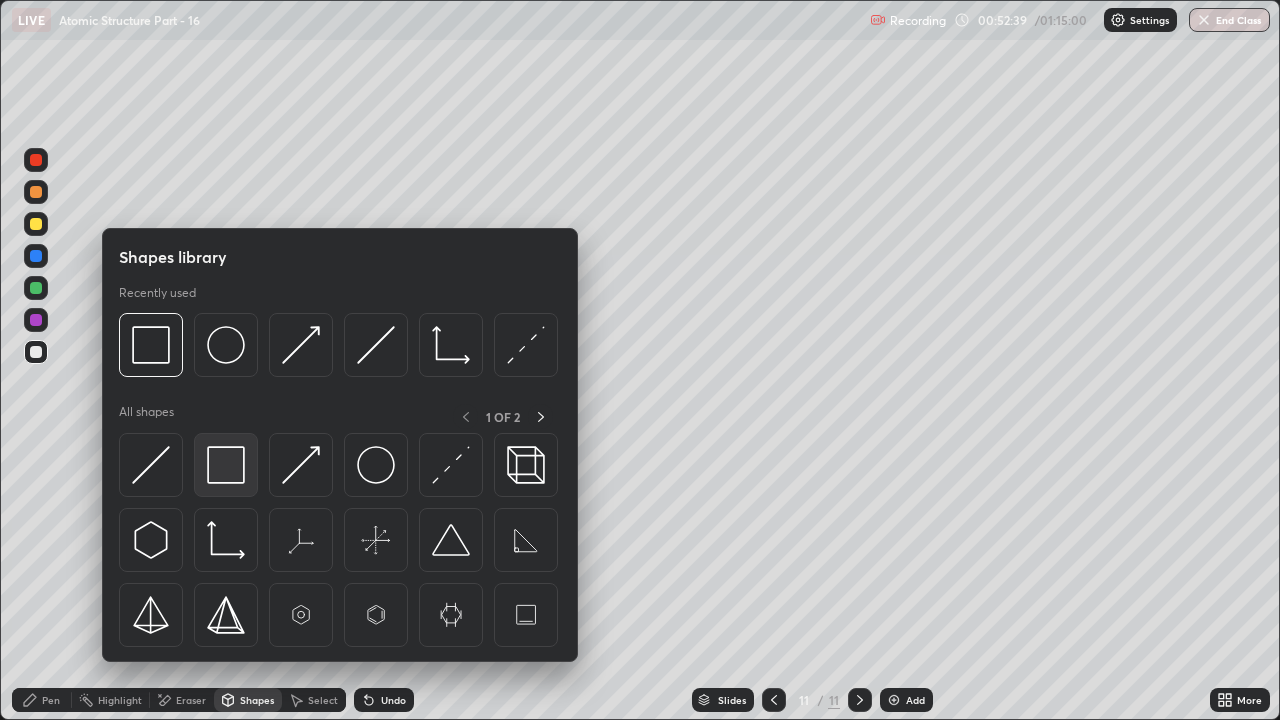 click at bounding box center (226, 465) 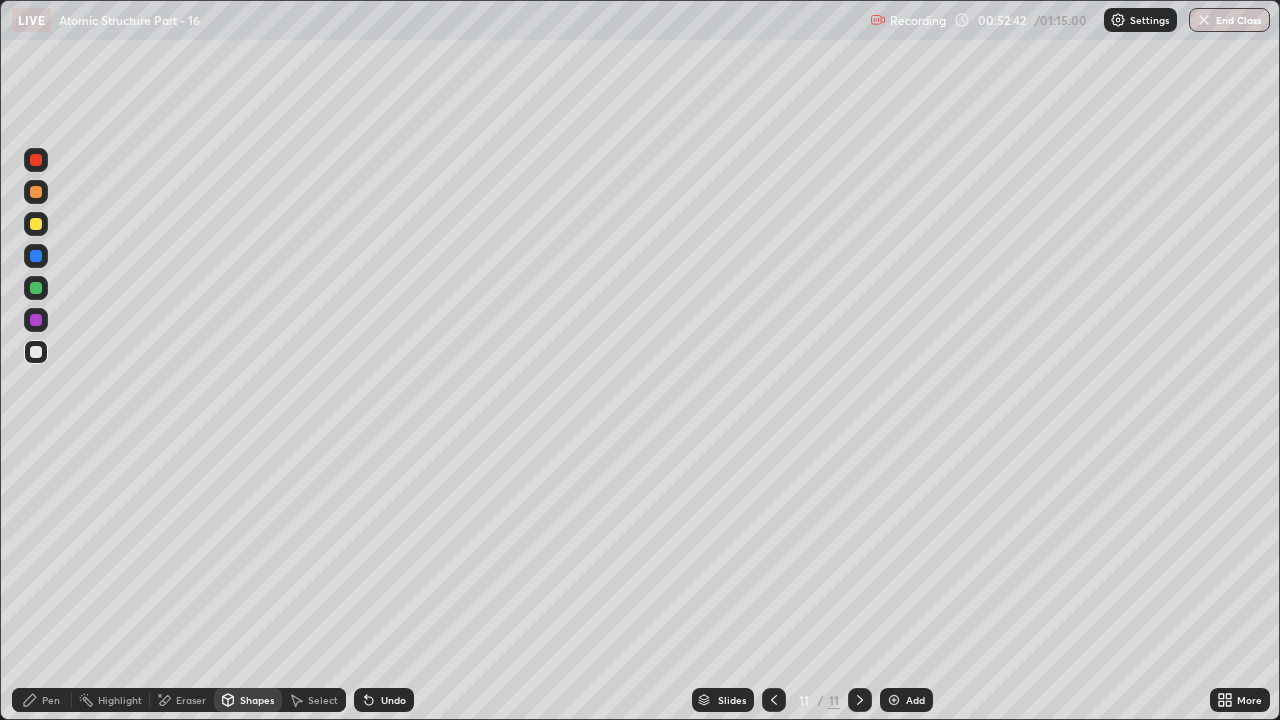 click on "Pen" at bounding box center (42, 700) 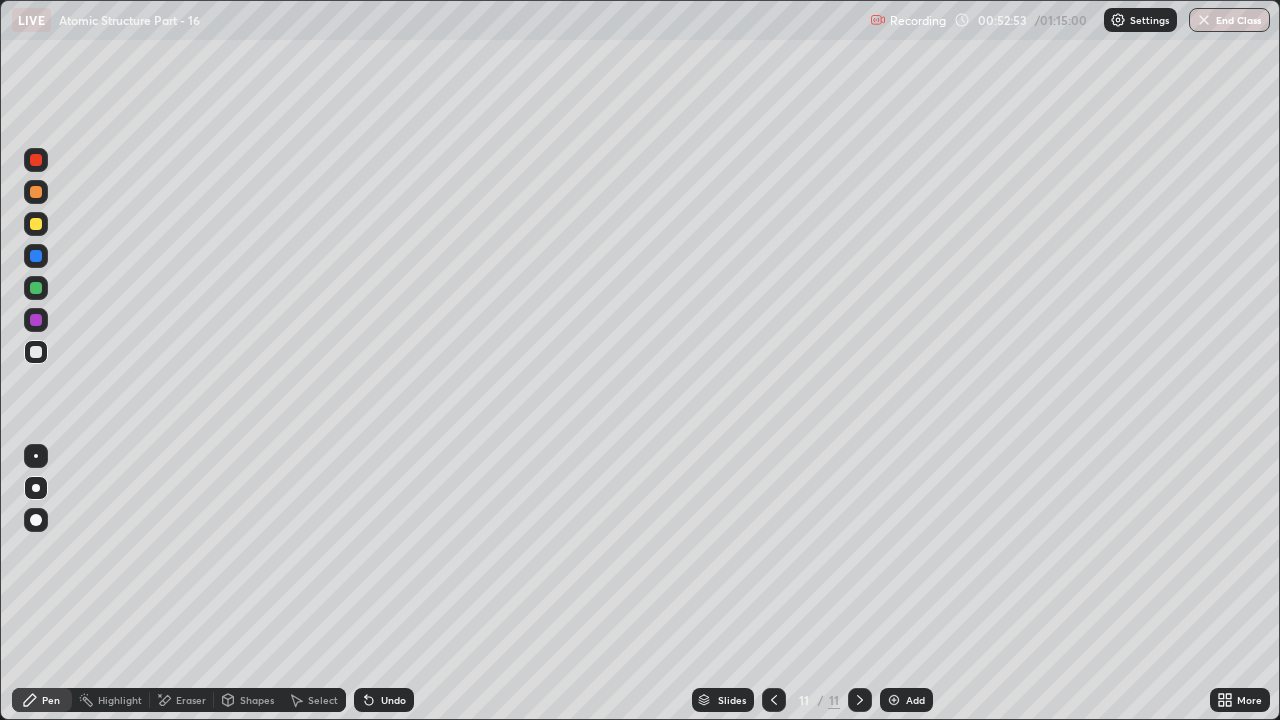 click on "Add" at bounding box center (915, 700) 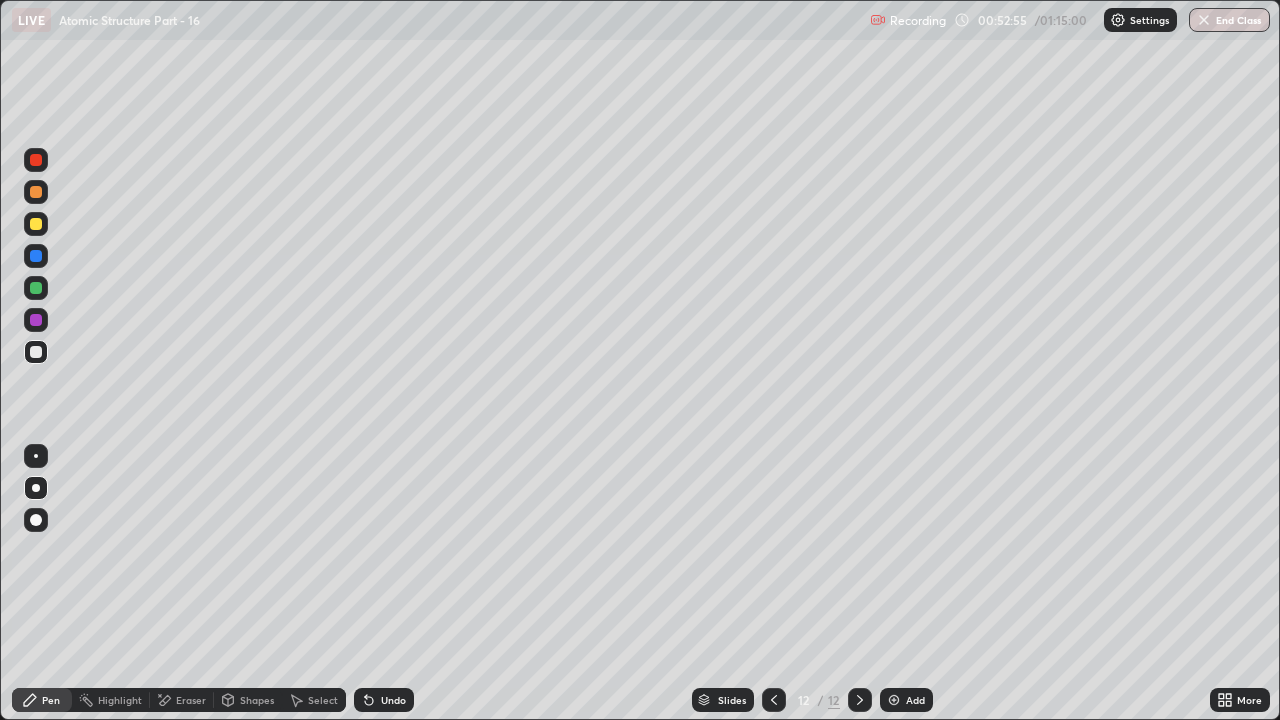 click at bounding box center (36, 288) 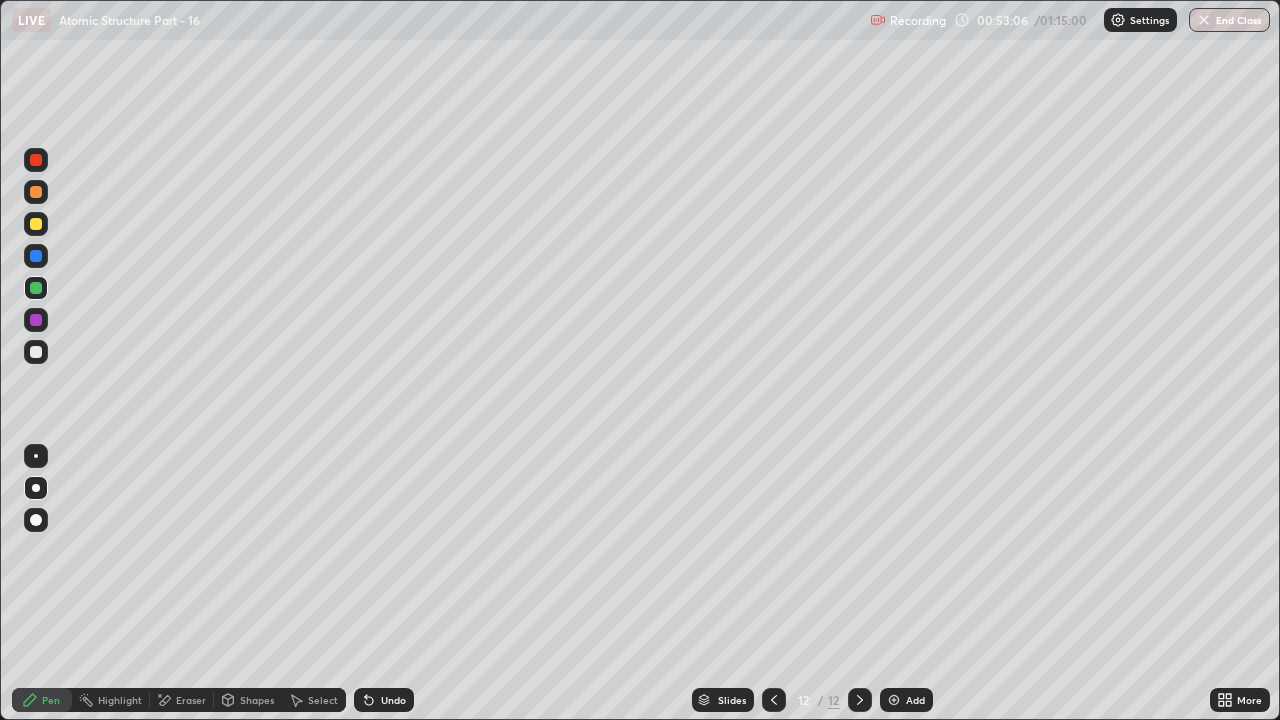 click on "Undo" at bounding box center [384, 700] 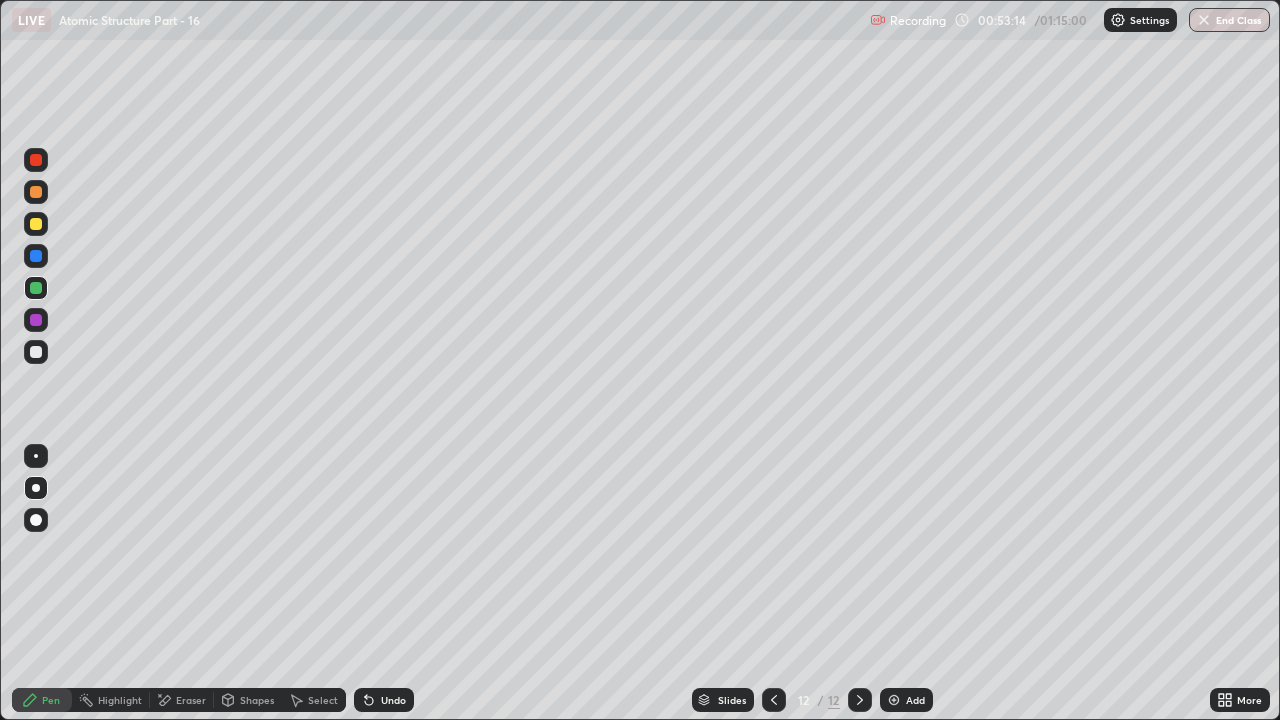 click at bounding box center [36, 224] 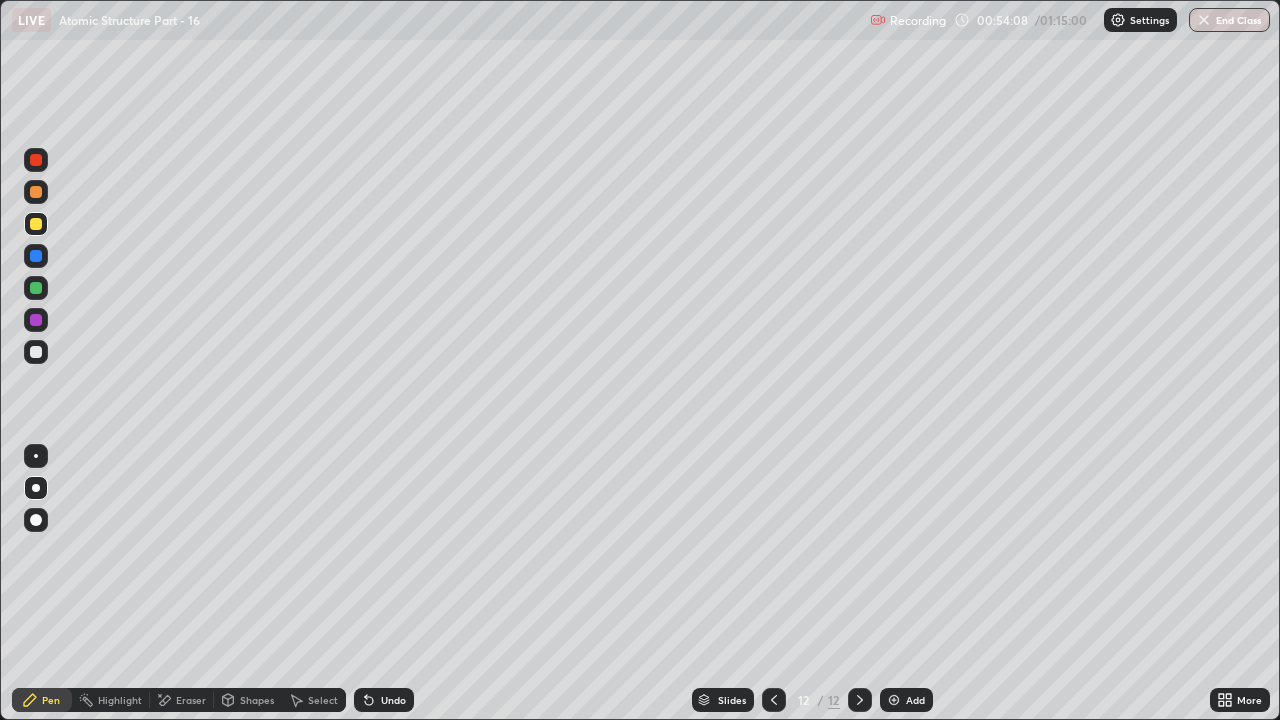 click at bounding box center (36, 256) 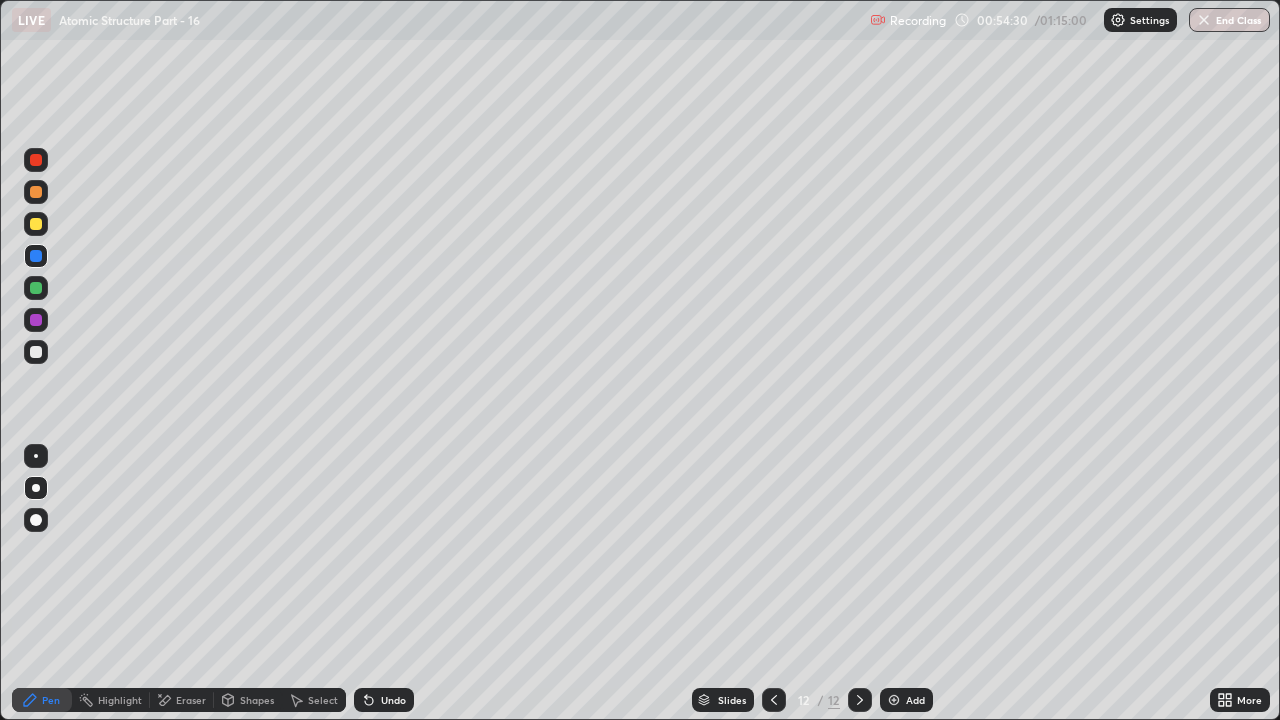 click at bounding box center [36, 288] 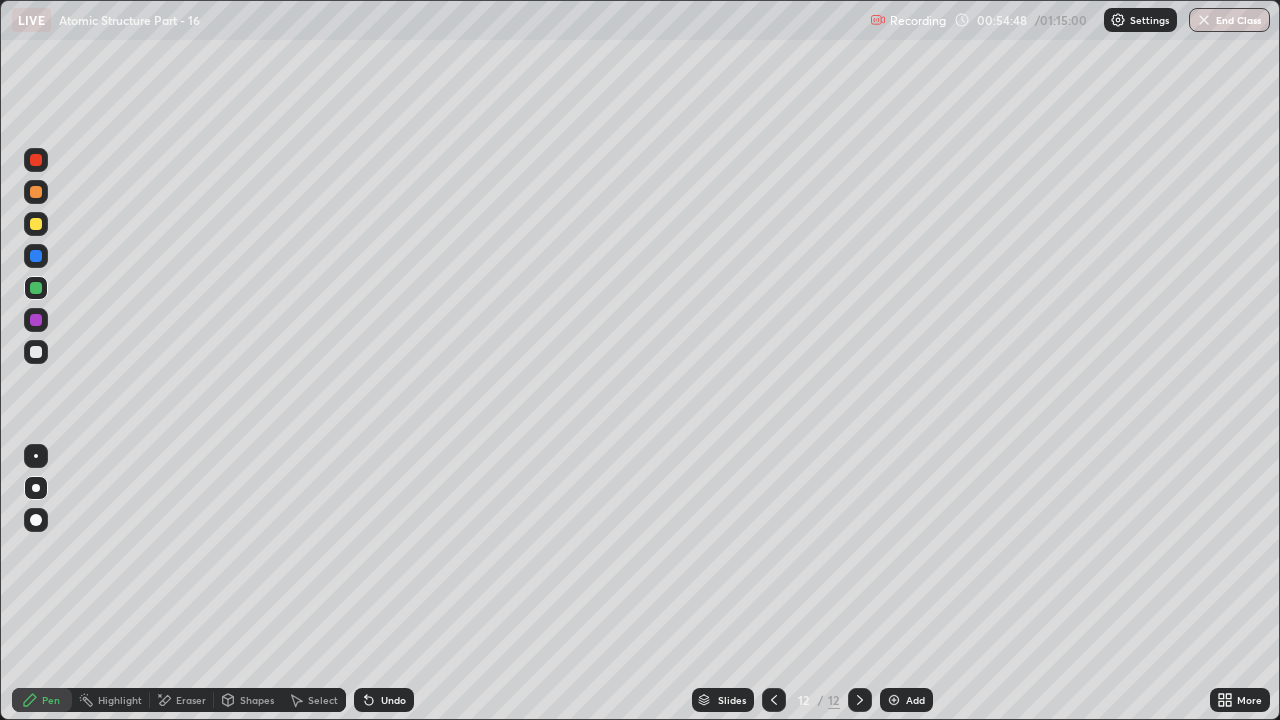 click on "Undo" at bounding box center [384, 700] 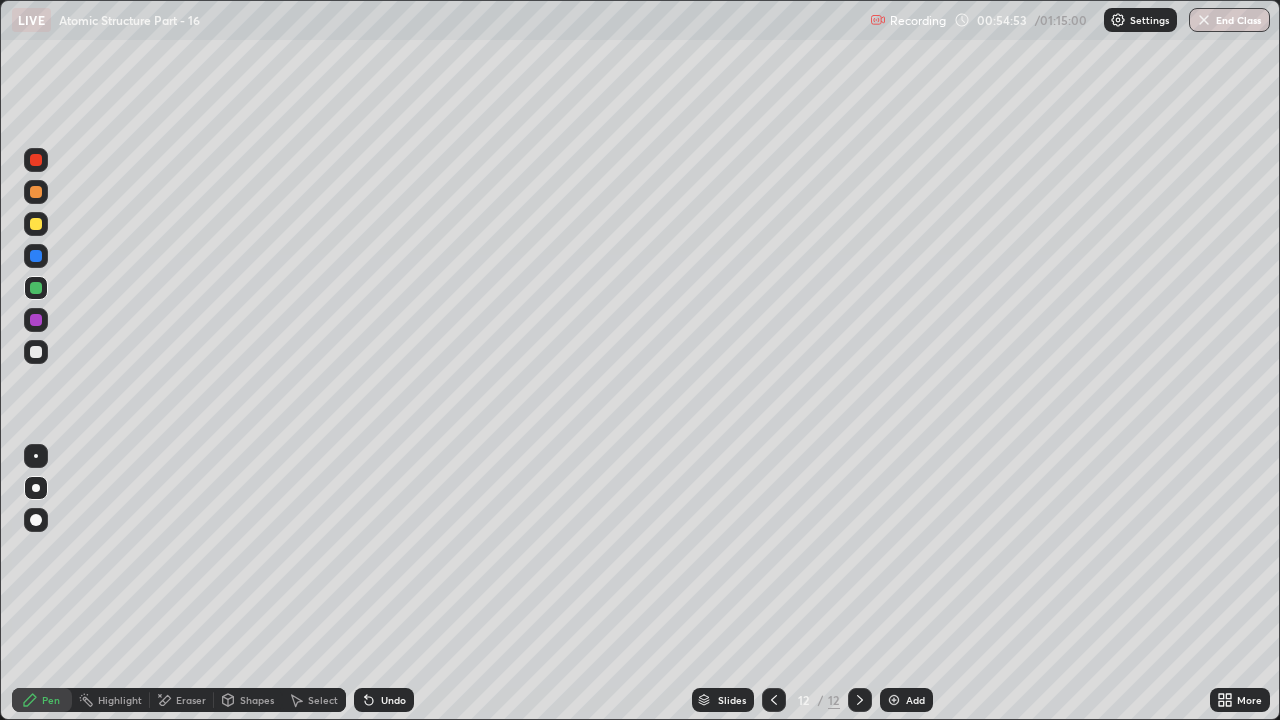 click on "Undo" at bounding box center [393, 700] 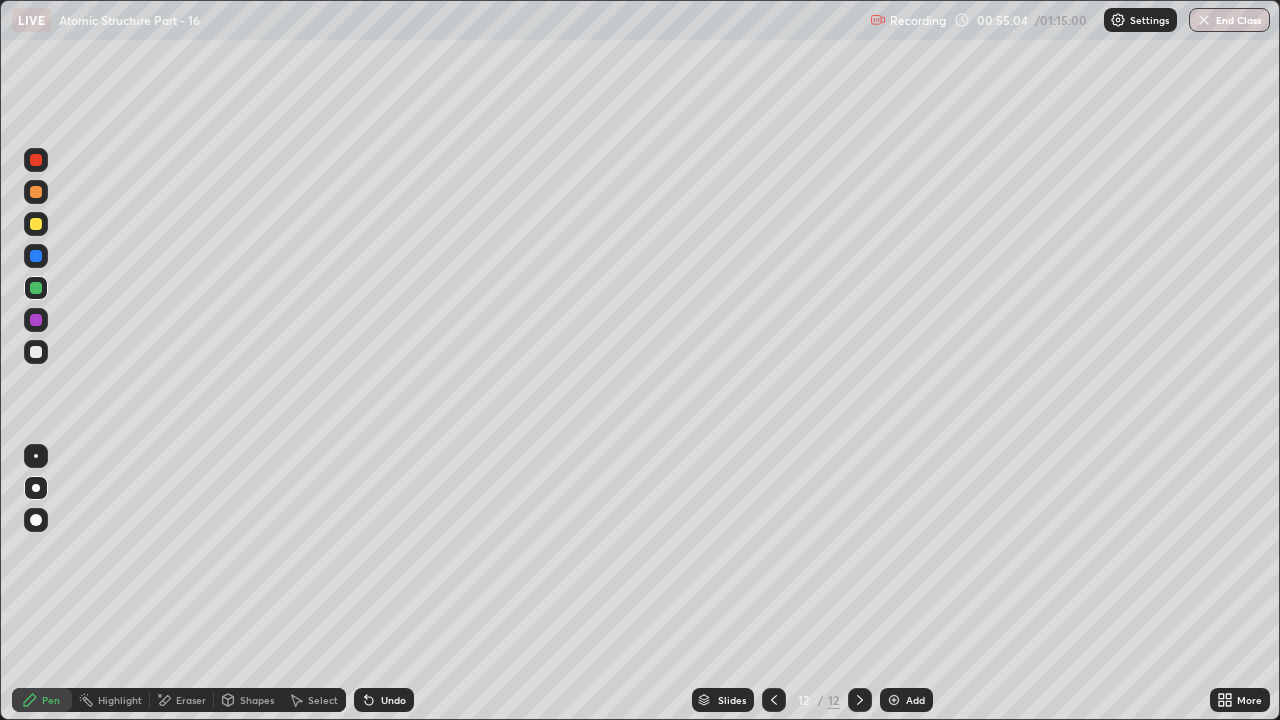 click on "Undo" at bounding box center (393, 700) 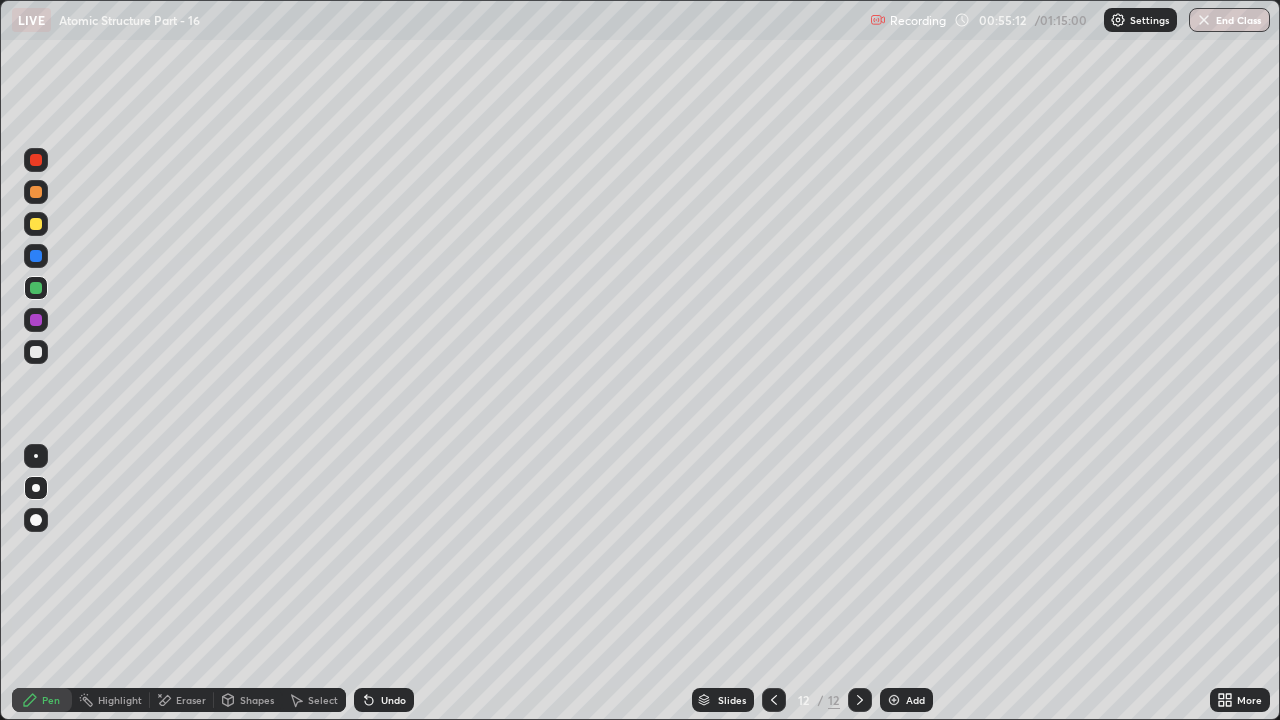 click at bounding box center (36, 352) 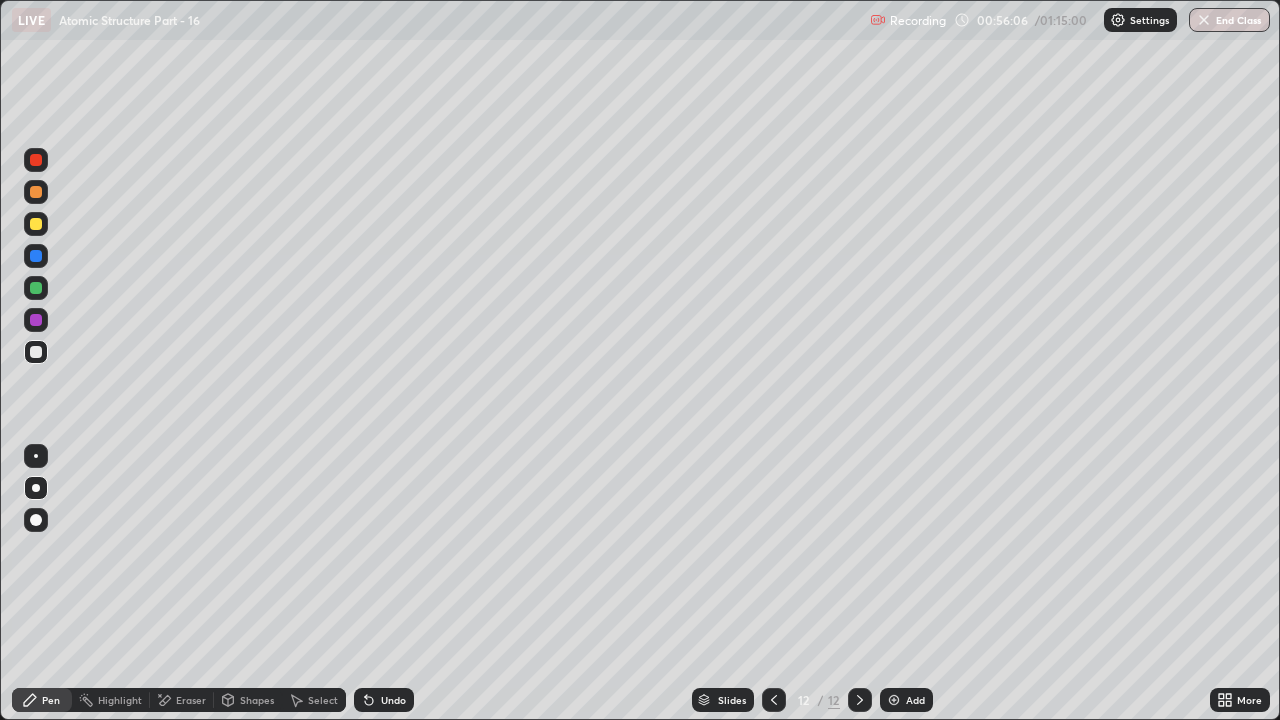 click at bounding box center [36, 320] 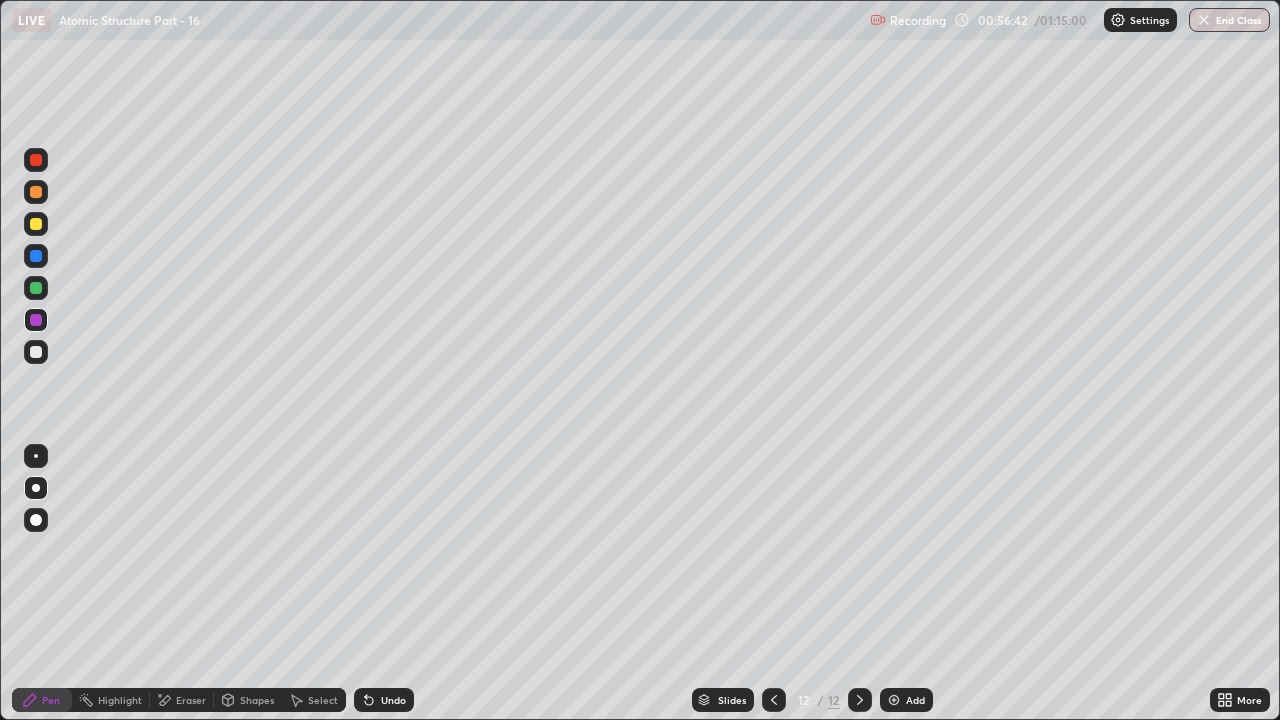 click on "Add" at bounding box center (915, 700) 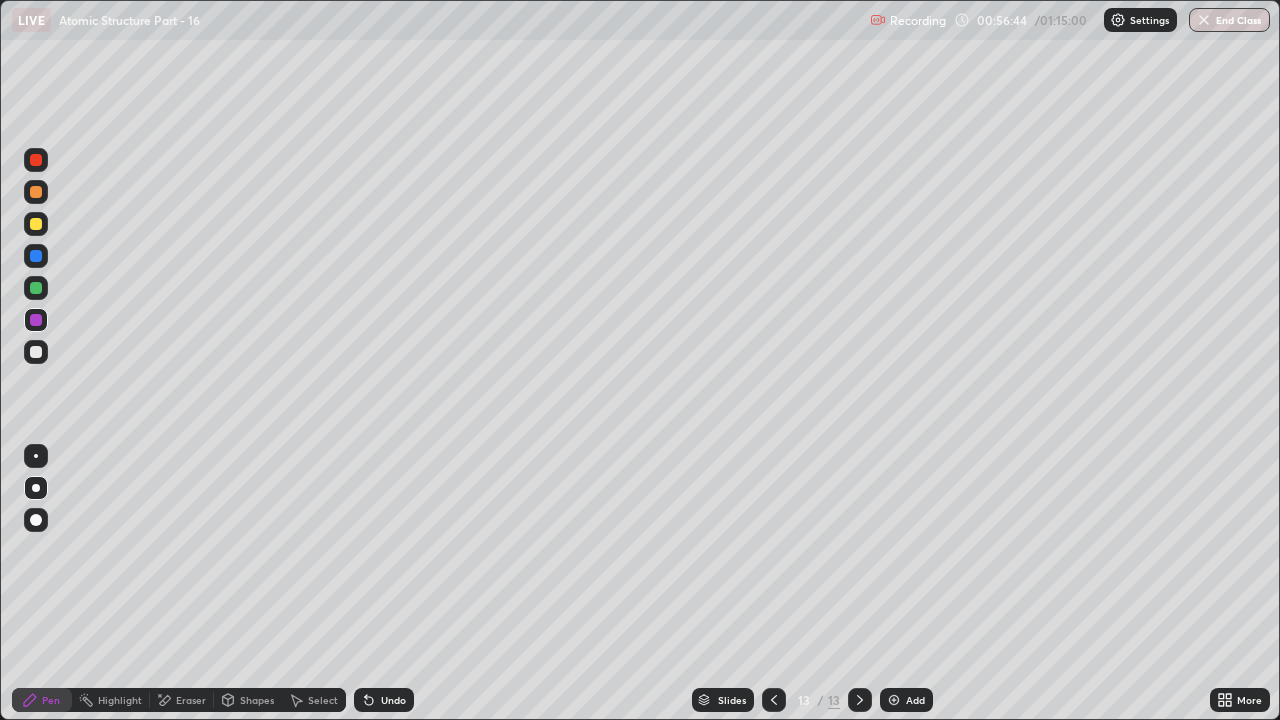 click at bounding box center [36, 352] 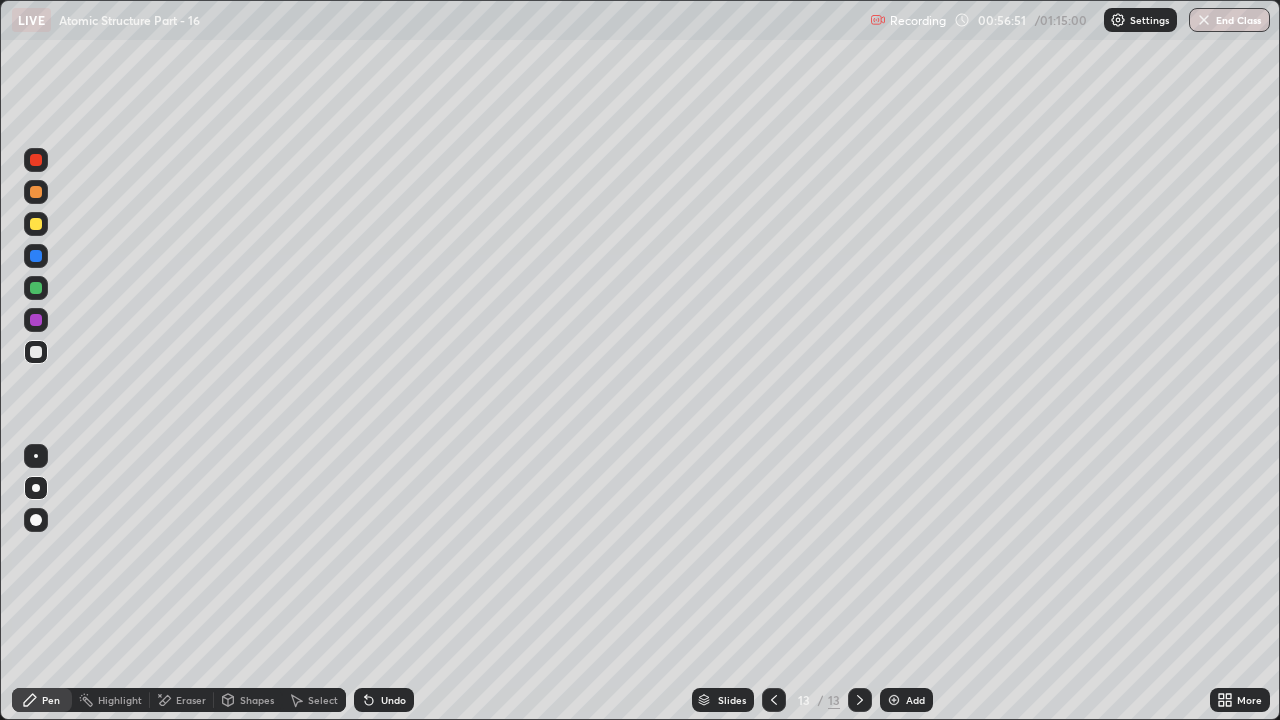 click at bounding box center [36, 192] 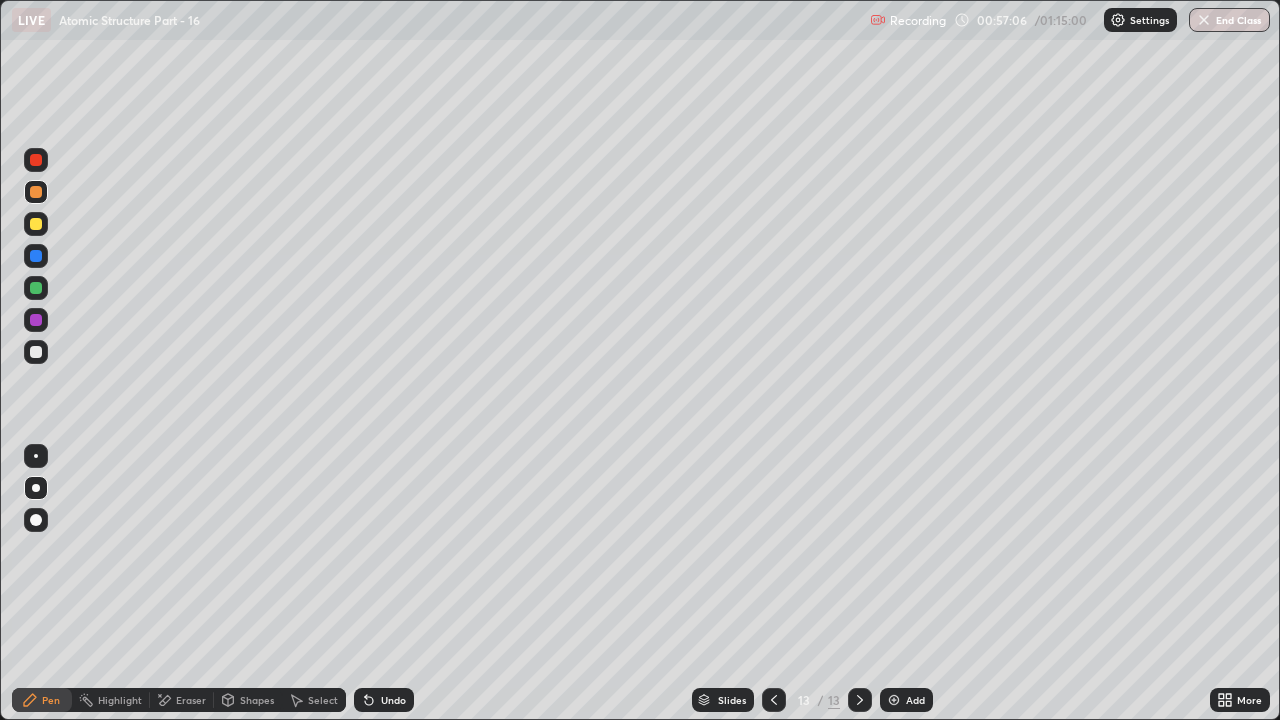 click at bounding box center (36, 288) 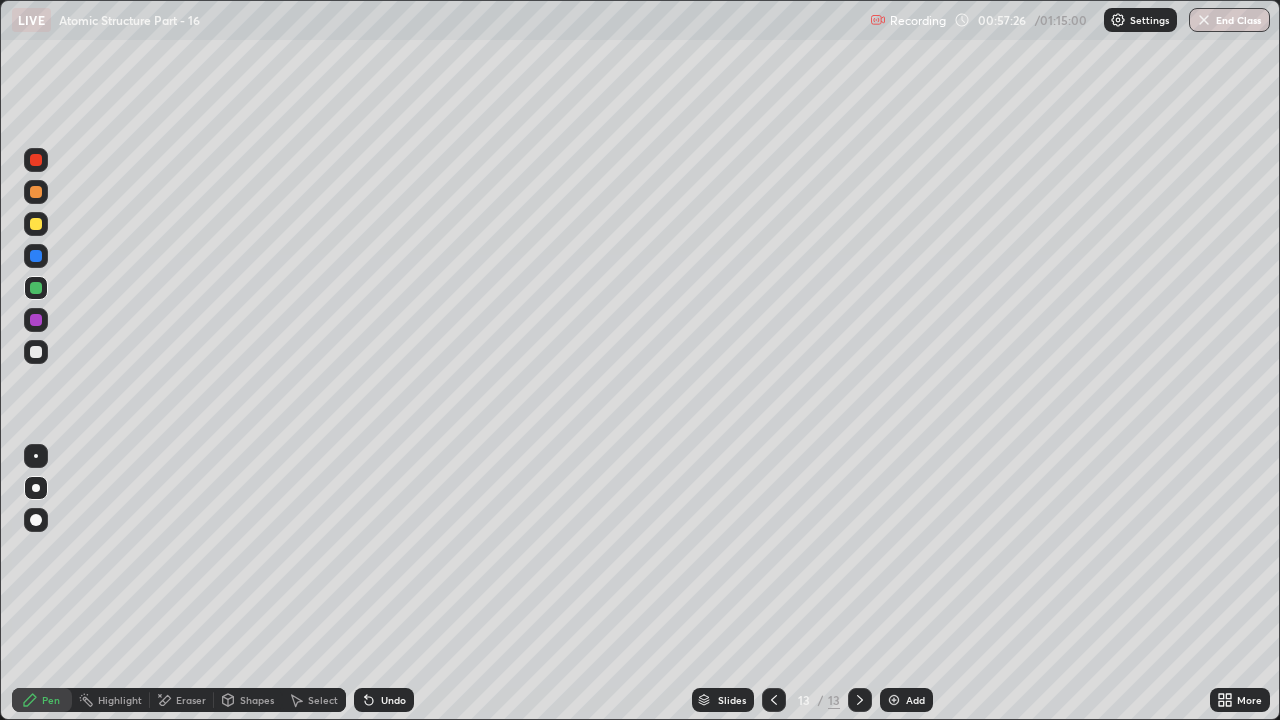 click on "Shapes" at bounding box center [248, 700] 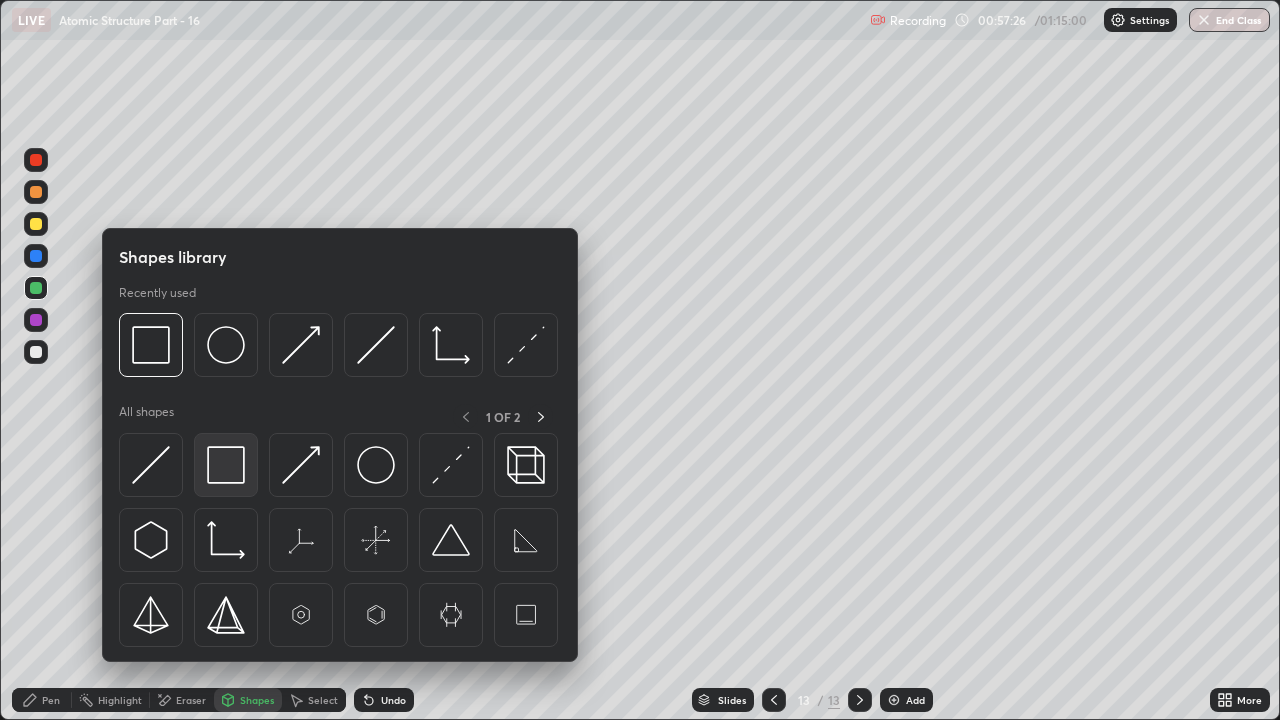 click at bounding box center [226, 465] 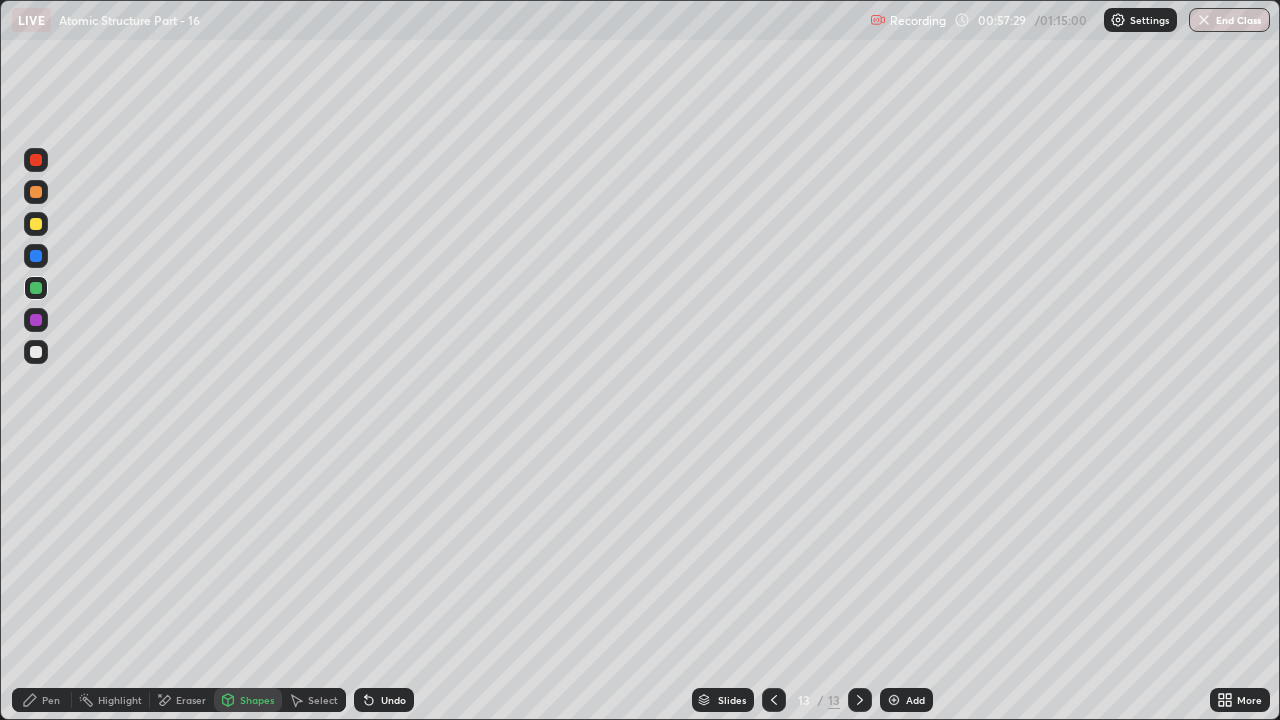 click 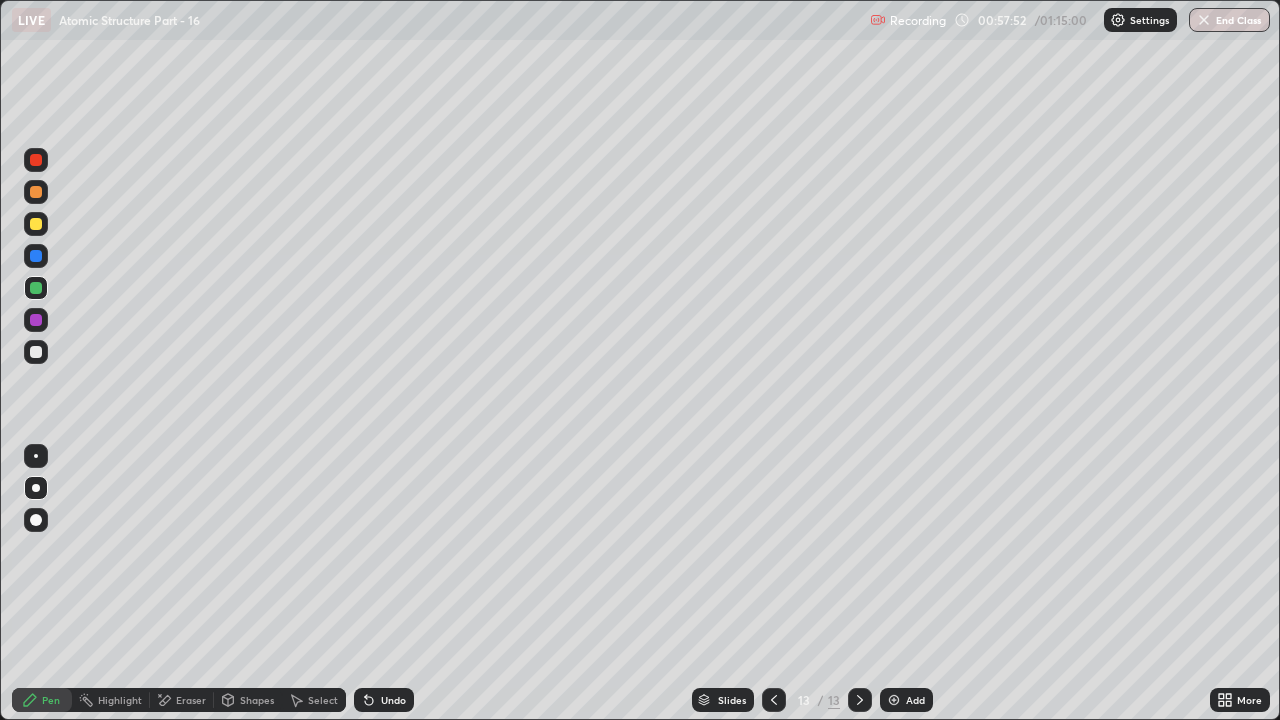 click on "Undo" at bounding box center [393, 700] 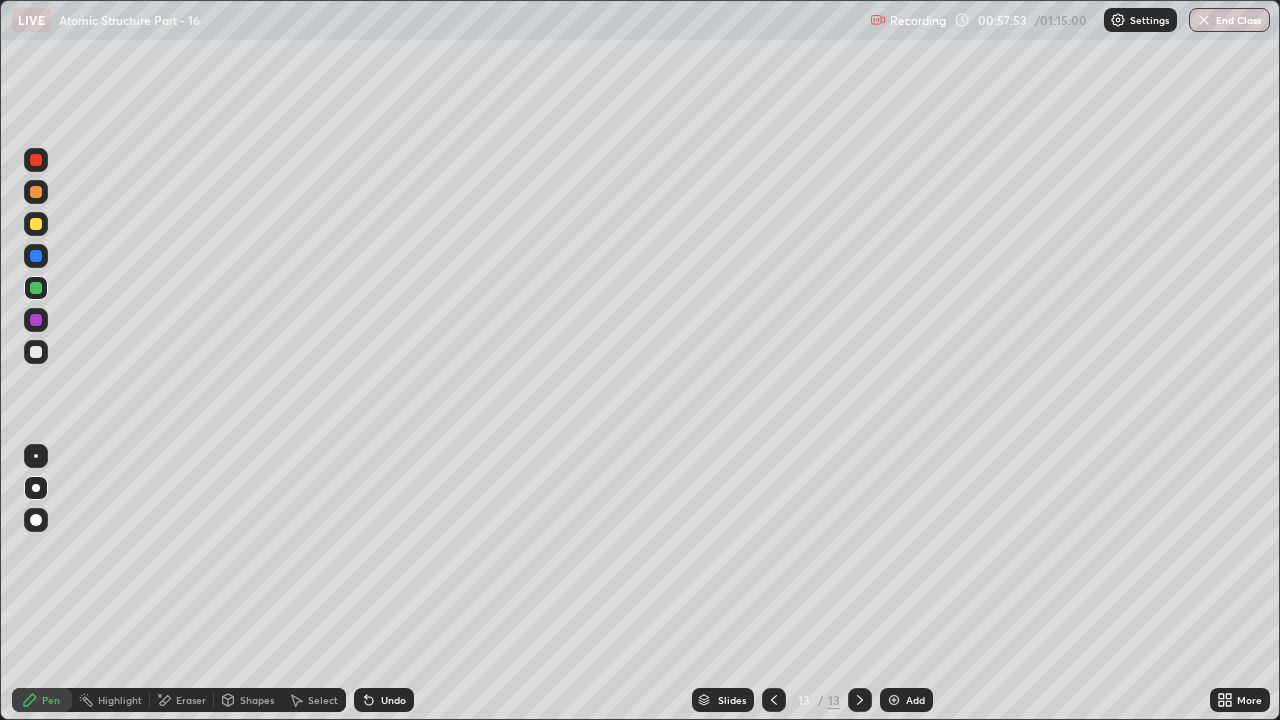 click on "Undo" at bounding box center [384, 700] 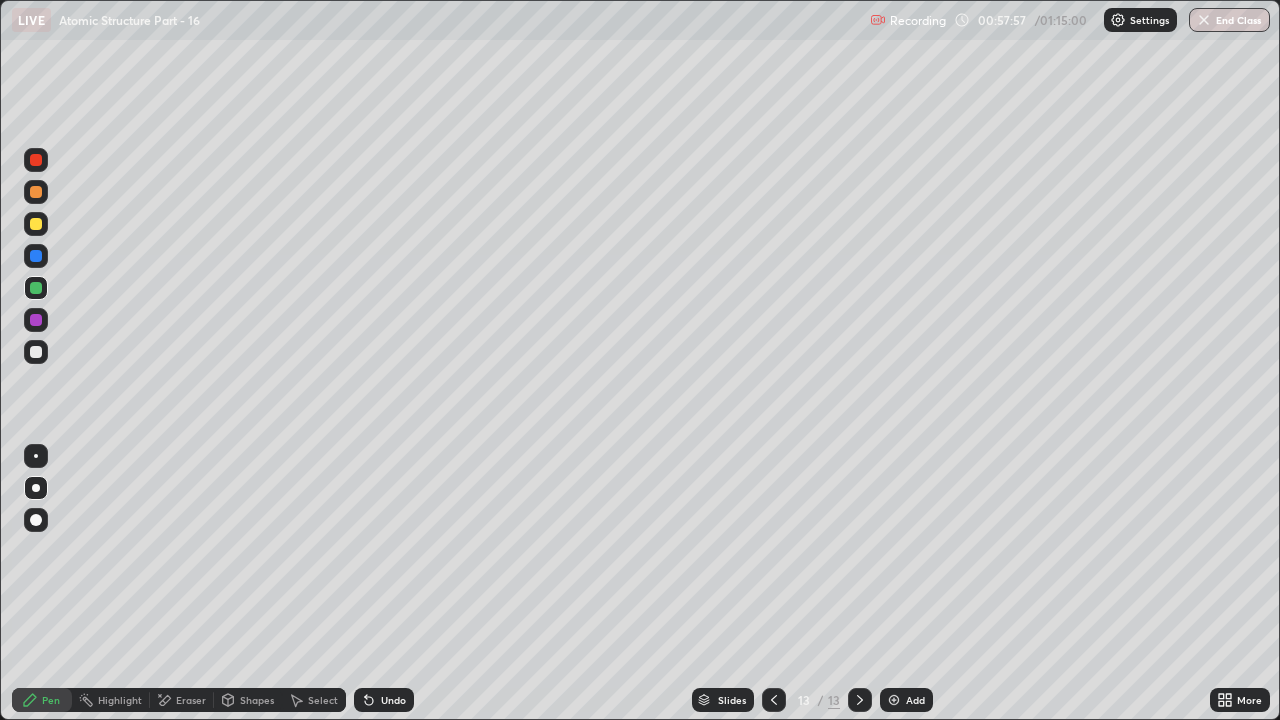 click at bounding box center [36, 224] 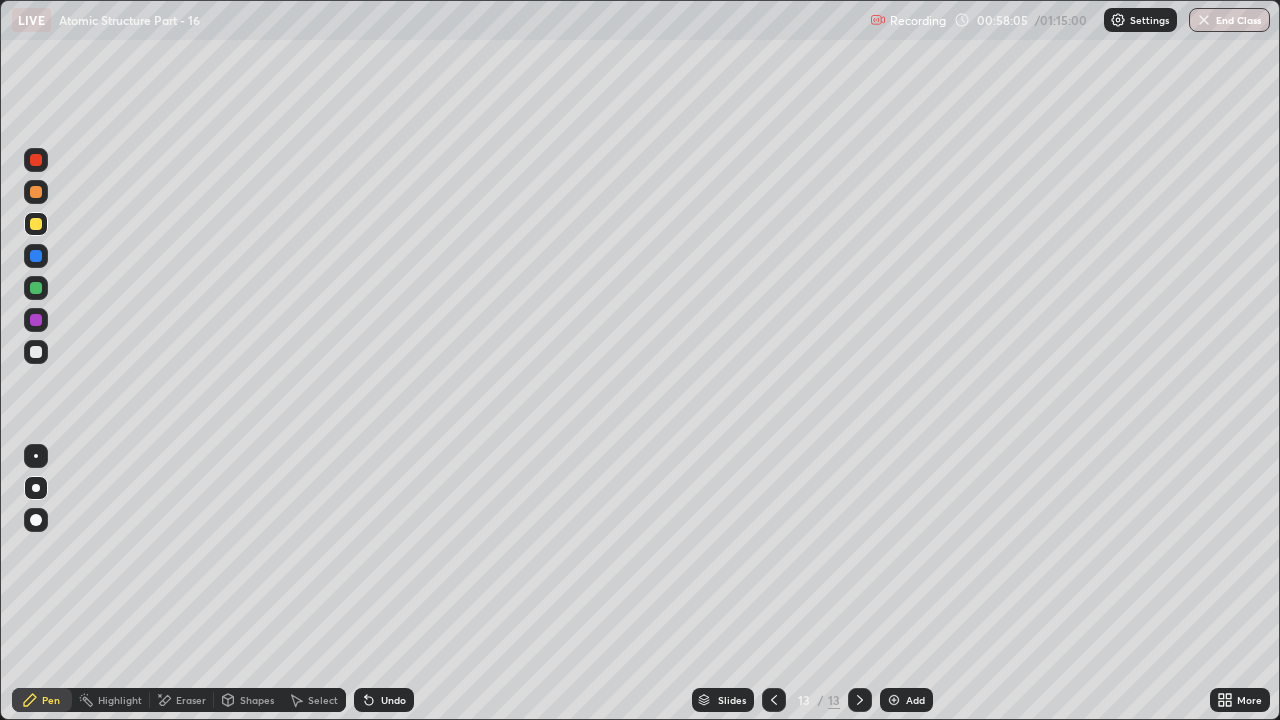 click on "Undo" at bounding box center [393, 700] 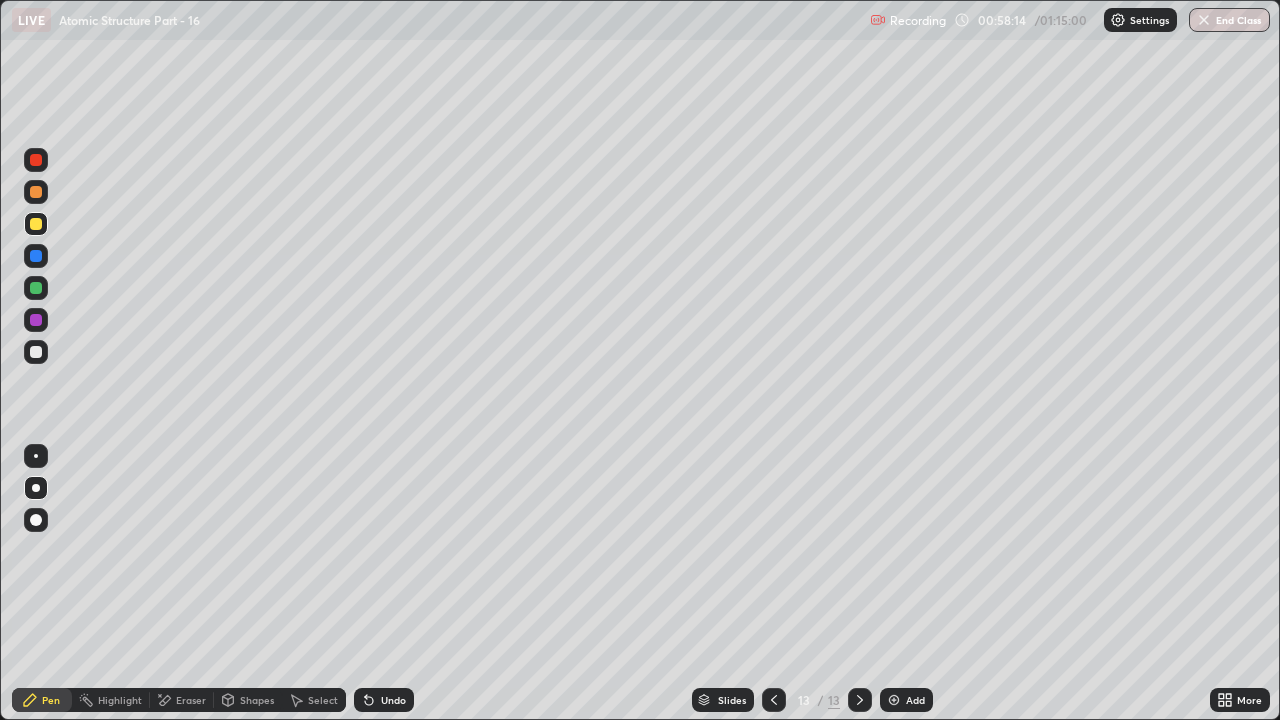 click on "Undo" at bounding box center (393, 700) 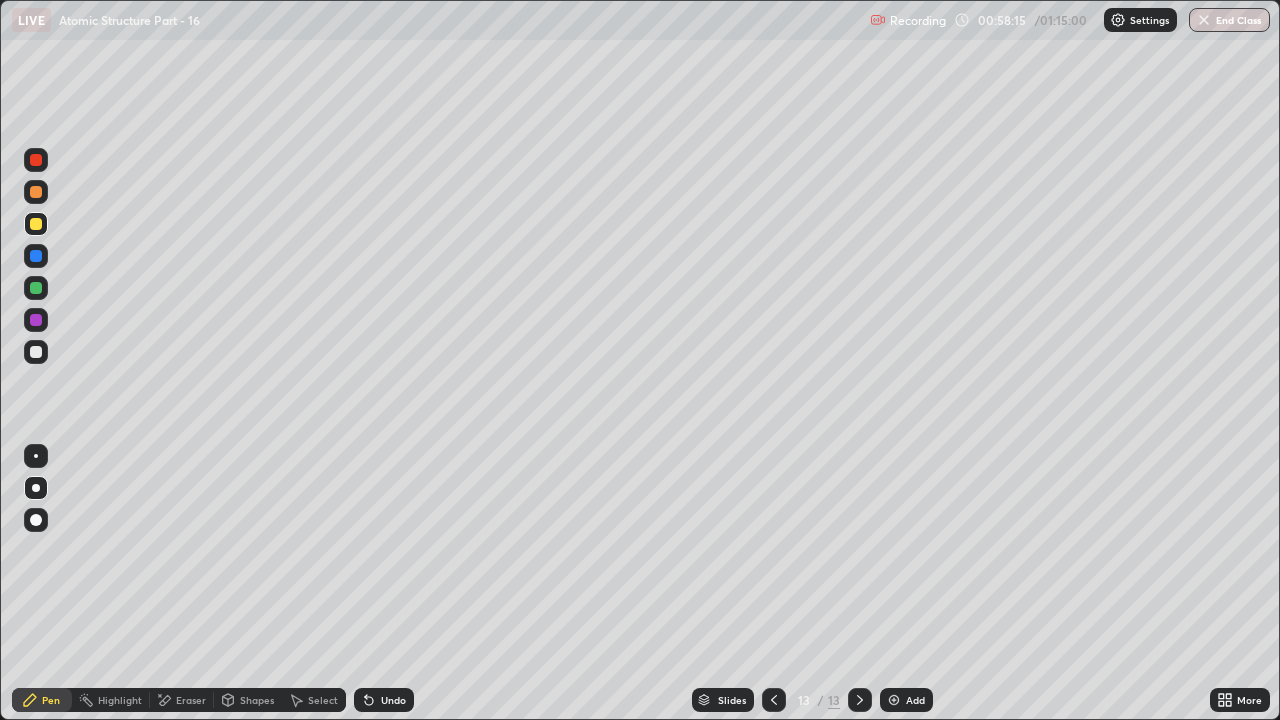 click on "Undo" at bounding box center [384, 700] 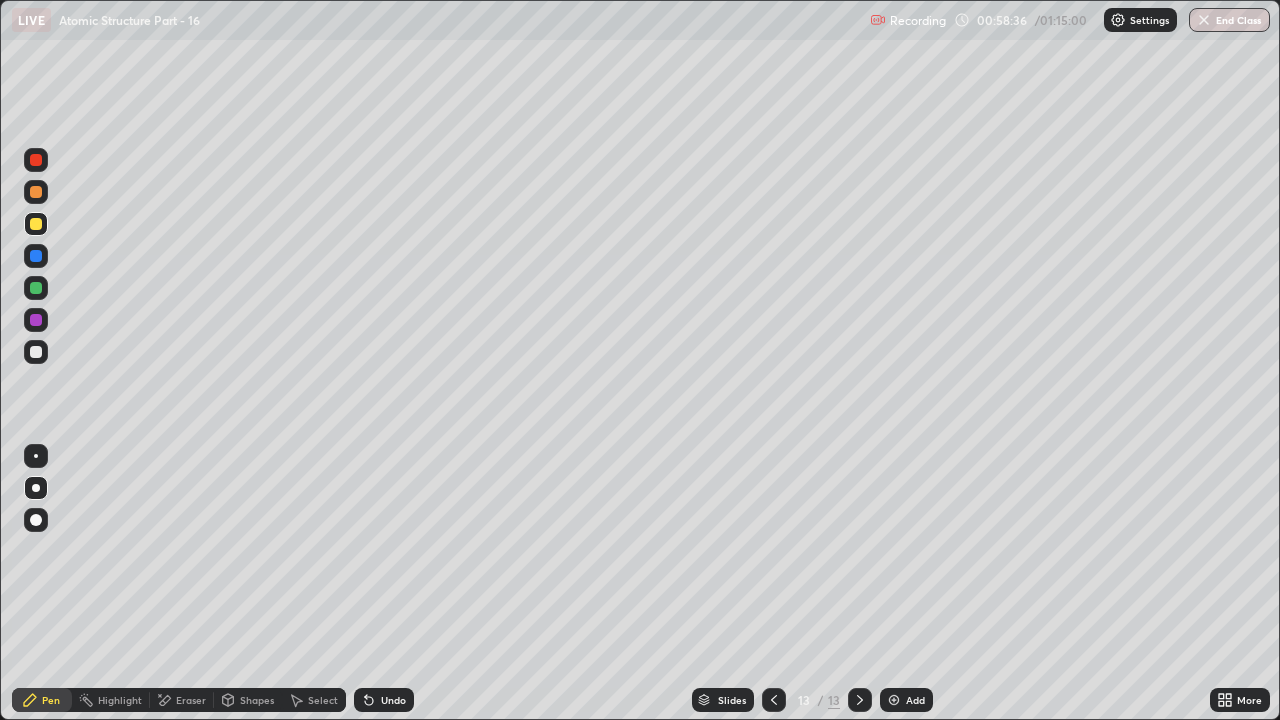 click on "Undo" at bounding box center (393, 700) 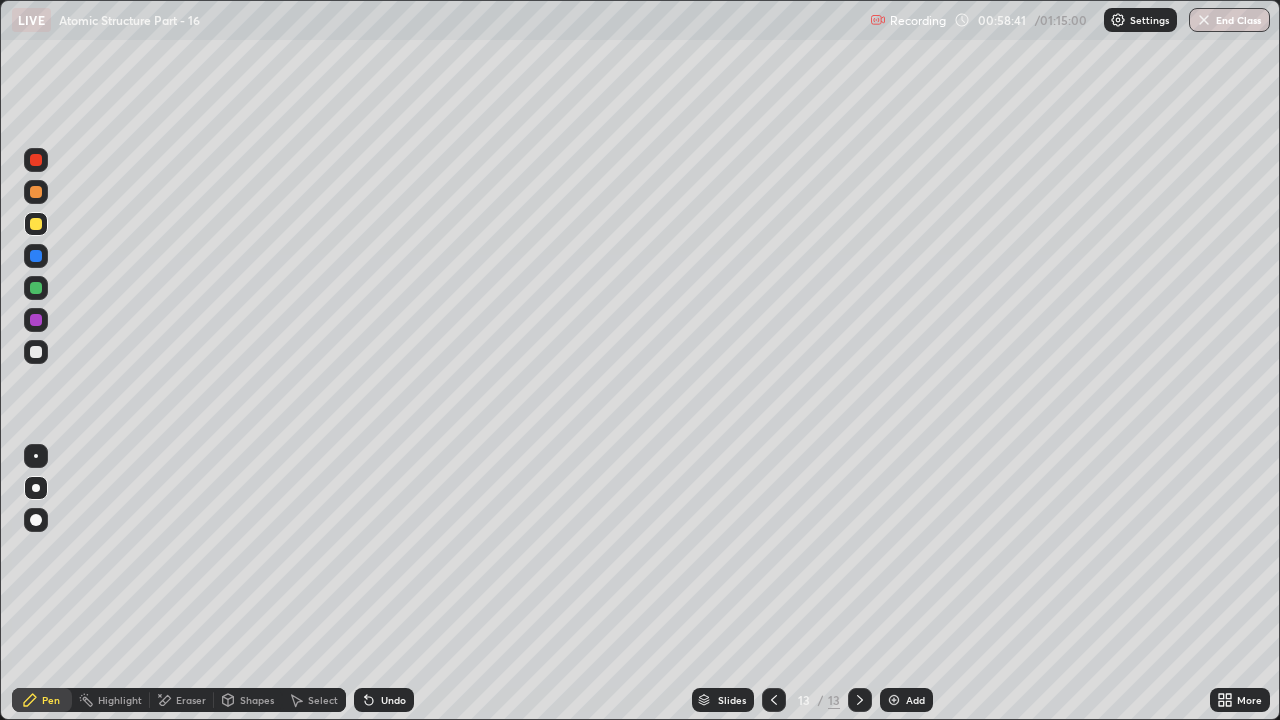 click on "Shapes" at bounding box center [257, 700] 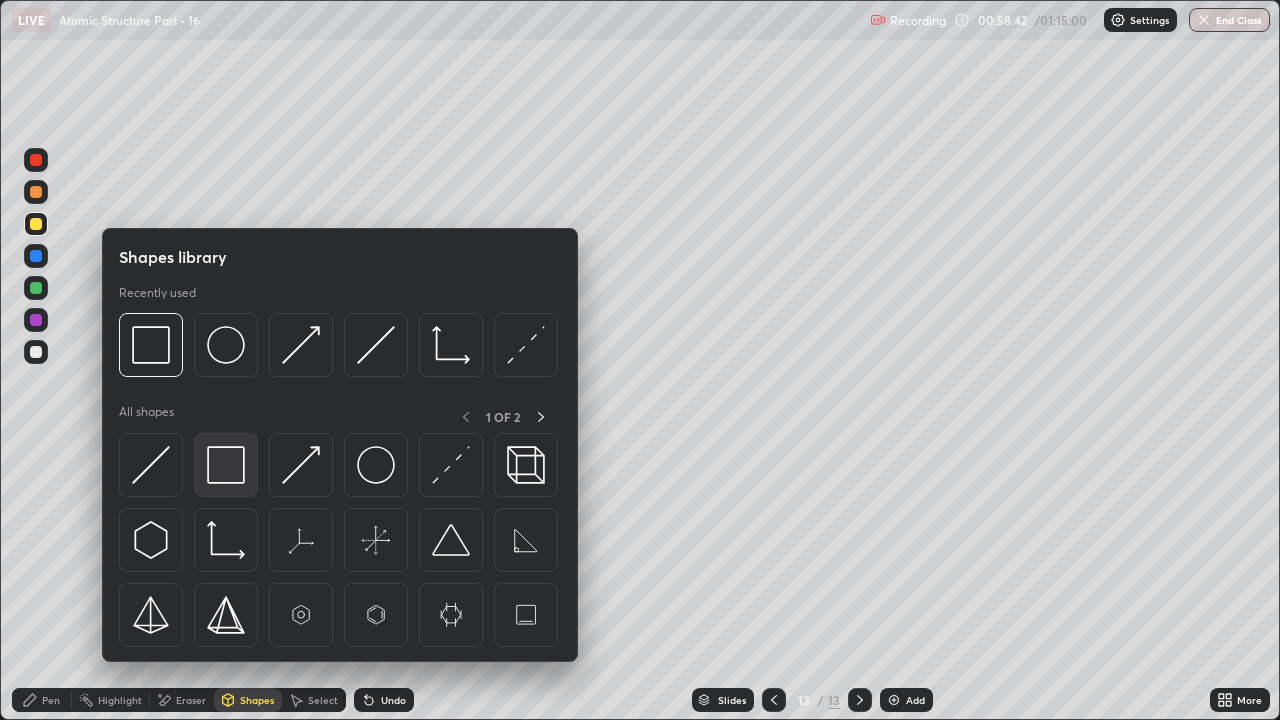 click at bounding box center (226, 465) 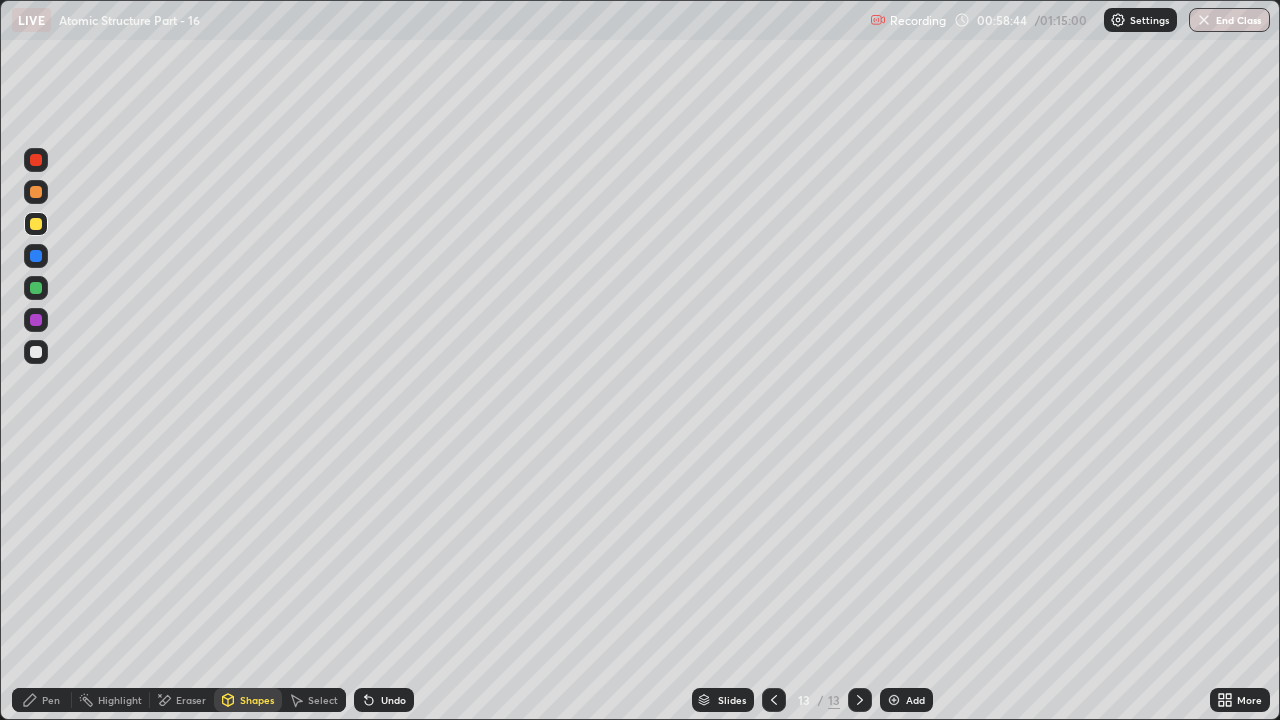 click on "Pen" at bounding box center [51, 700] 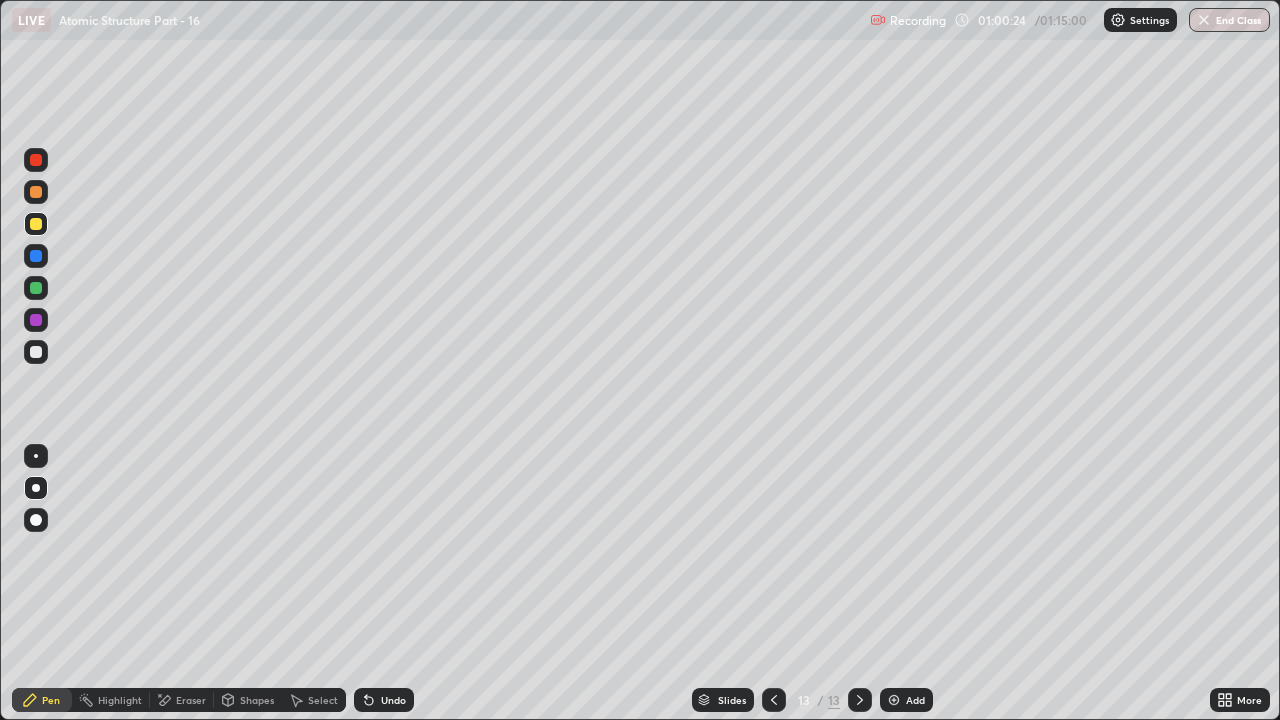 click on "End Class" at bounding box center [1229, 20] 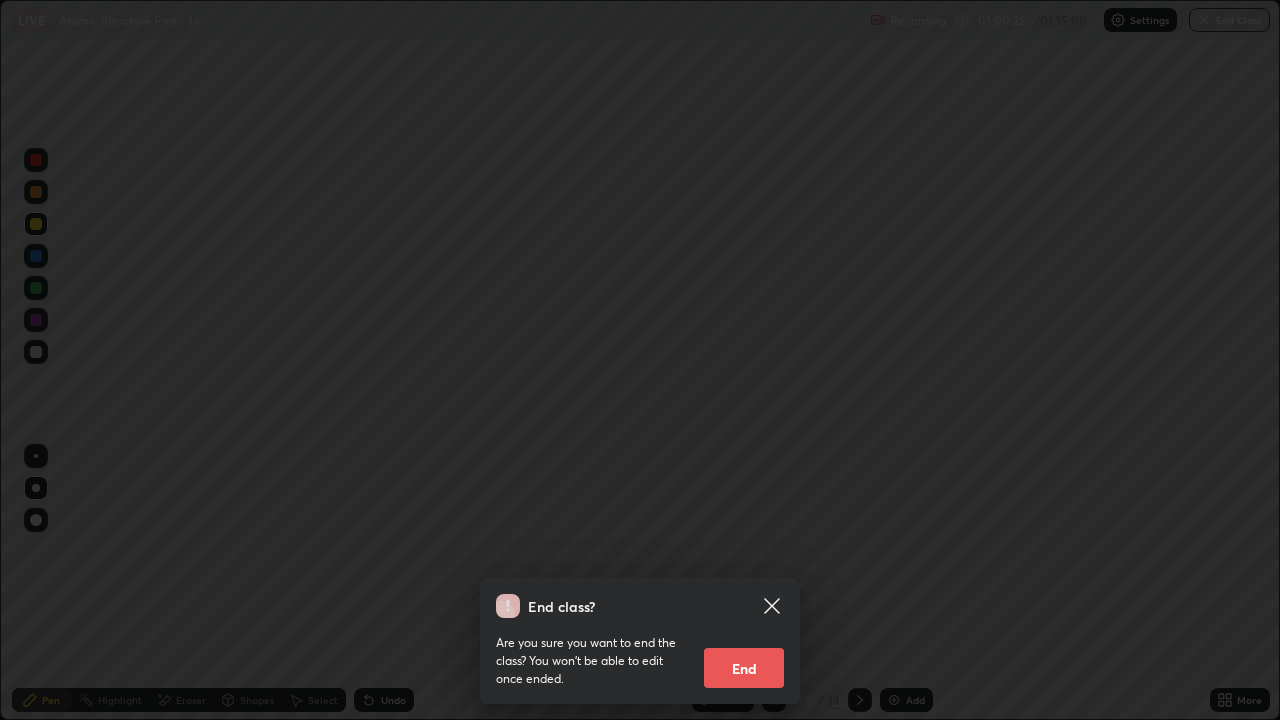 click on "End" at bounding box center (744, 668) 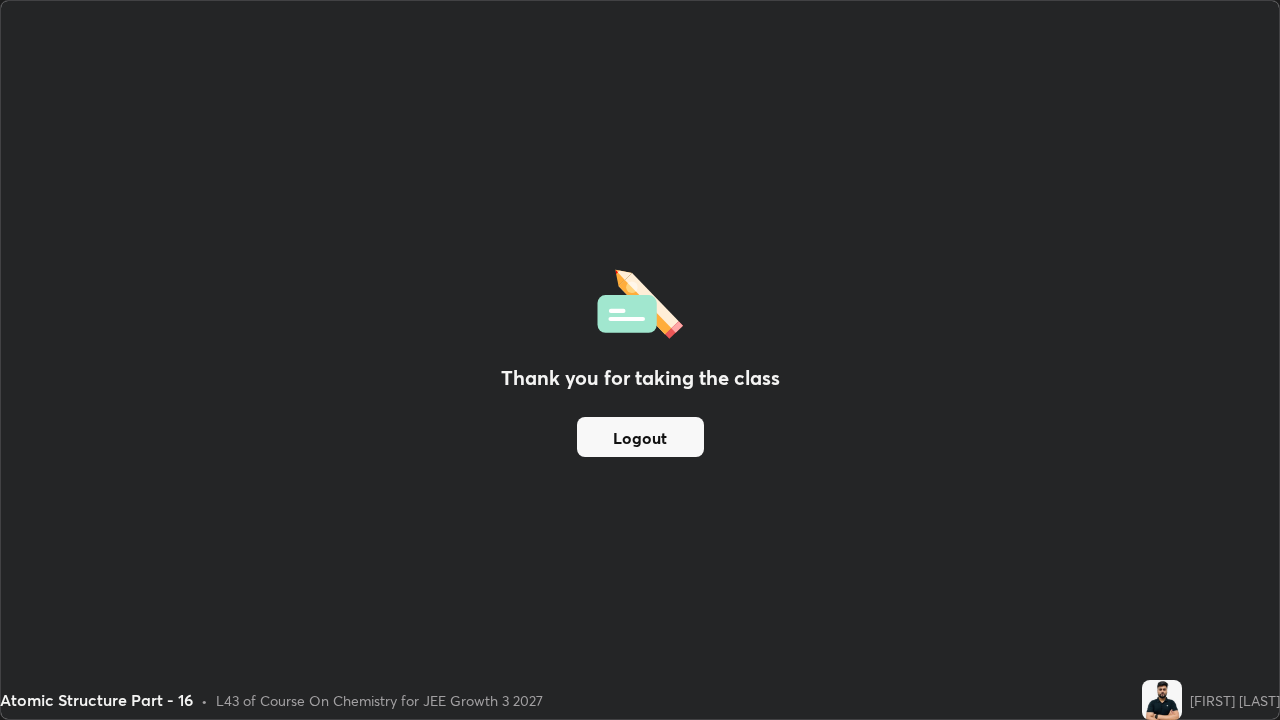 click on "Logout" at bounding box center (640, 437) 